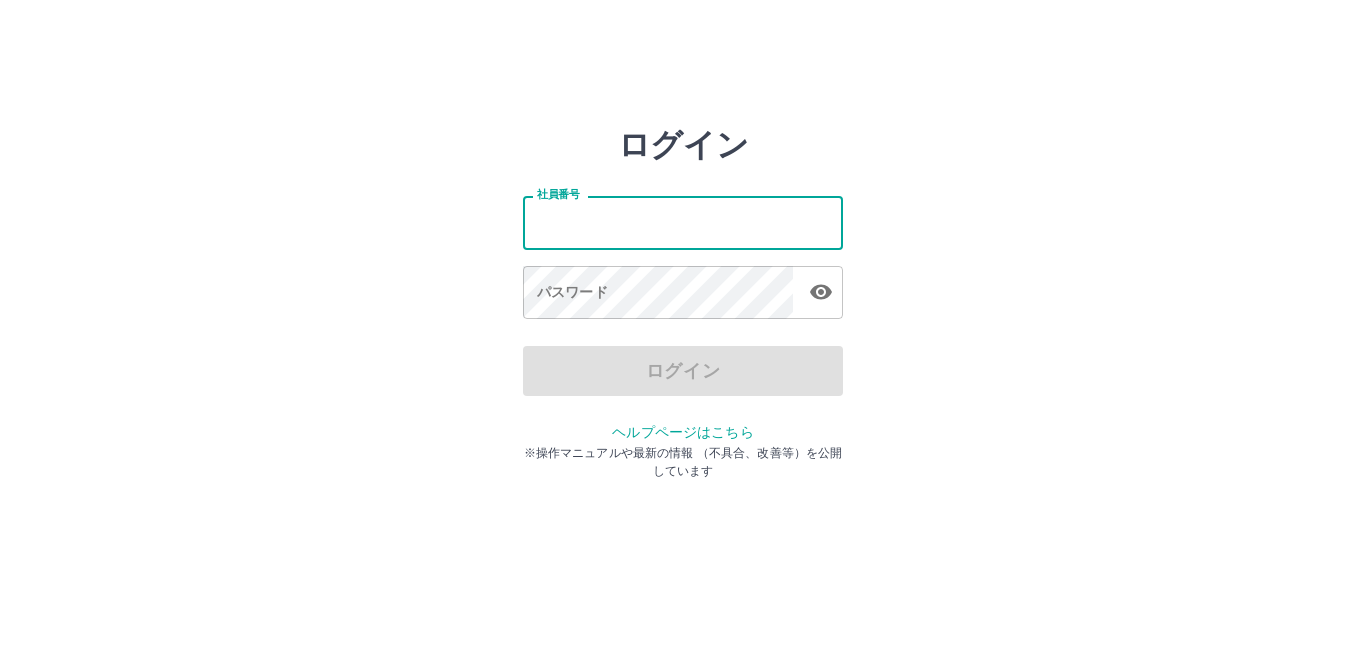 scroll, scrollTop: 0, scrollLeft: 0, axis: both 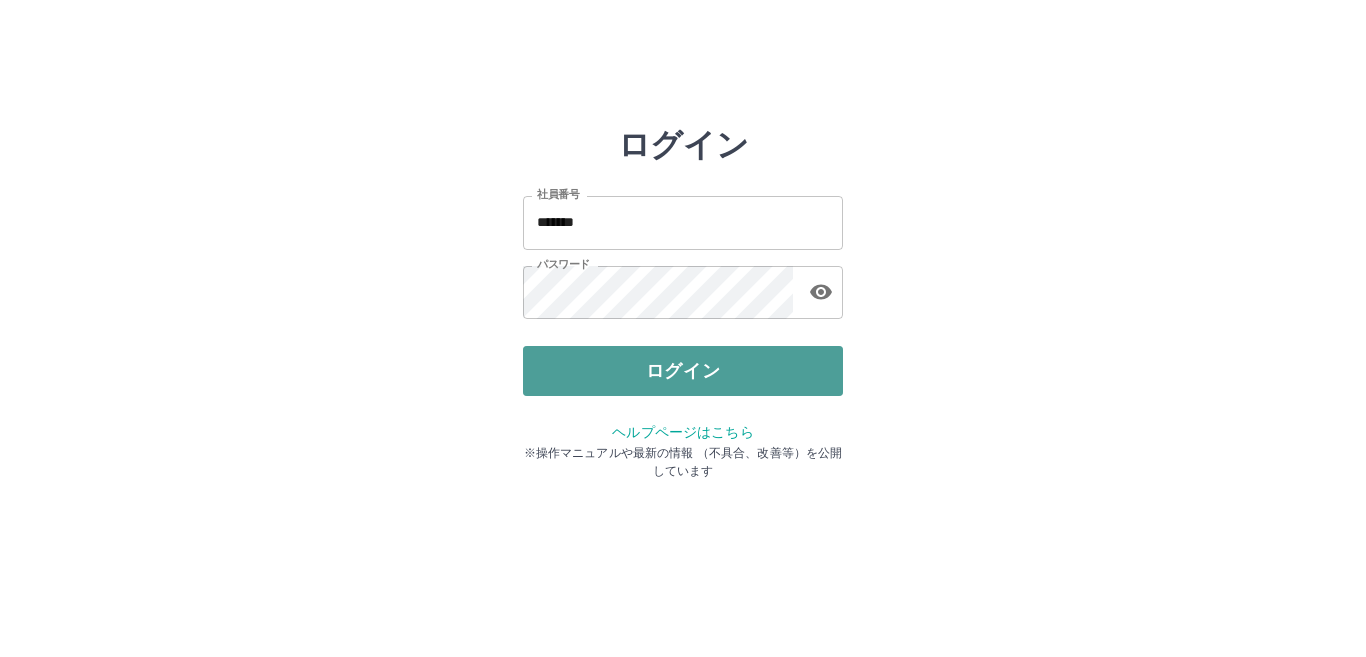 click on "ログイン" at bounding box center [683, 371] 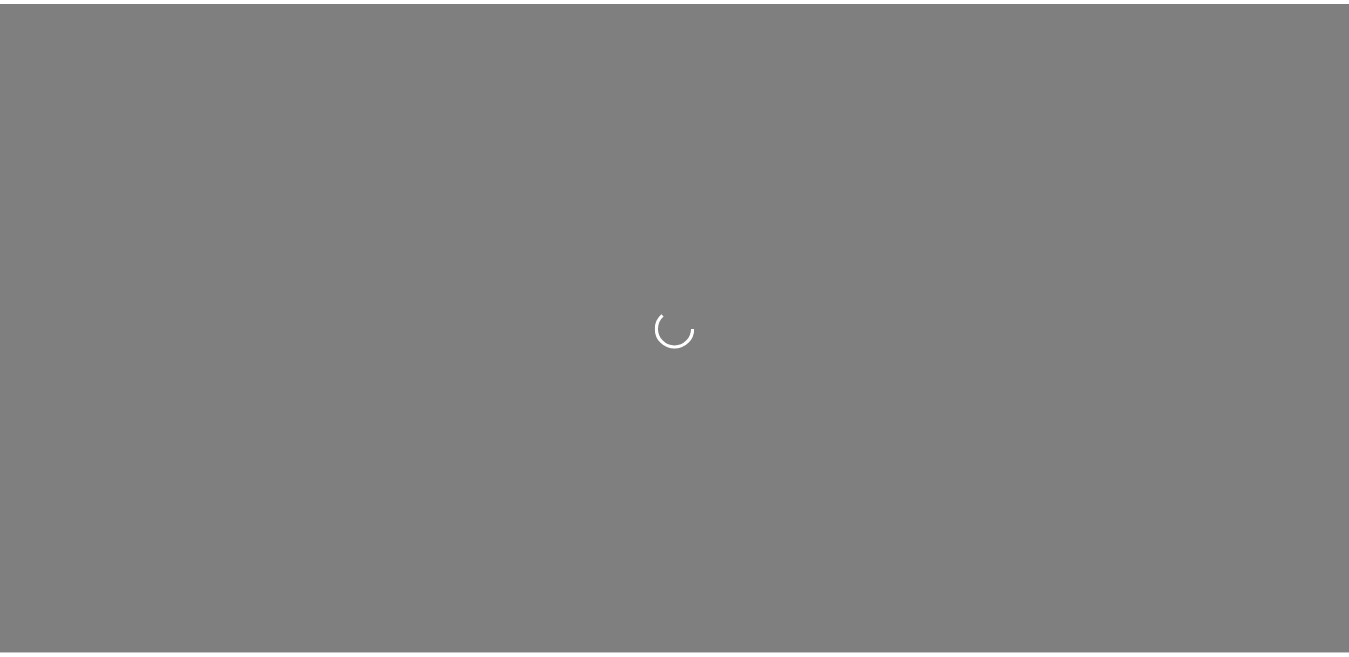 scroll, scrollTop: 0, scrollLeft: 0, axis: both 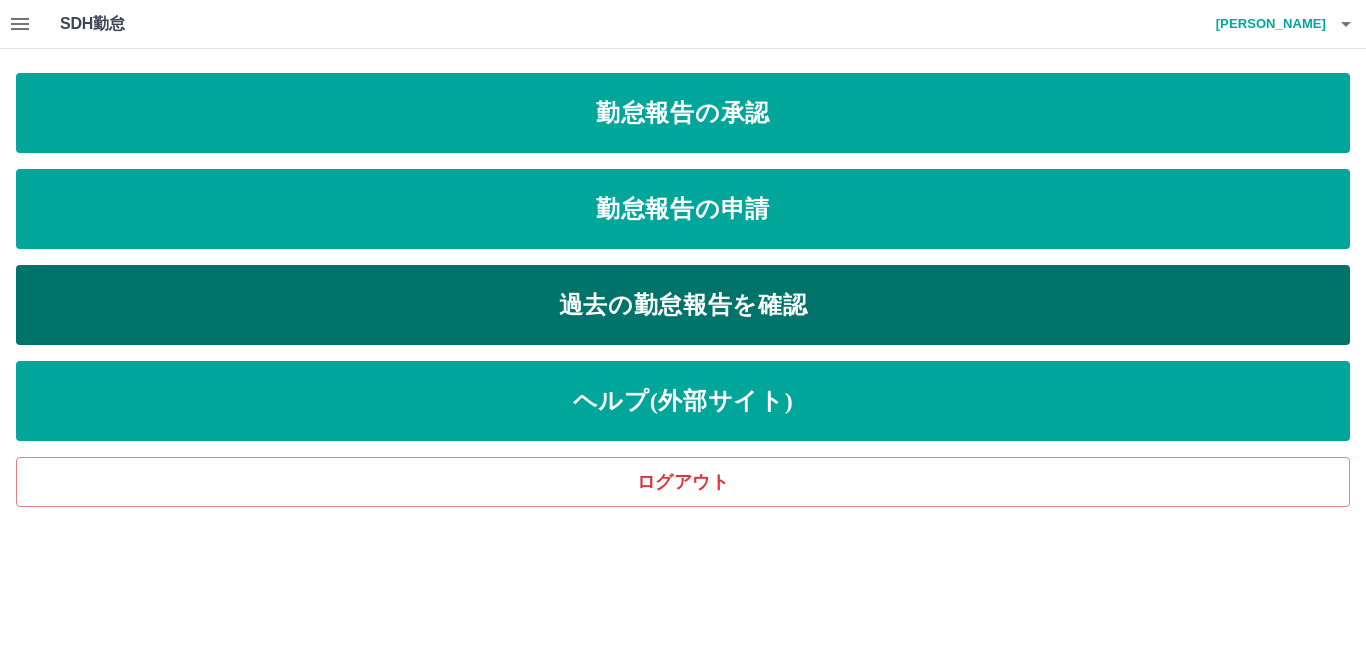 click on "過去の勤怠報告を確認" at bounding box center (683, 305) 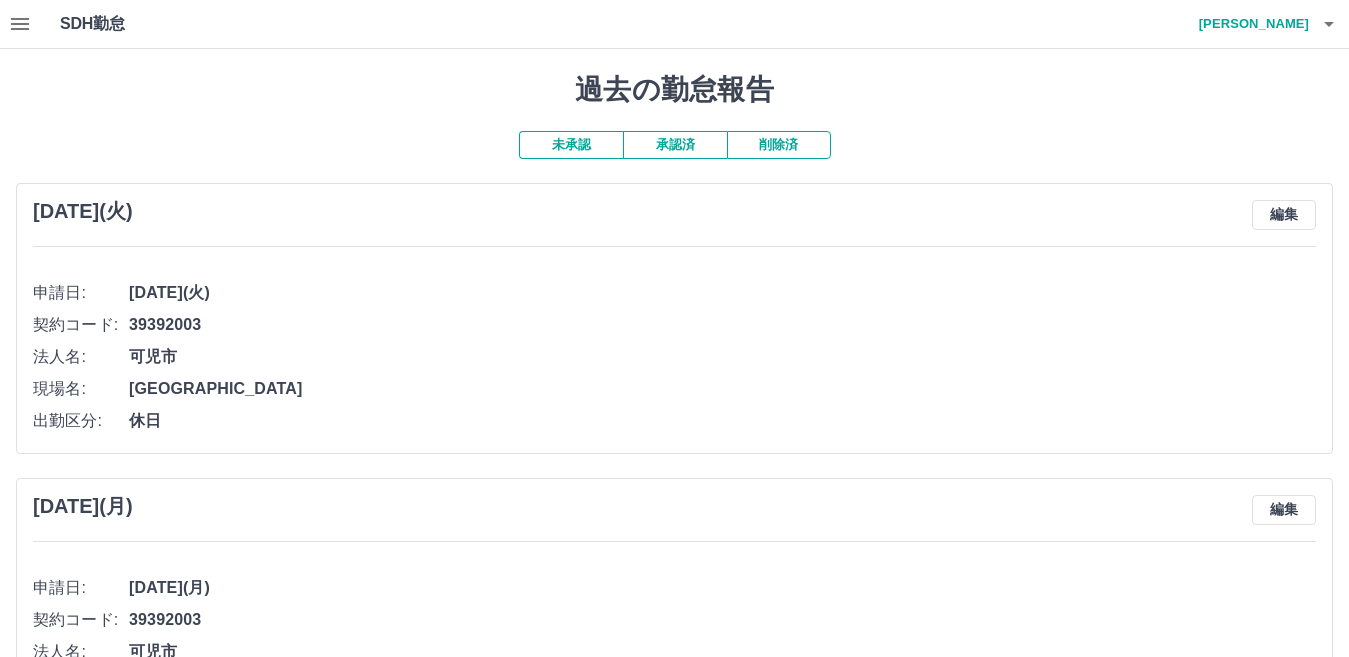 click on "承認済" at bounding box center (675, 145) 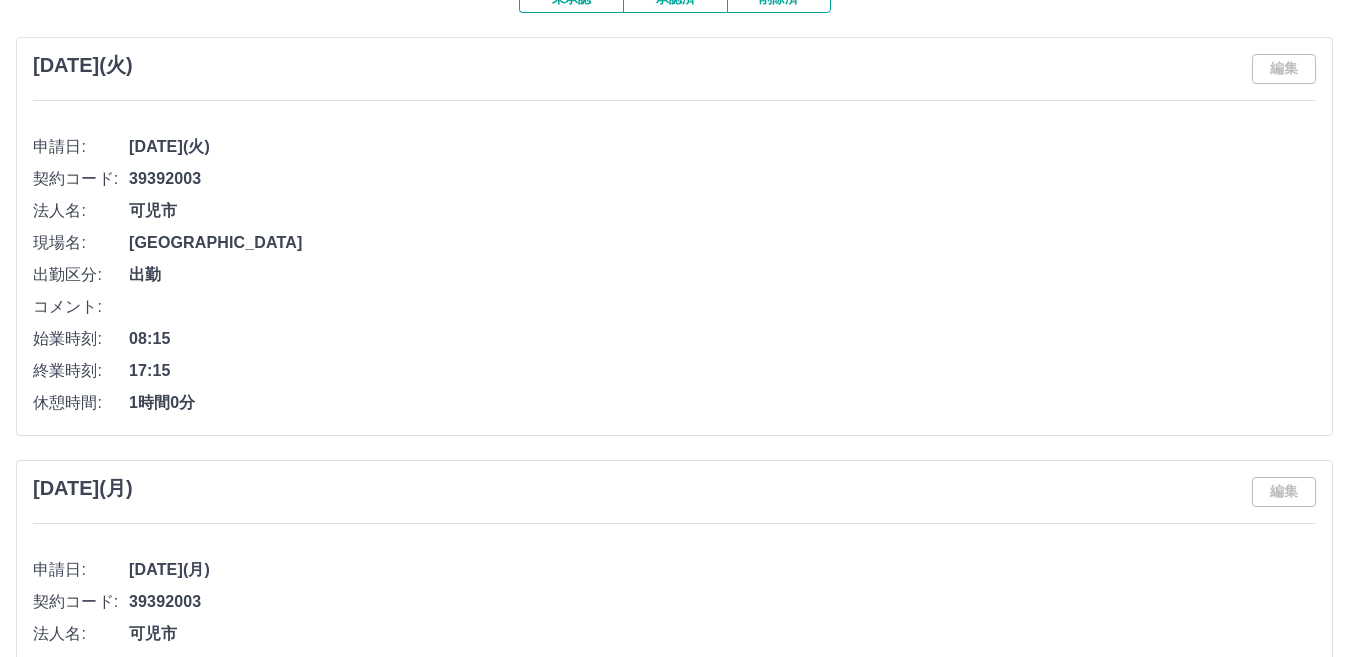 scroll, scrollTop: 160, scrollLeft: 0, axis: vertical 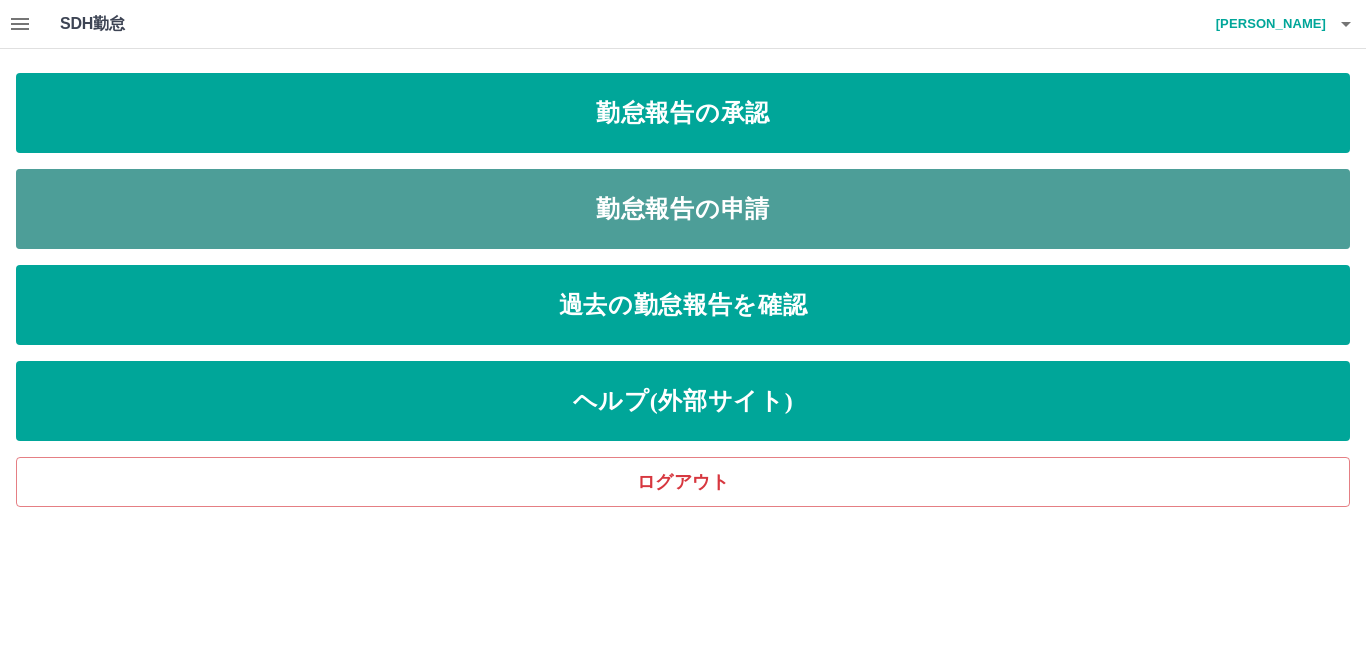 click on "勤怠報告の申請" at bounding box center [683, 209] 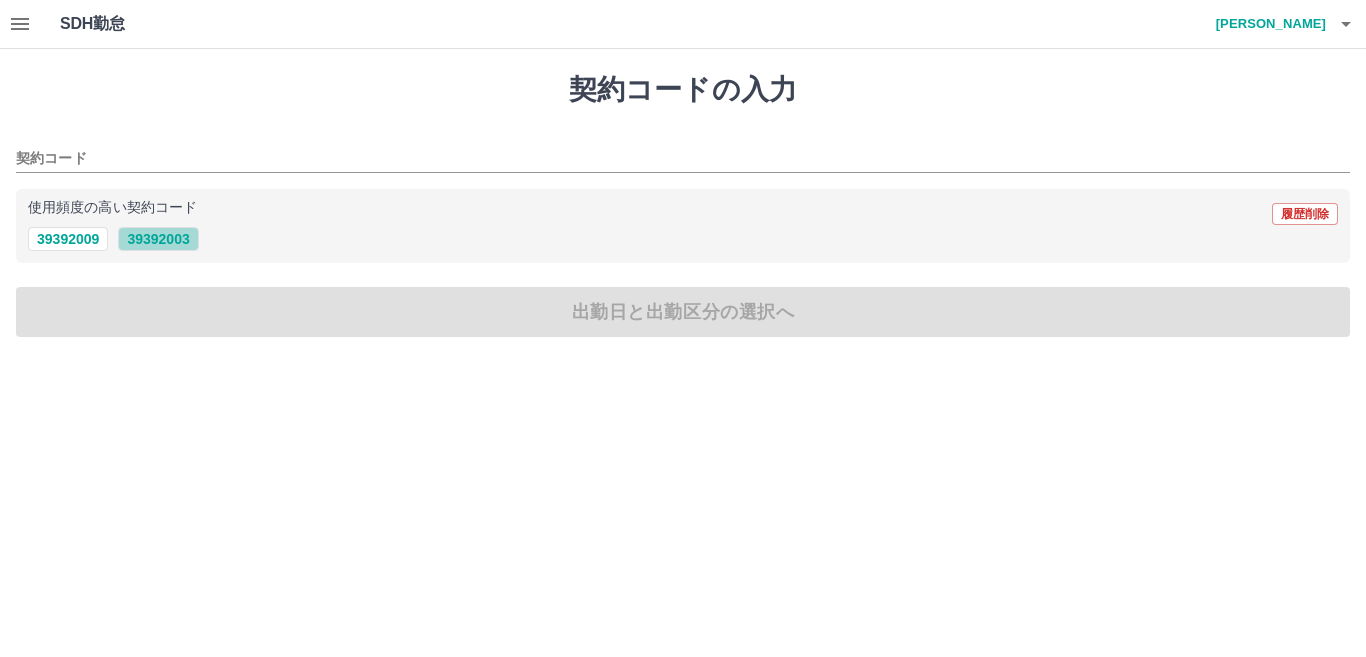 click on "39392003" at bounding box center (158, 239) 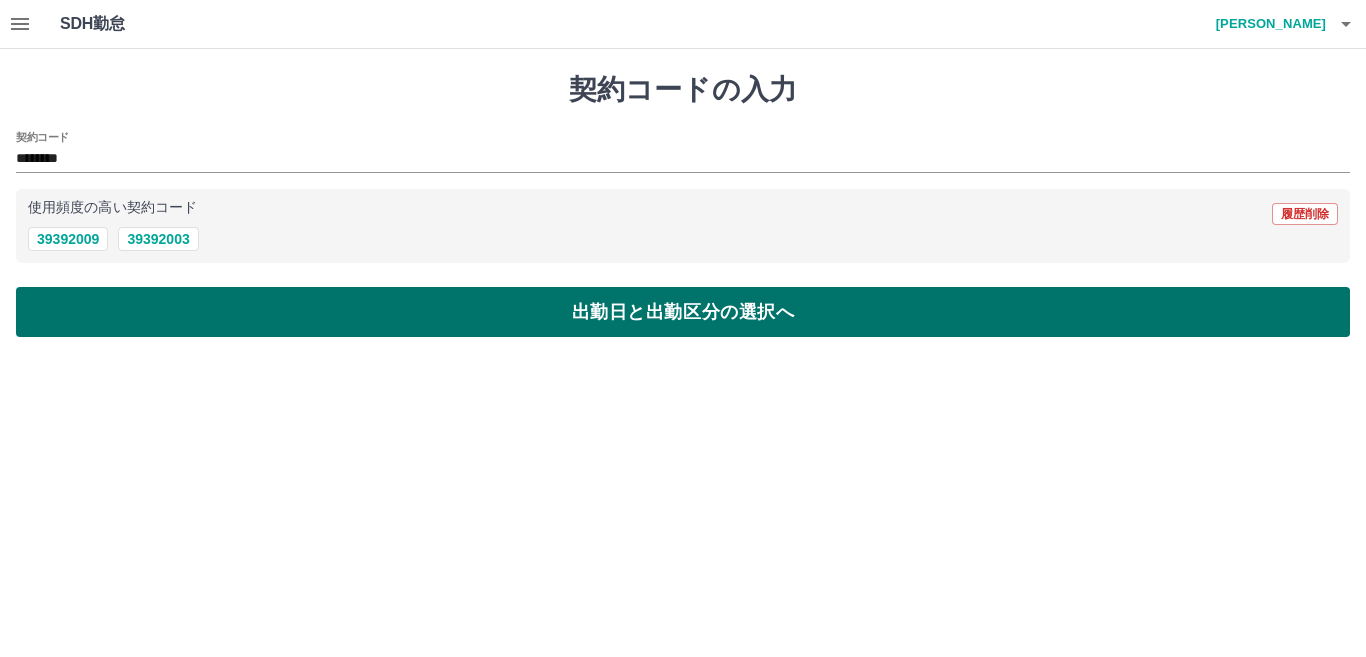 click on "出勤日と出勤区分の選択へ" at bounding box center [683, 312] 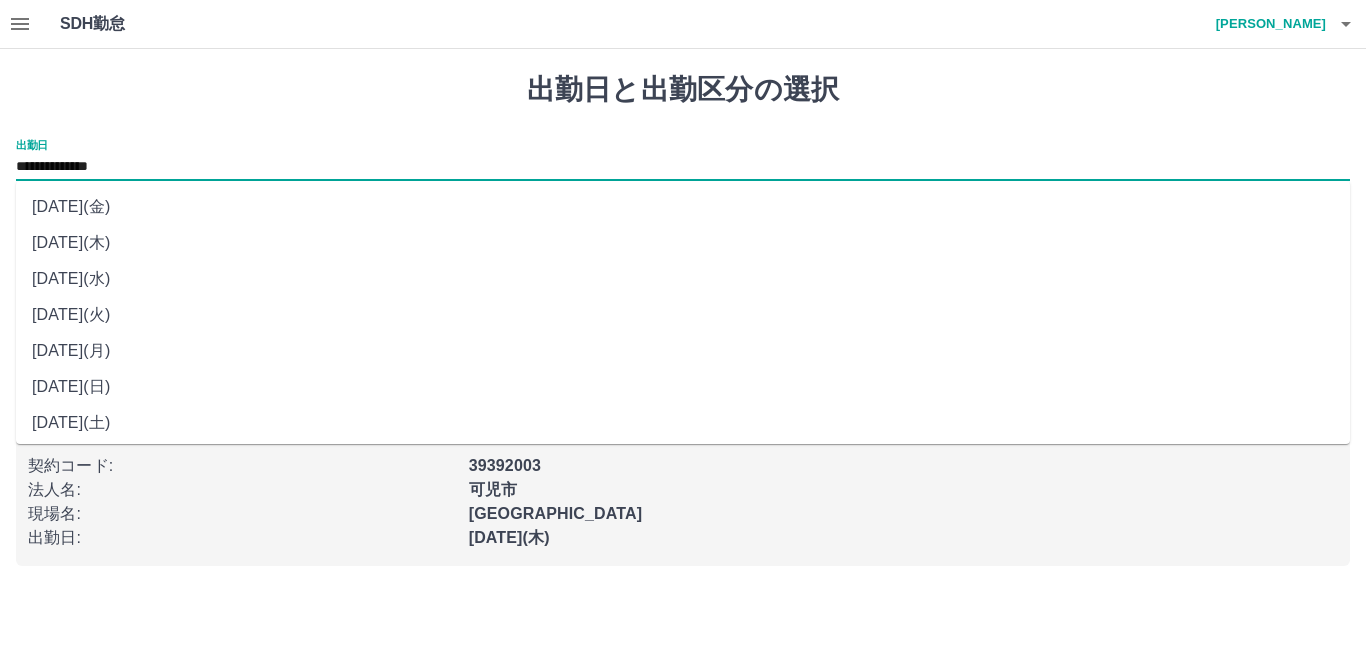 click on "**********" at bounding box center [683, 167] 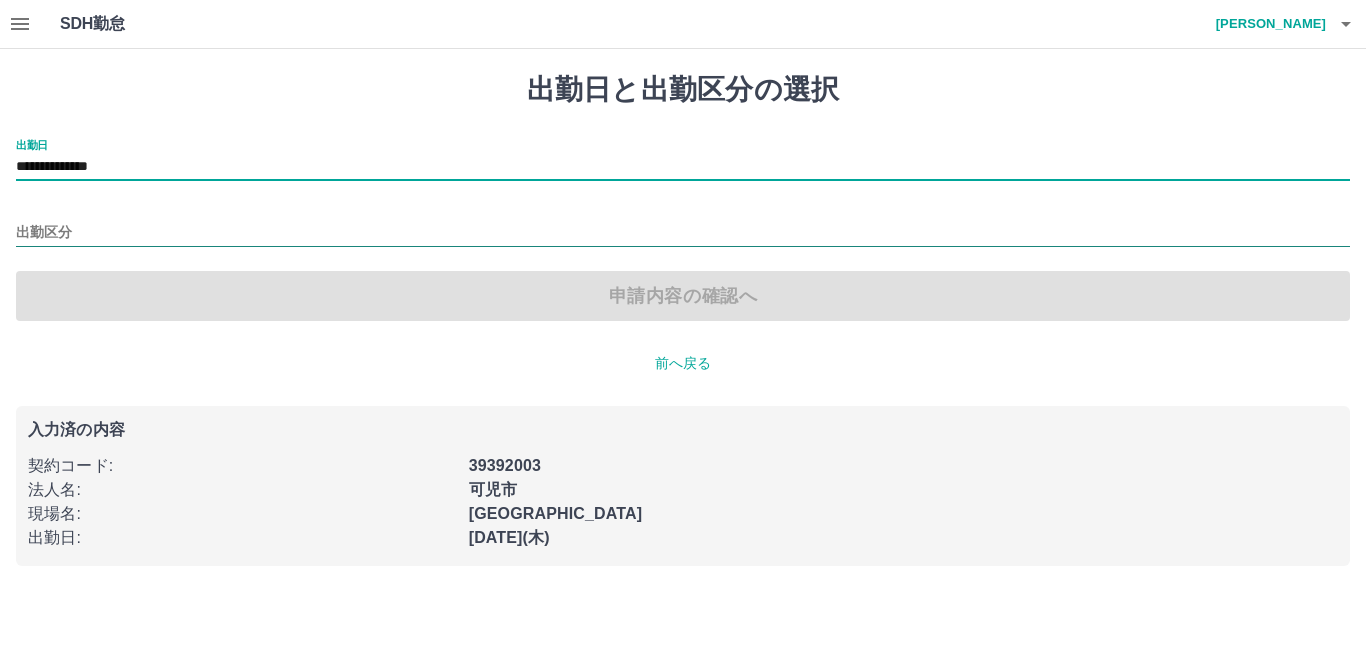 click on "出勤区分" at bounding box center [683, 233] 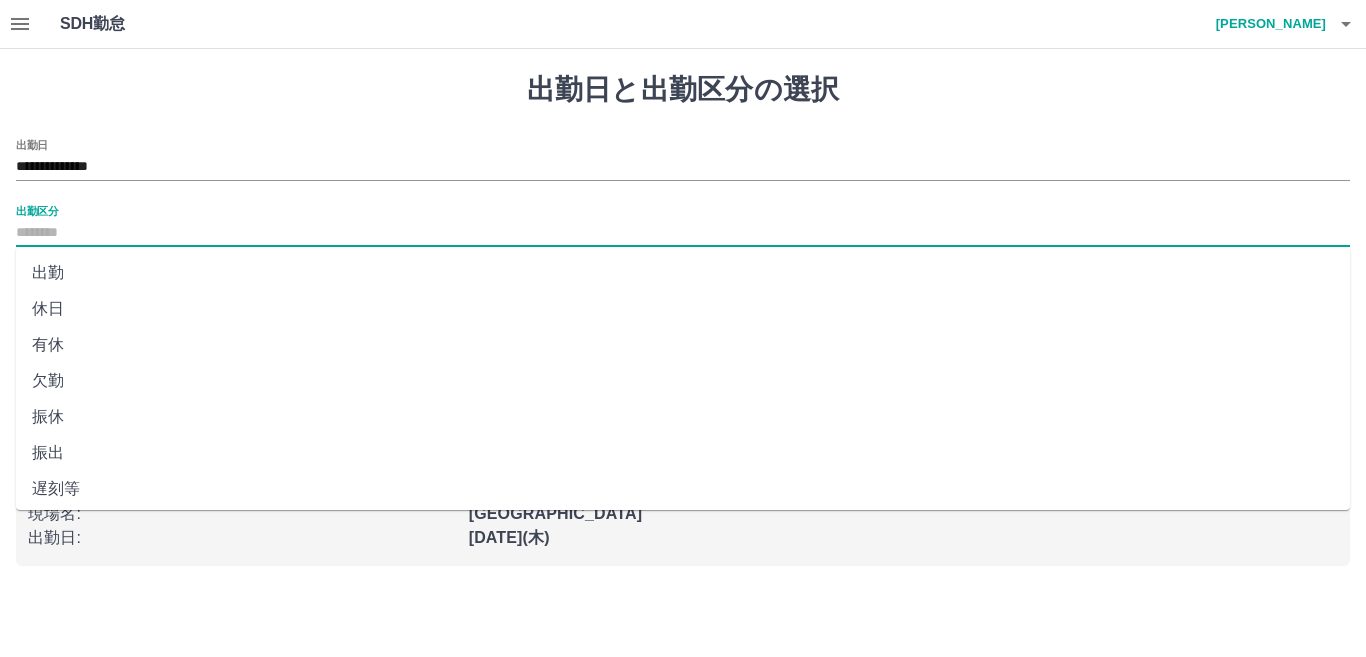 click on "出勤" at bounding box center [683, 273] 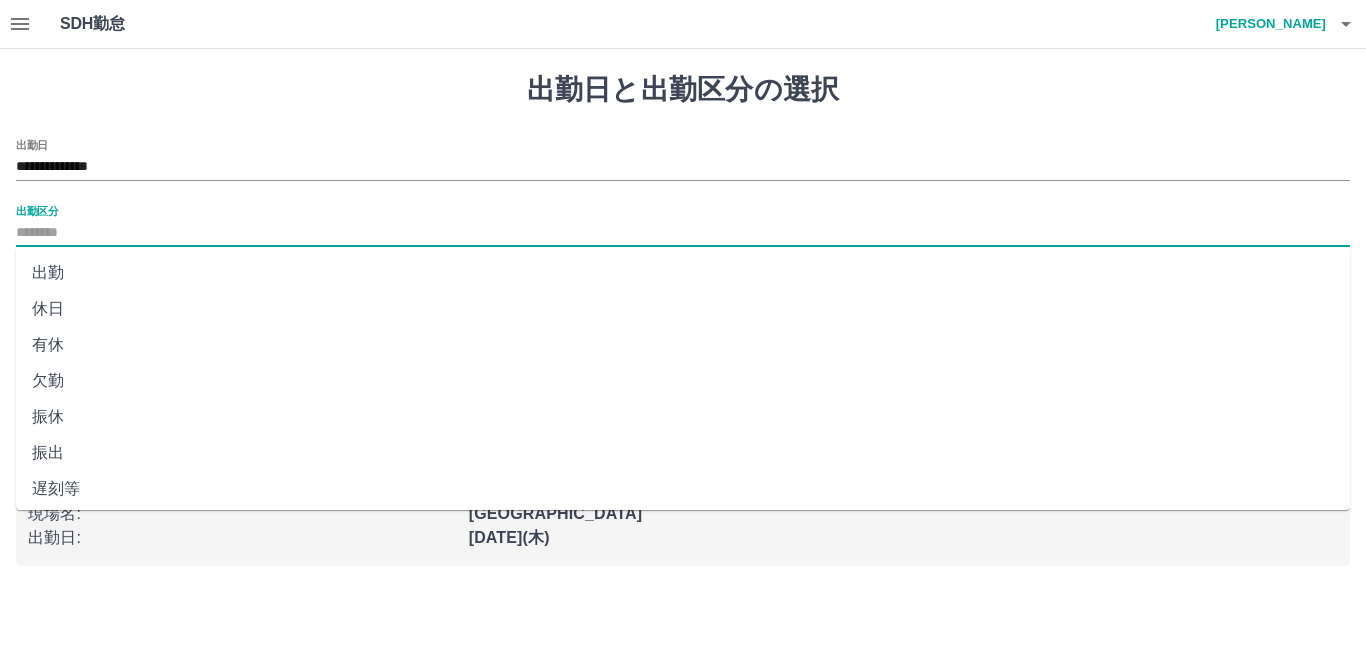 type on "**" 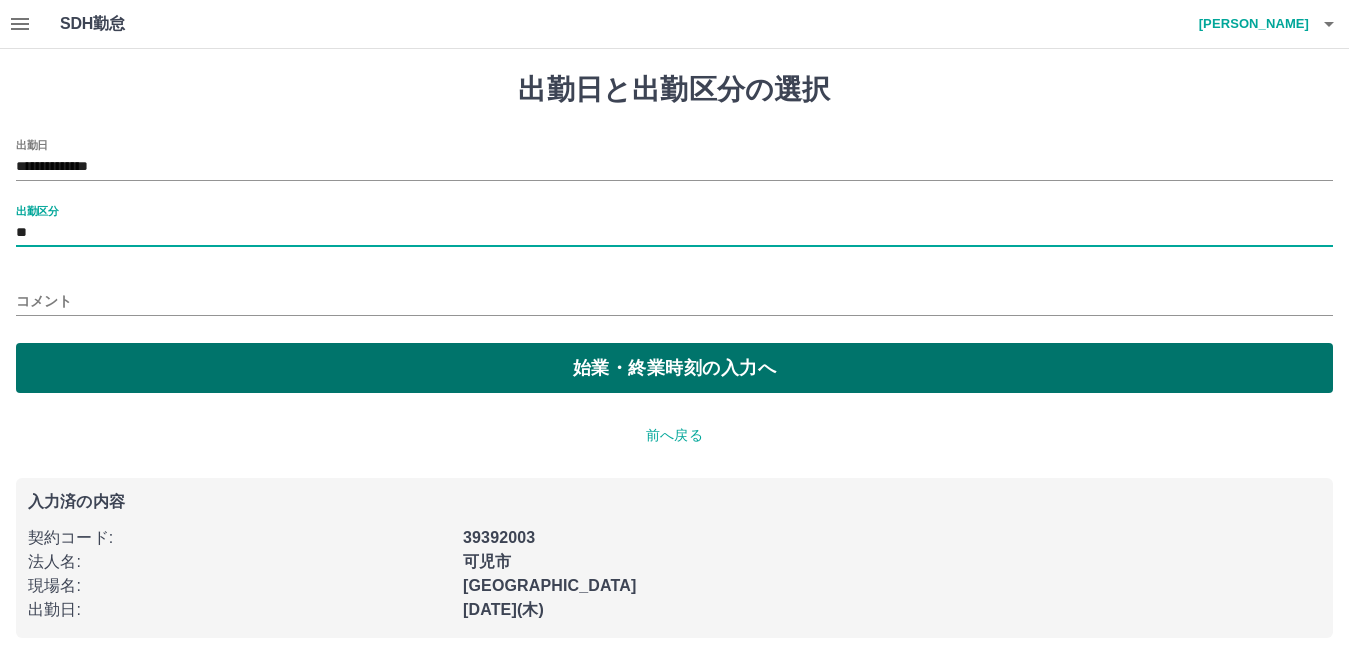 click on "始業・終業時刻の入力へ" at bounding box center [674, 368] 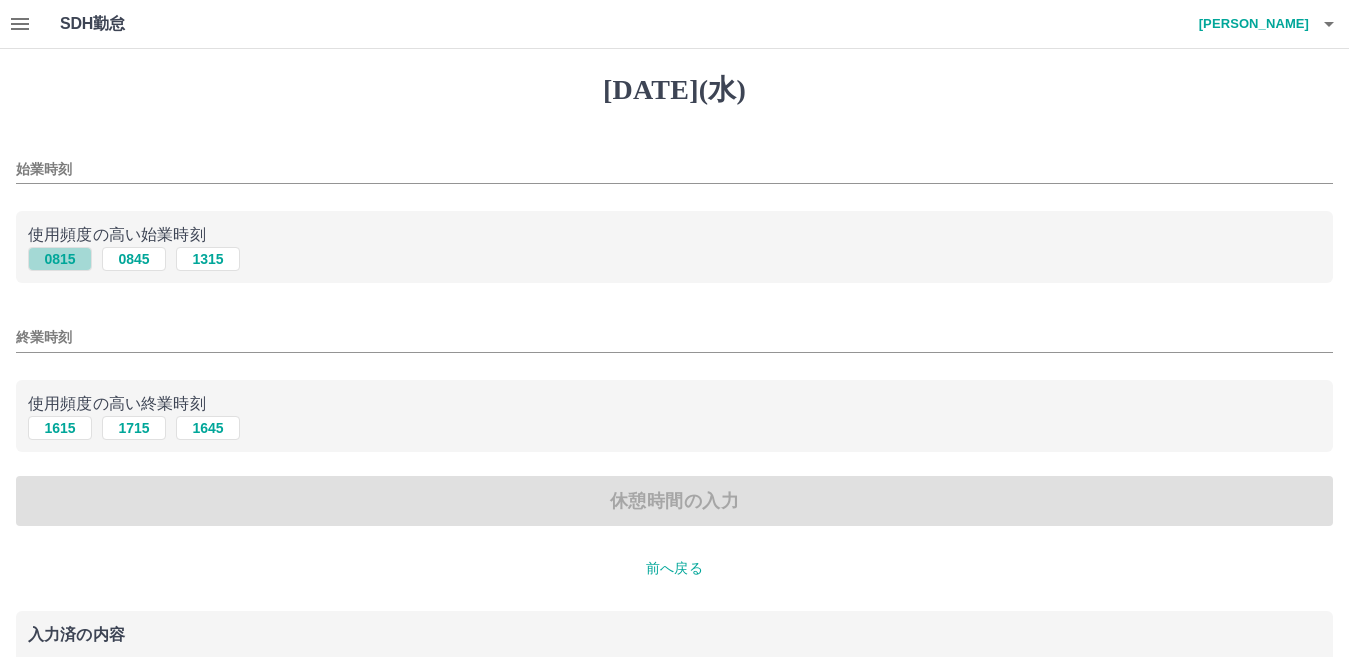 click on "0815" at bounding box center [60, 259] 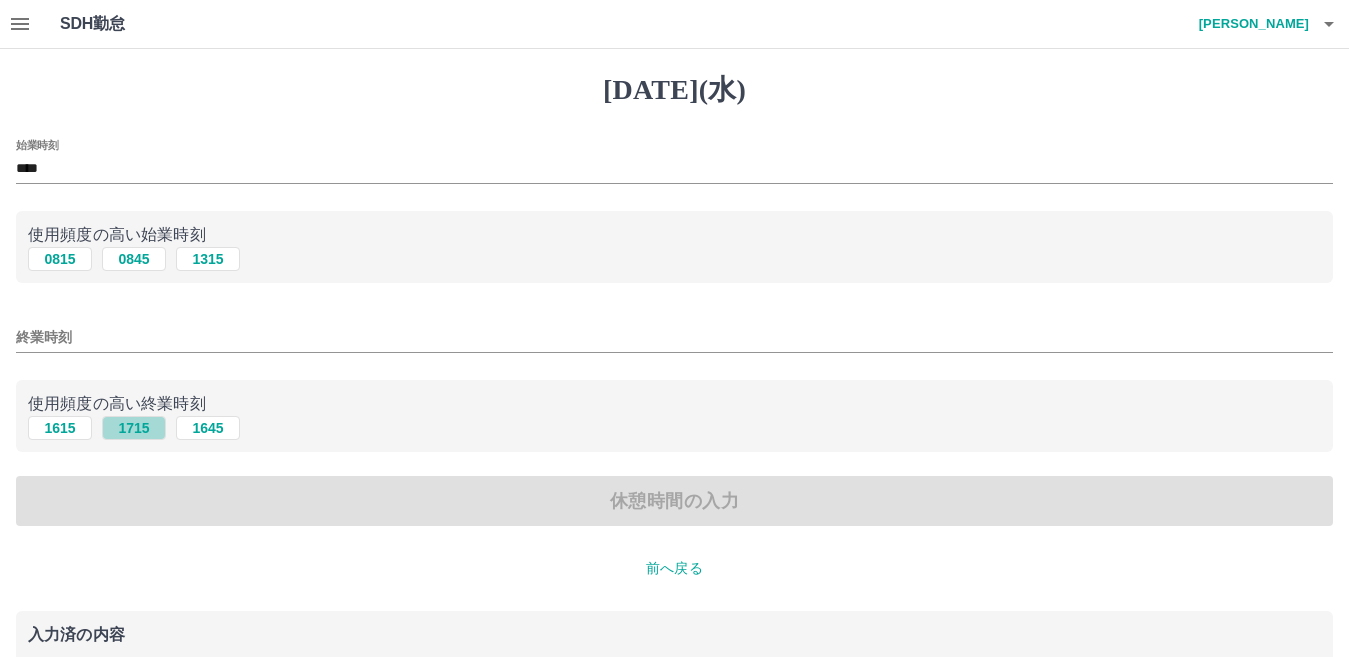 click on "1715" at bounding box center [134, 428] 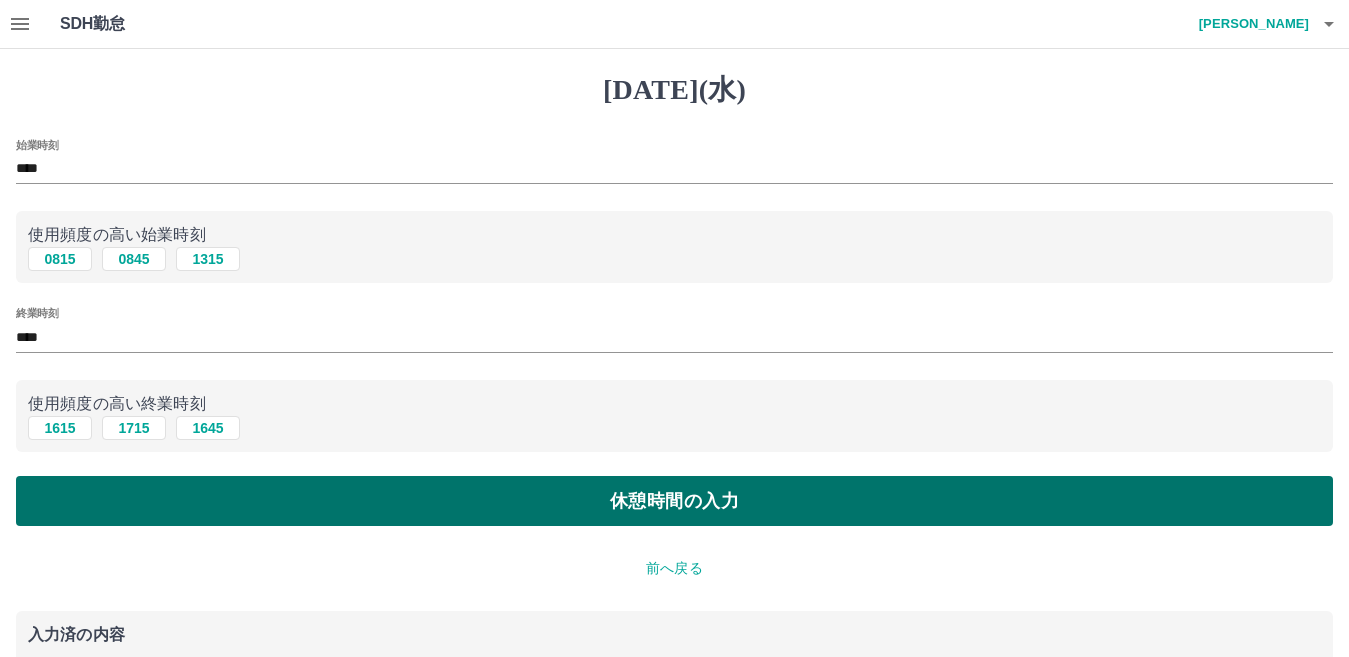 click on "休憩時間の入力" at bounding box center [674, 501] 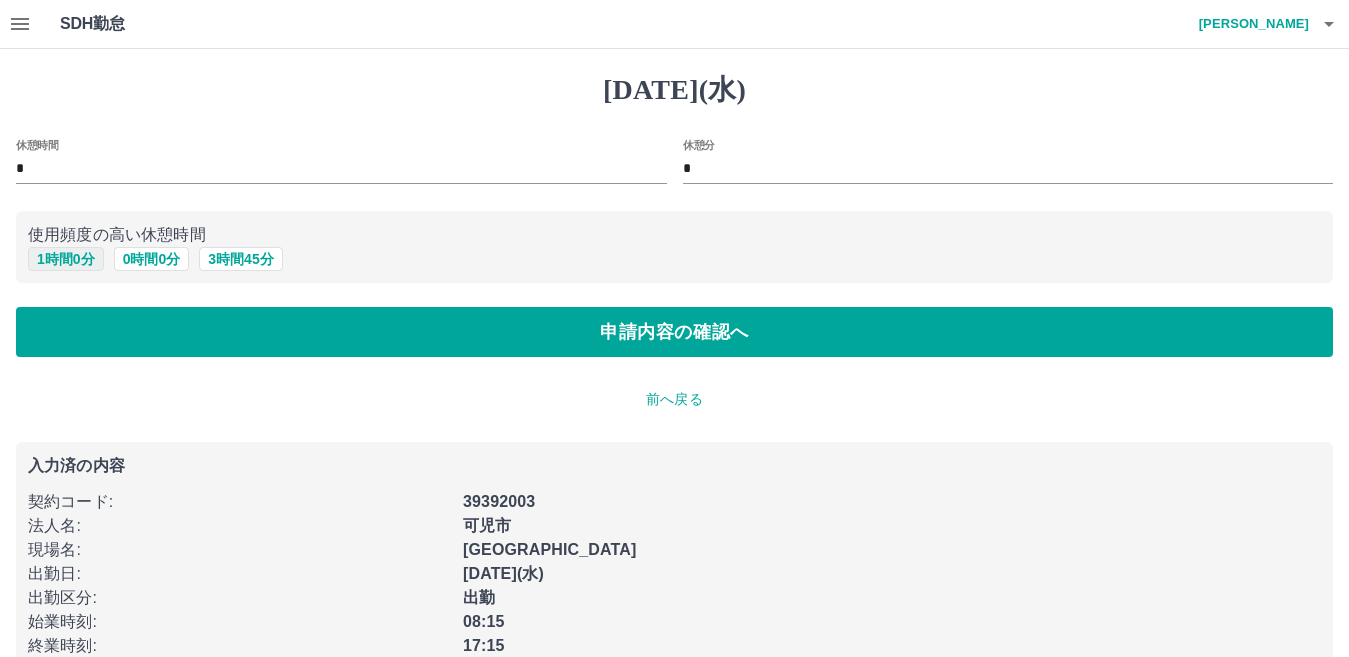 click on "1 時間 0 分" at bounding box center [66, 259] 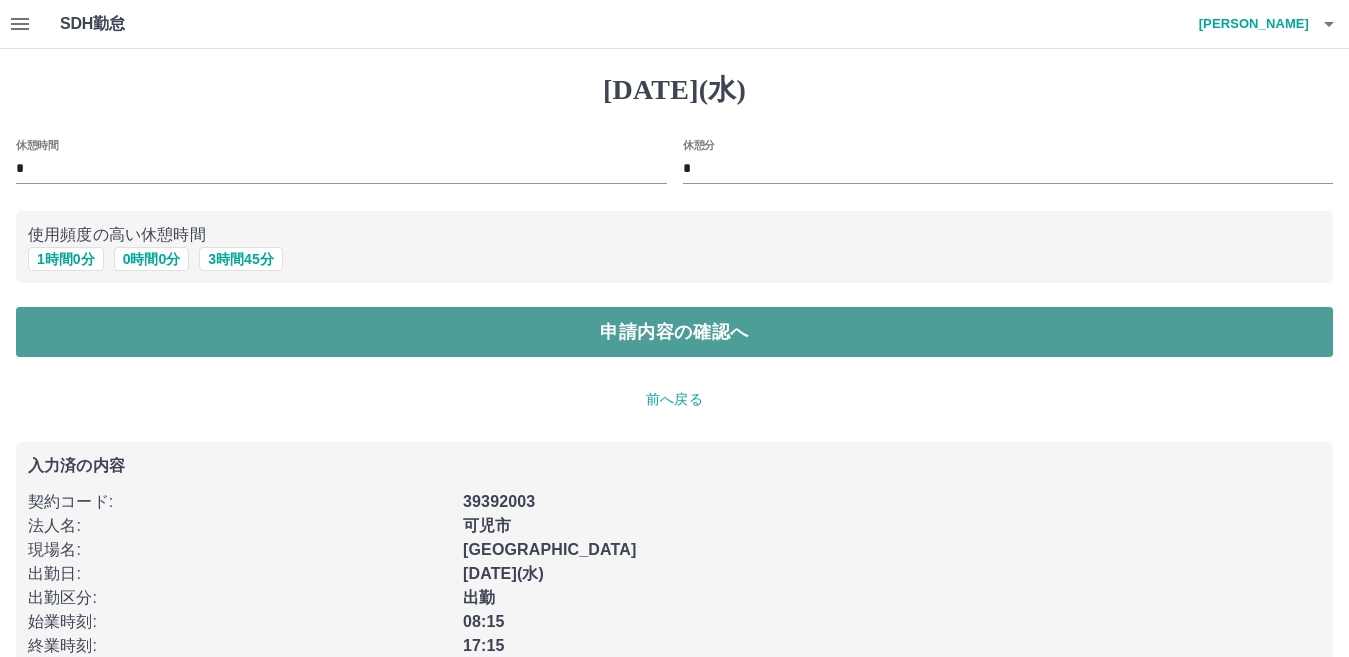 click on "申請内容の確認へ" at bounding box center (674, 332) 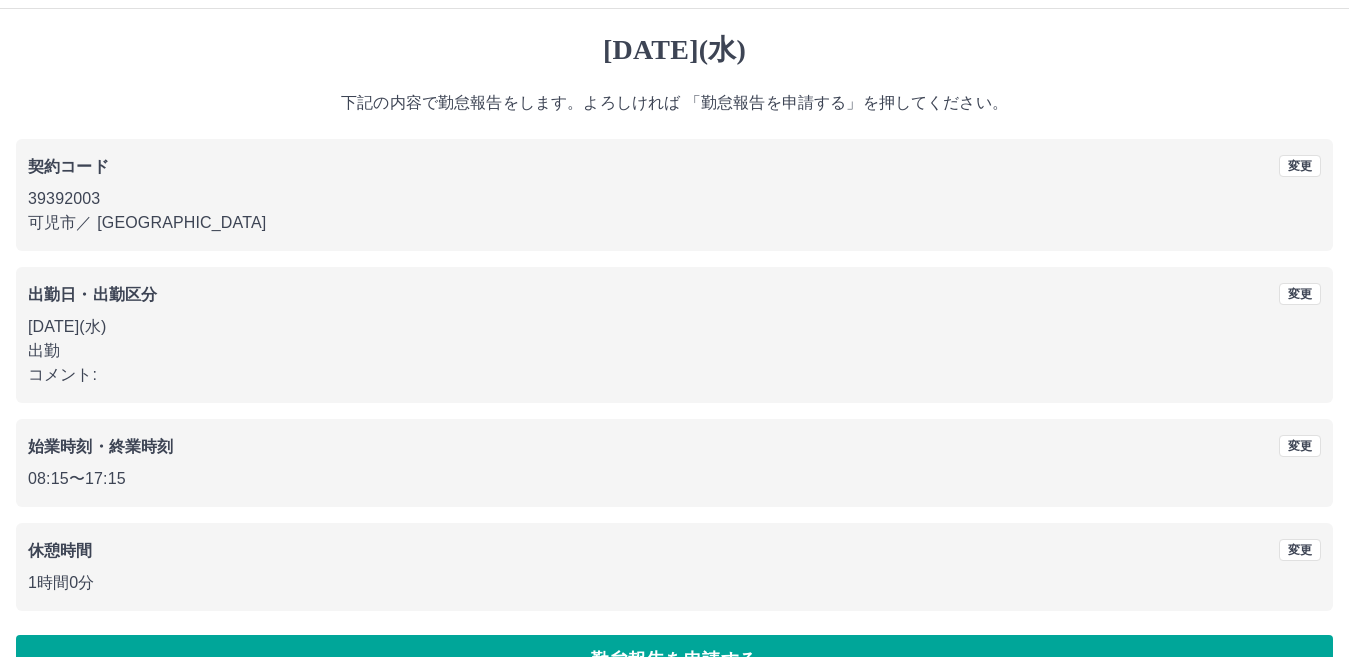 scroll, scrollTop: 92, scrollLeft: 0, axis: vertical 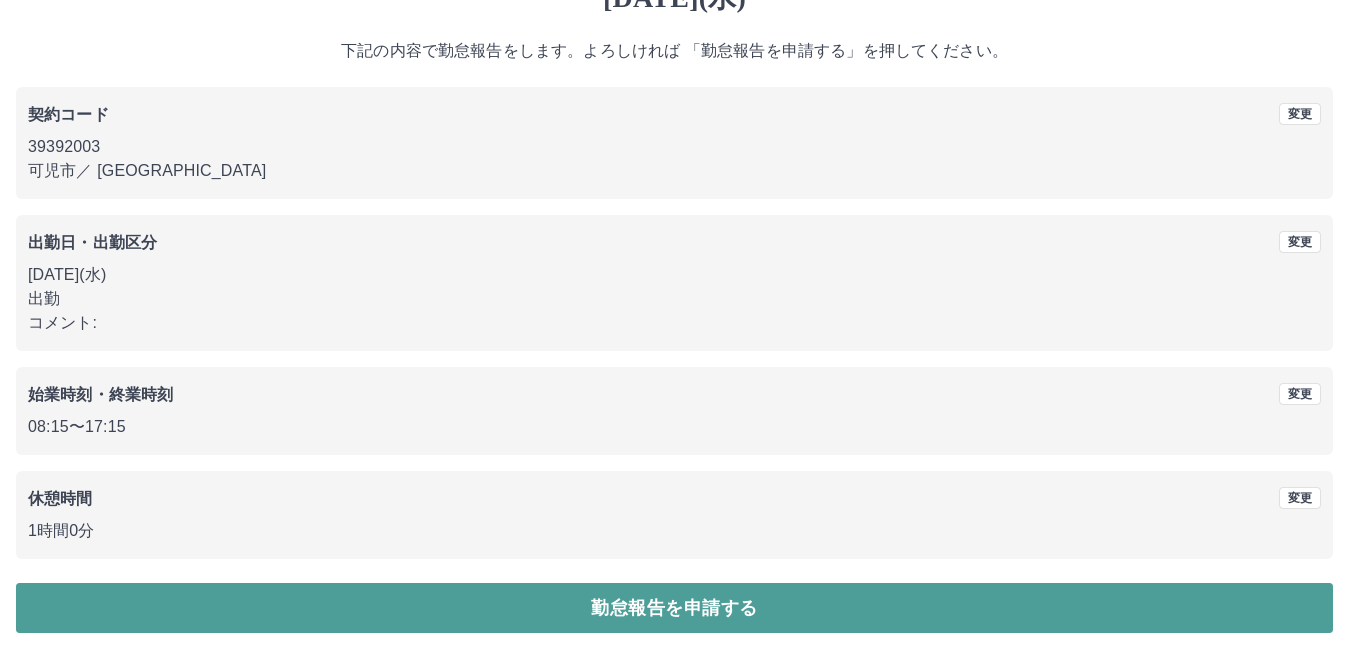 click on "勤怠報告を申請する" at bounding box center (674, 608) 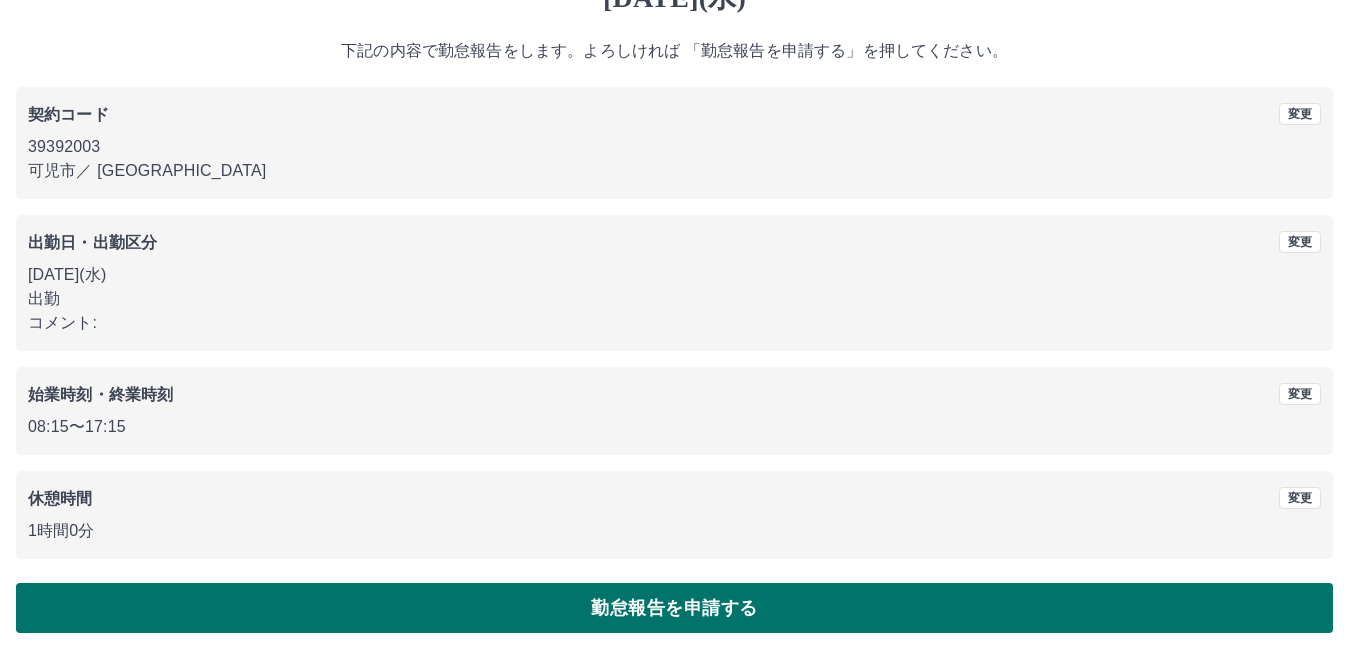 scroll, scrollTop: 0, scrollLeft: 0, axis: both 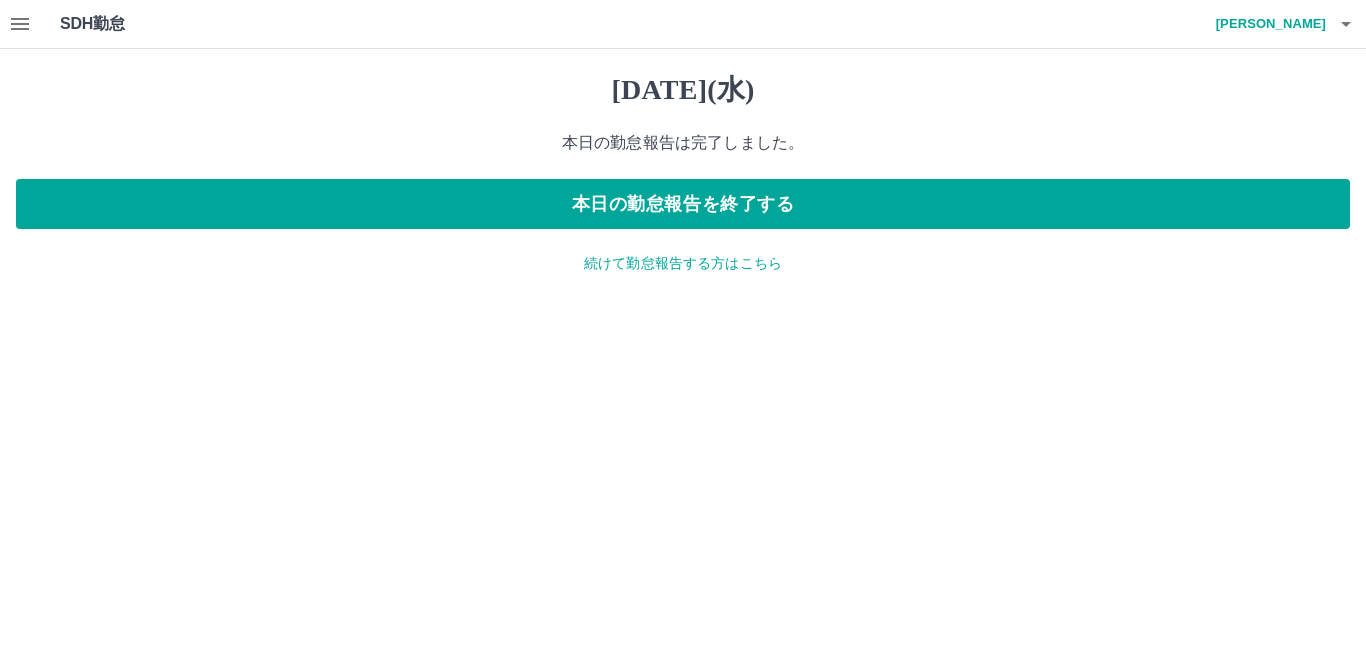 click on "続けて勤怠報告する方はこちら" at bounding box center (683, 263) 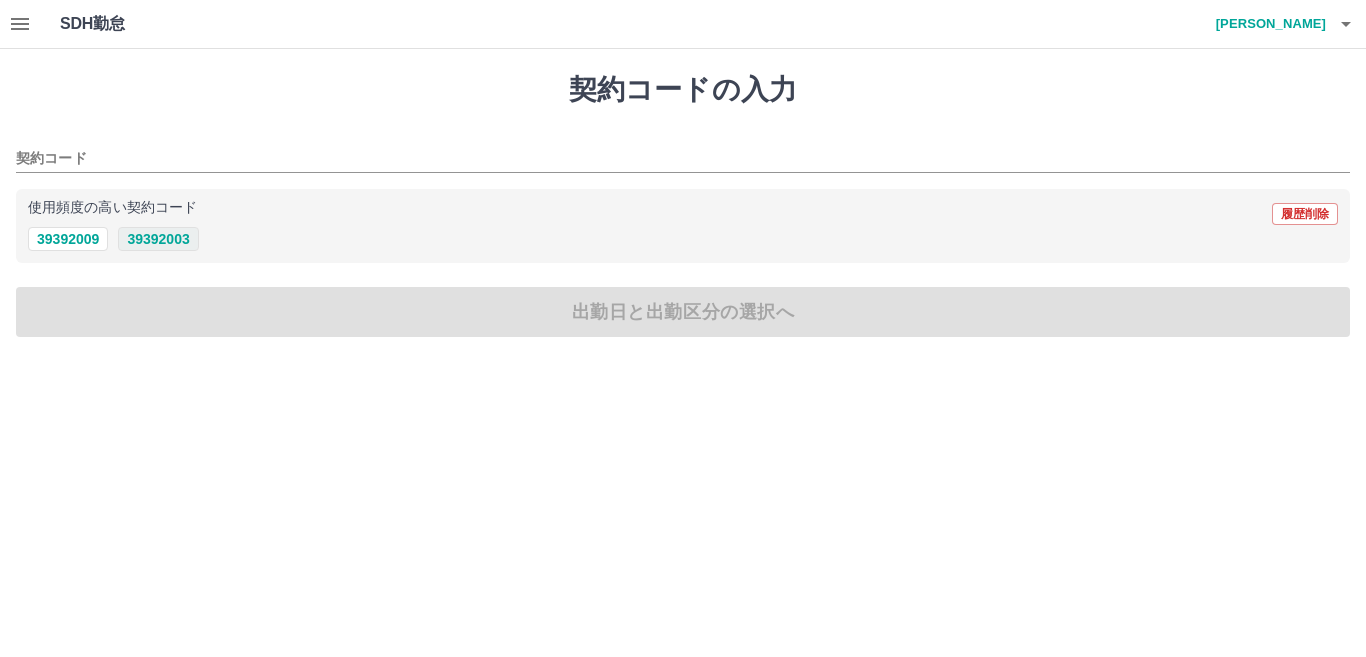 click on "39392003" at bounding box center (158, 239) 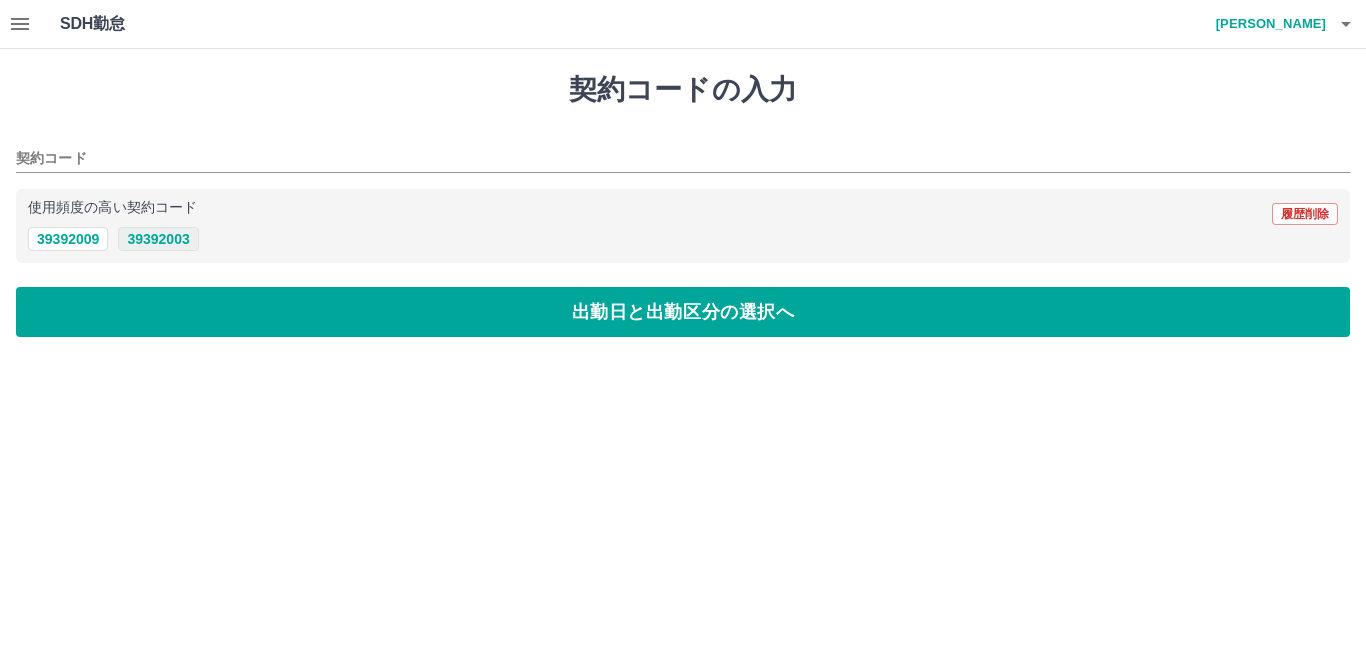 type on "********" 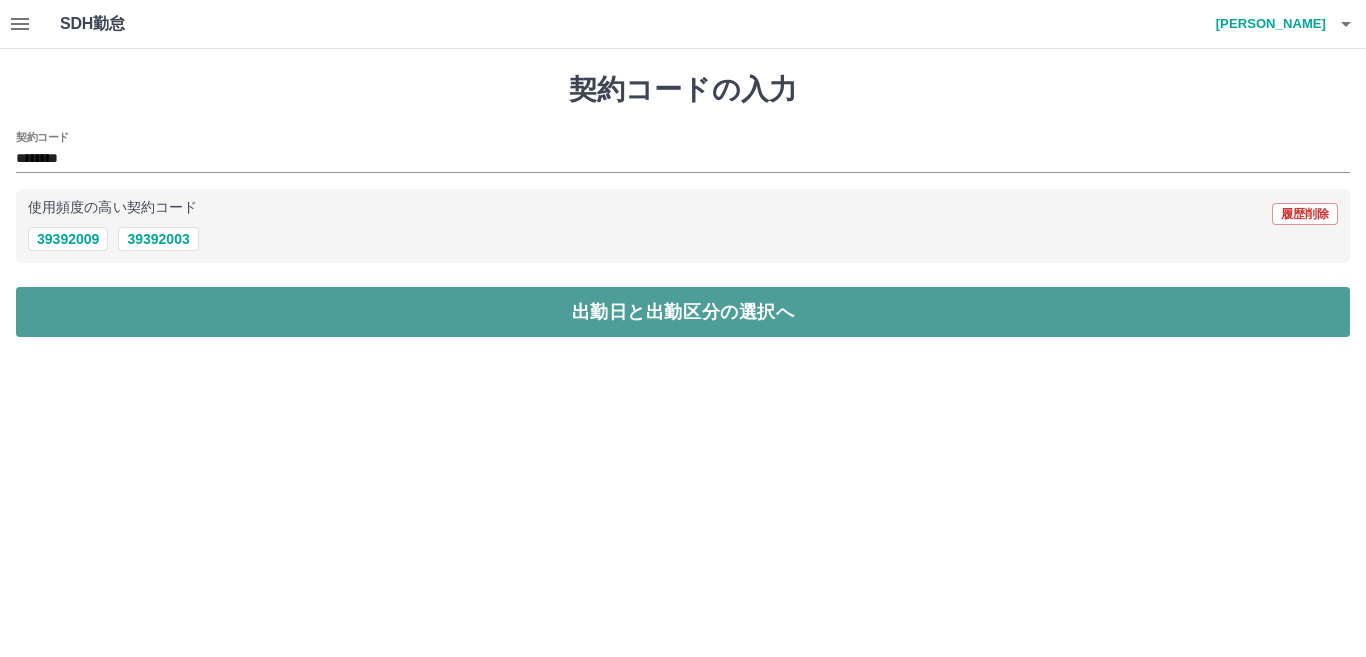 click on "出勤日と出勤区分の選択へ" at bounding box center [683, 312] 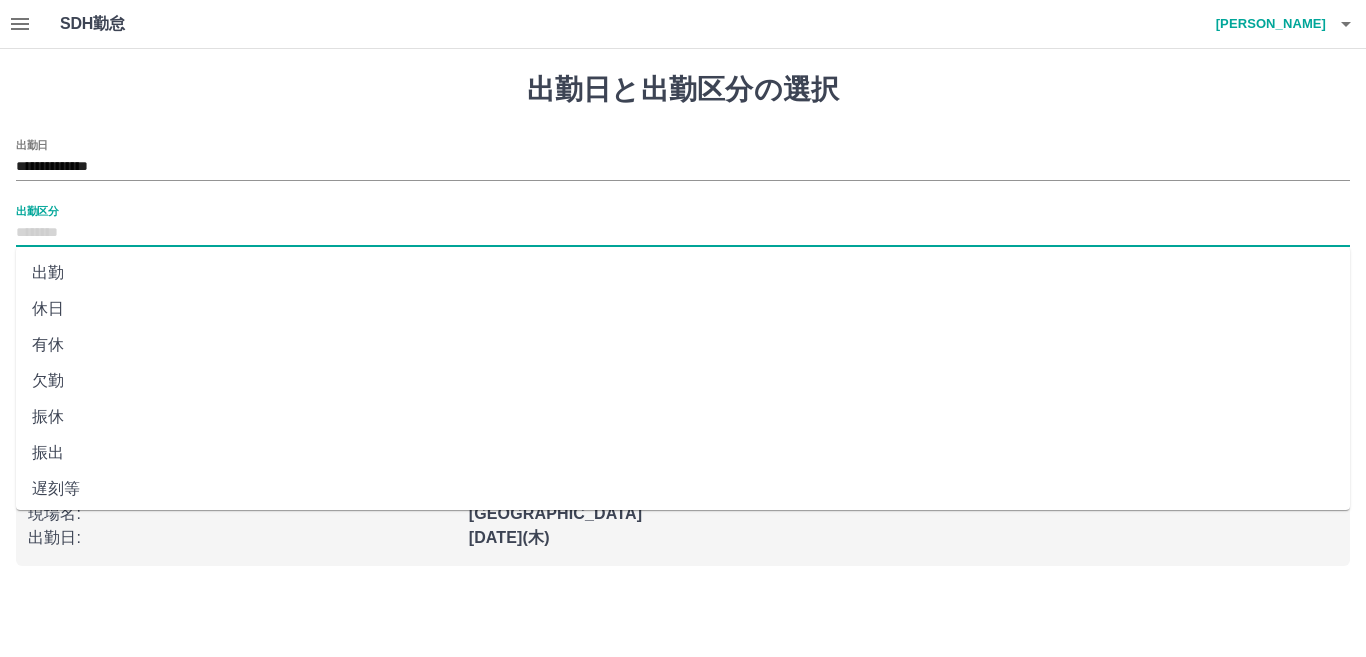 click on "出勤区分" at bounding box center [683, 233] 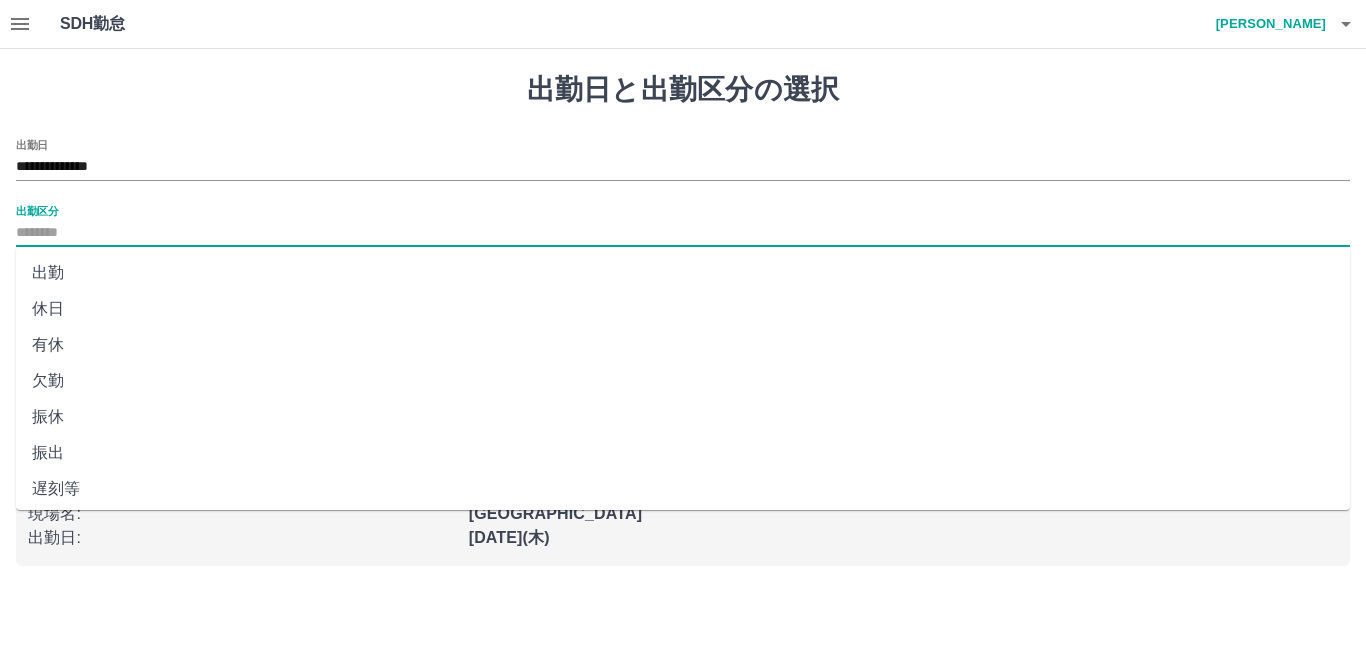 click on "出勤" at bounding box center (683, 273) 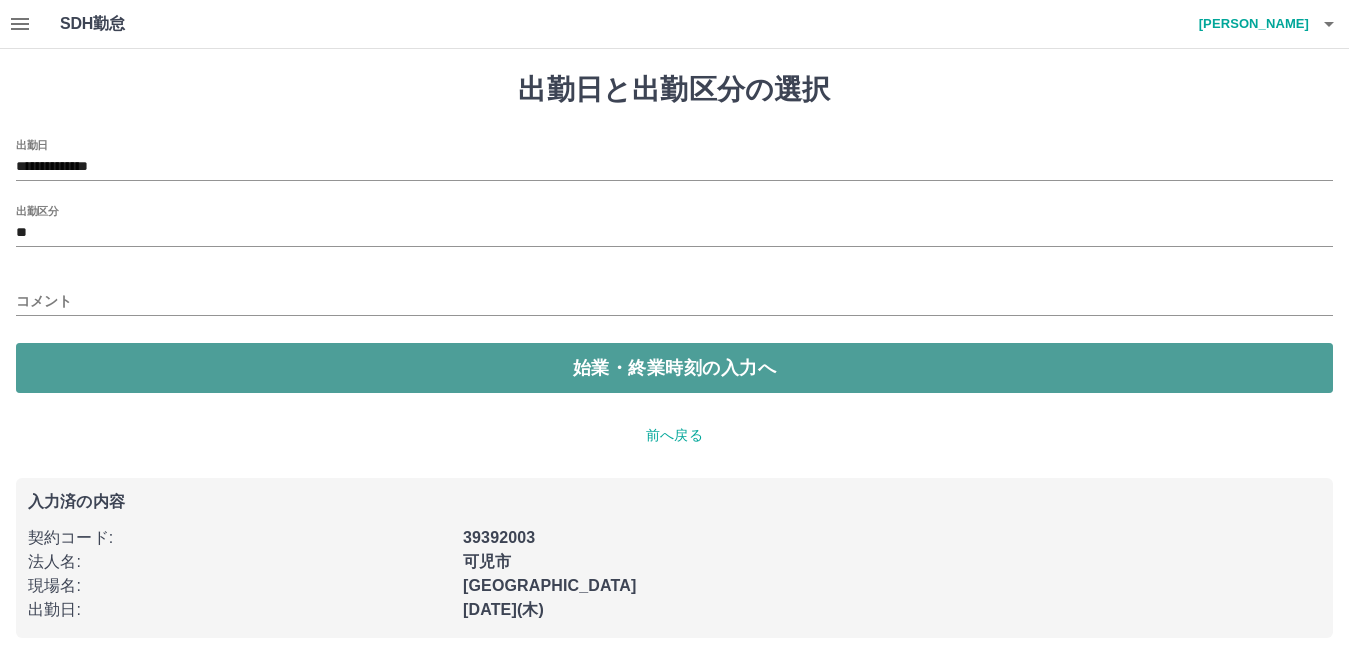 click on "始業・終業時刻の入力へ" at bounding box center [674, 368] 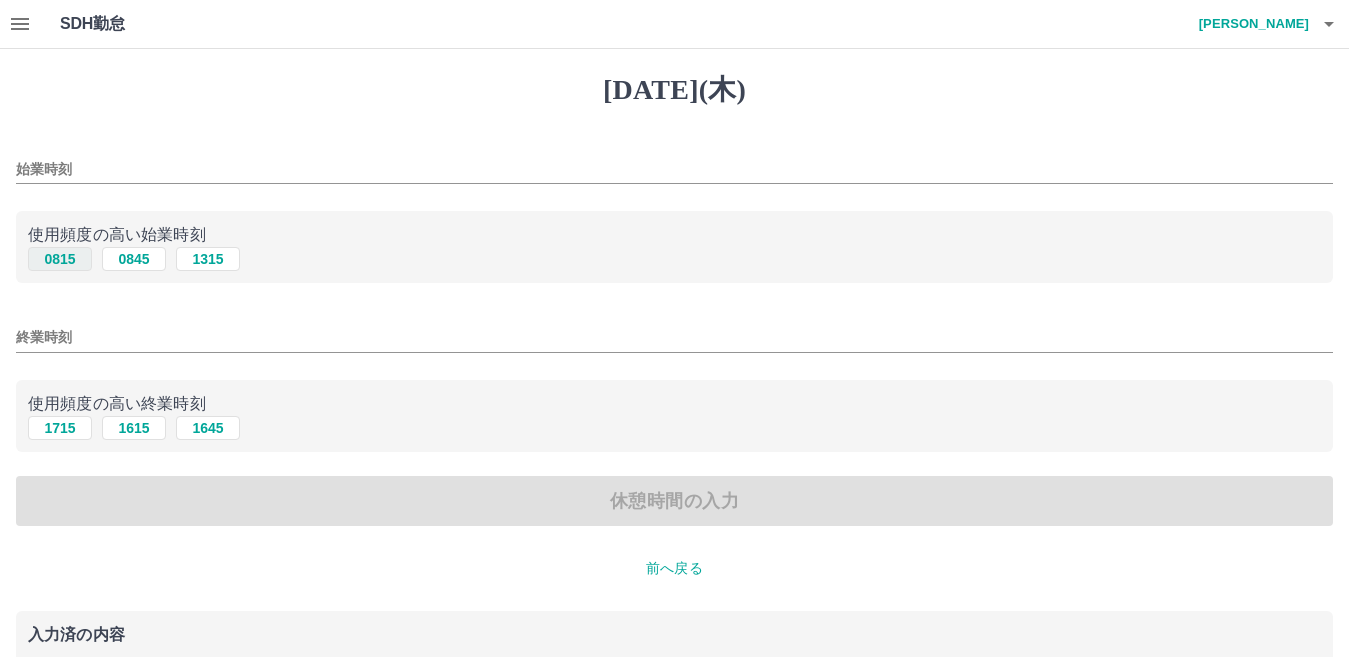 click on "0815" at bounding box center (60, 259) 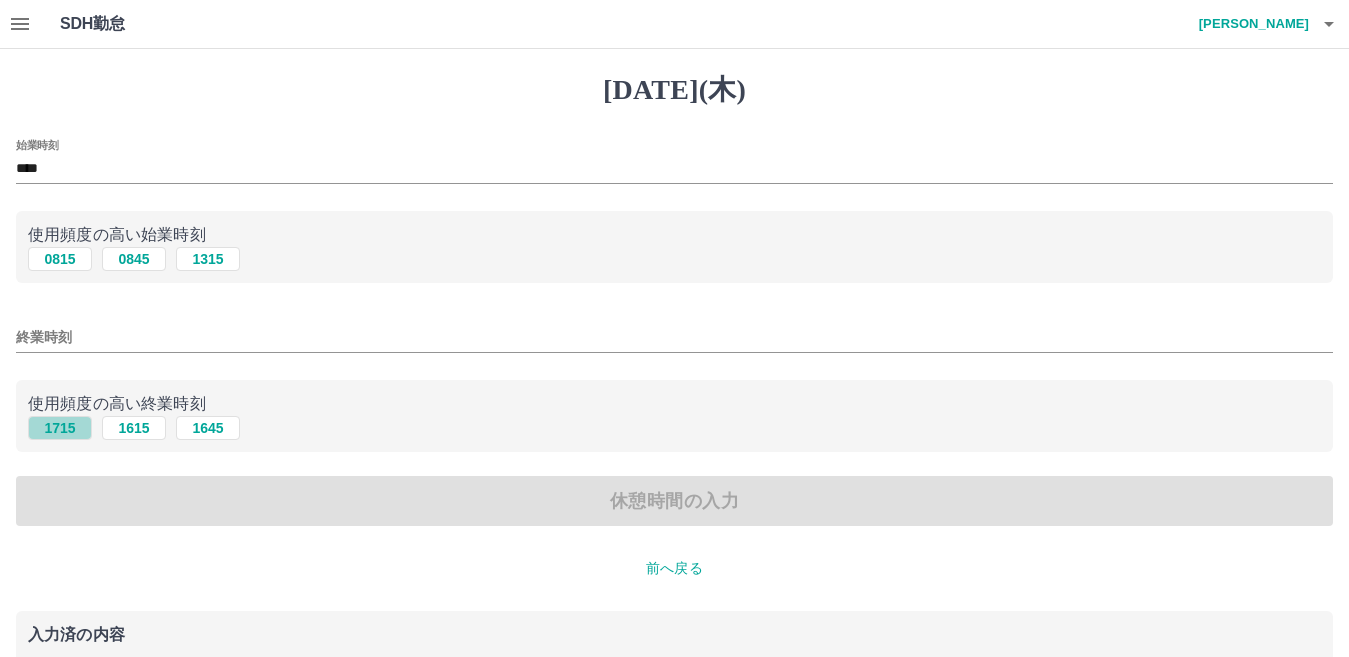 click on "1715" at bounding box center (60, 428) 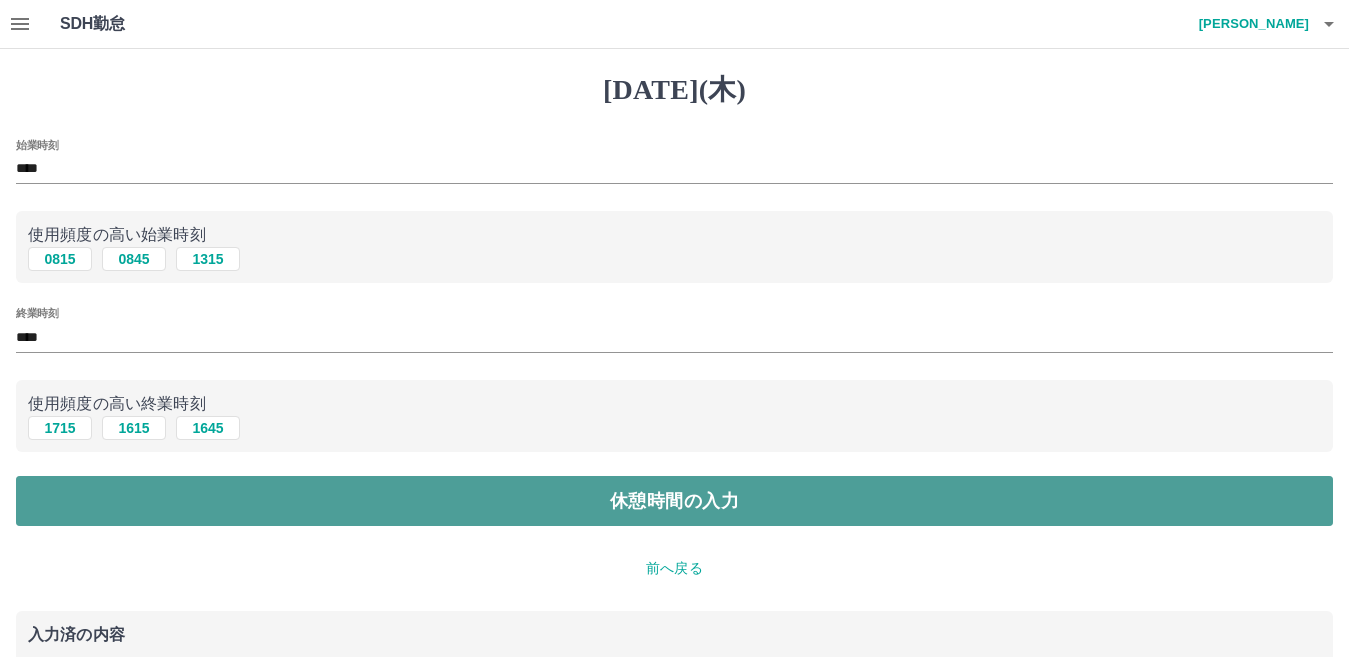 click on "休憩時間の入力" at bounding box center [674, 501] 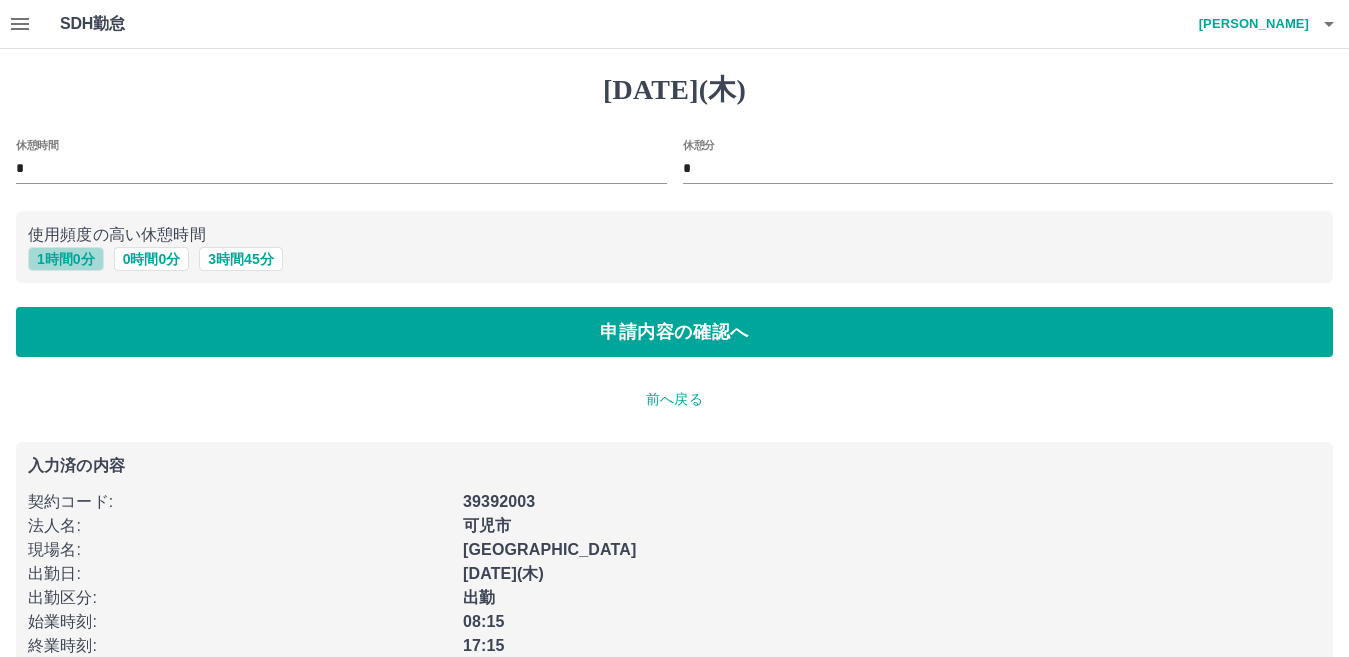 click on "1 時間 0 分" at bounding box center (66, 259) 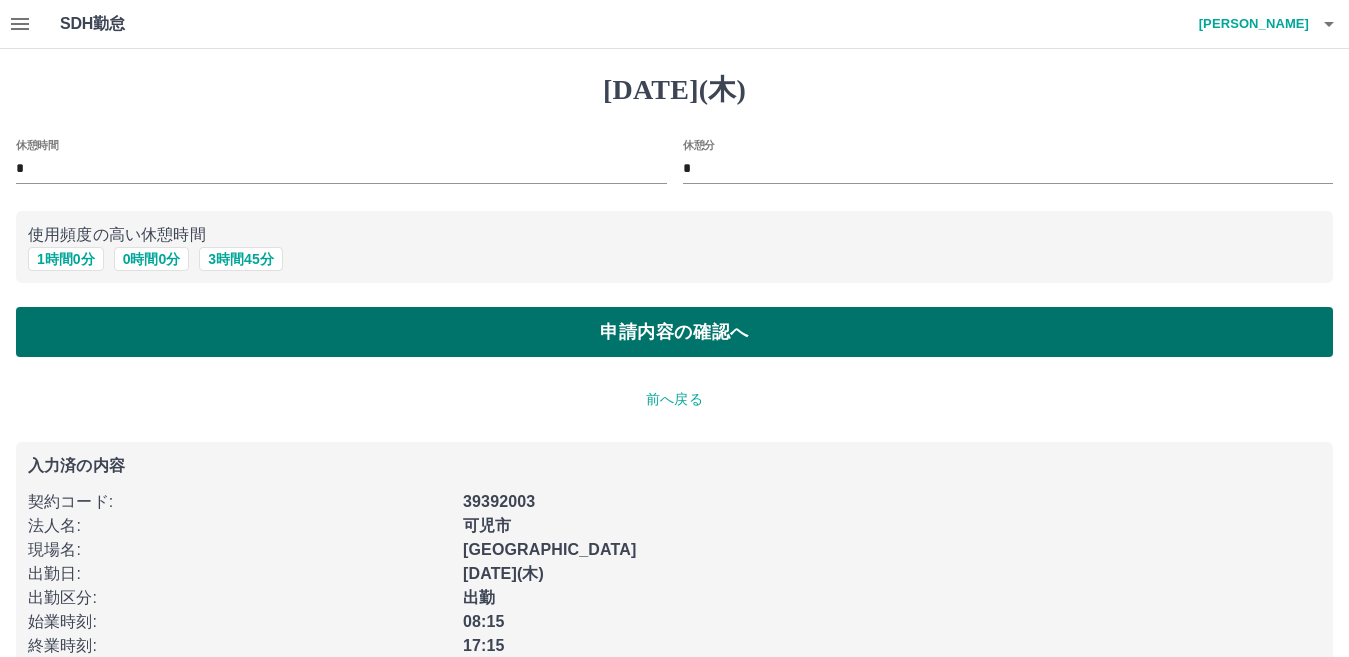 click on "申請内容の確認へ" at bounding box center [674, 332] 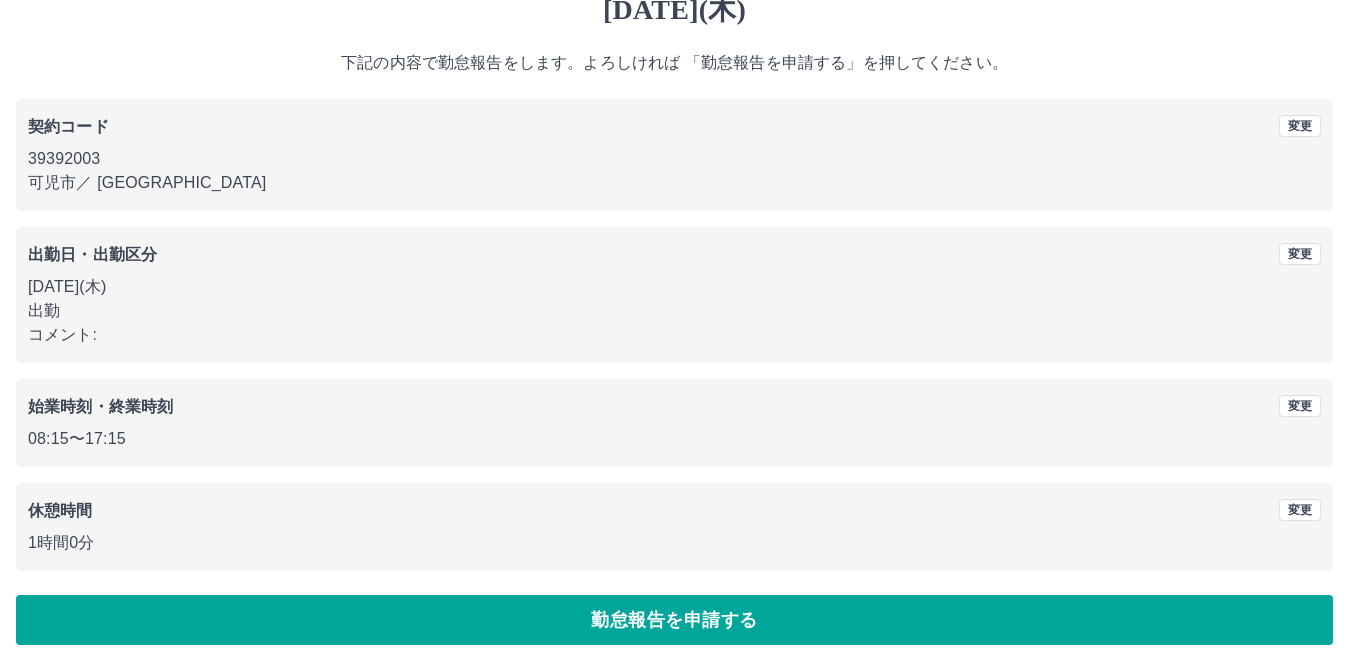 scroll, scrollTop: 92, scrollLeft: 0, axis: vertical 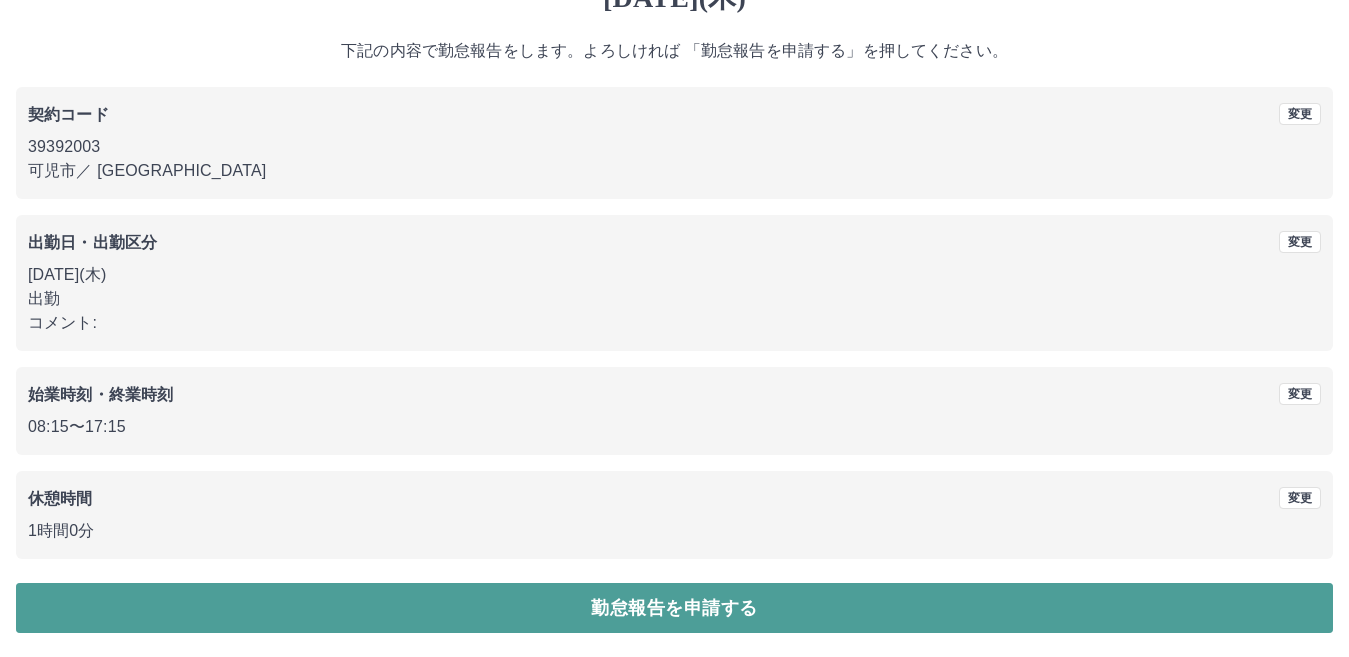 click on "勤怠報告を申請する" at bounding box center (674, 608) 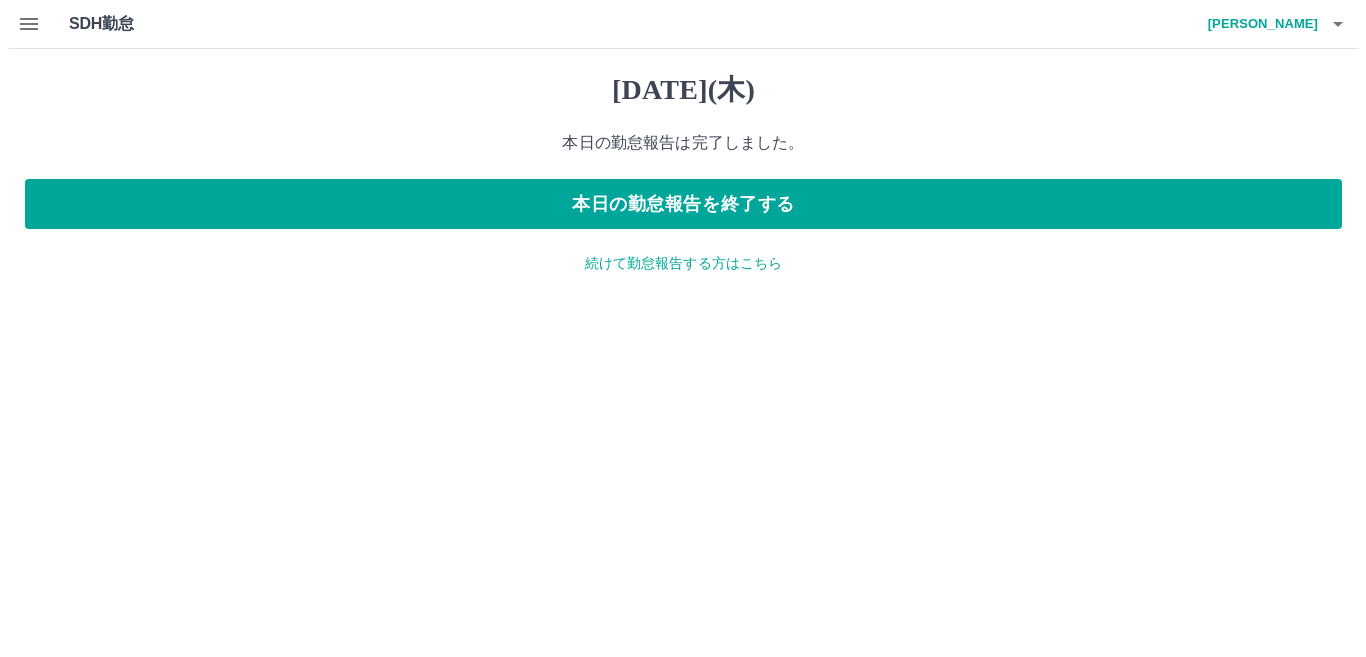 scroll, scrollTop: 0, scrollLeft: 0, axis: both 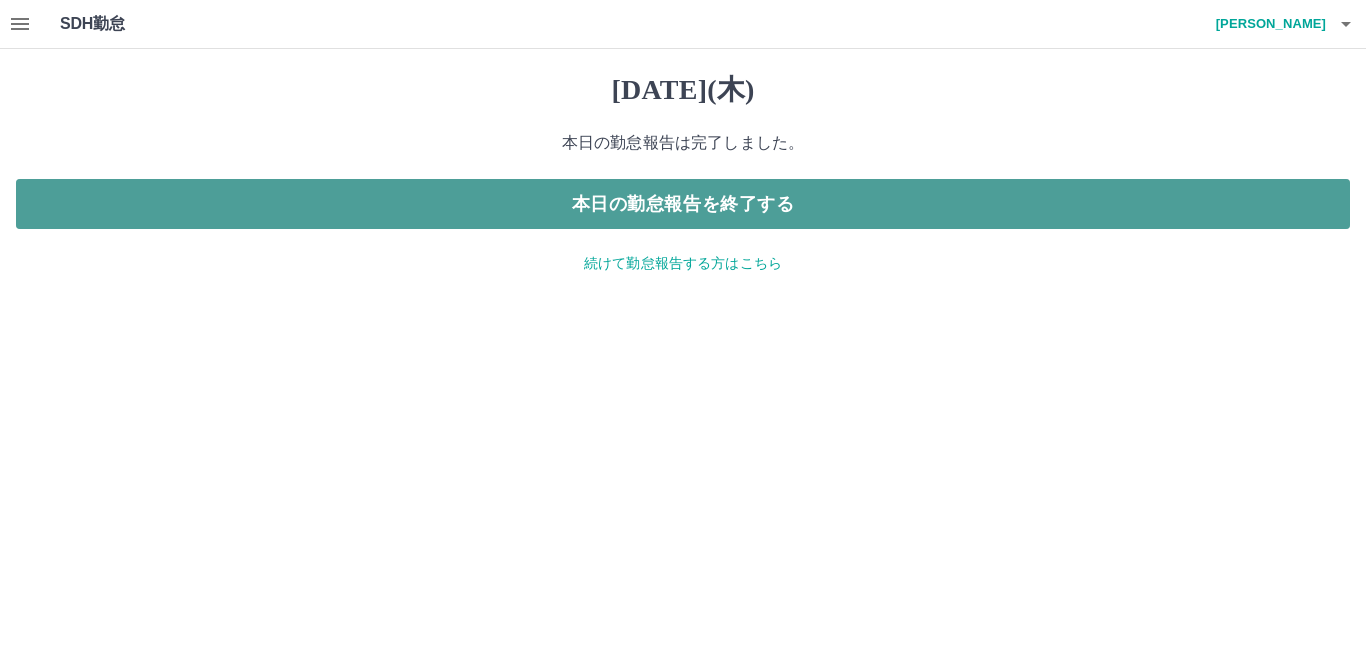 click on "本日の勤怠報告を終了する" at bounding box center (683, 204) 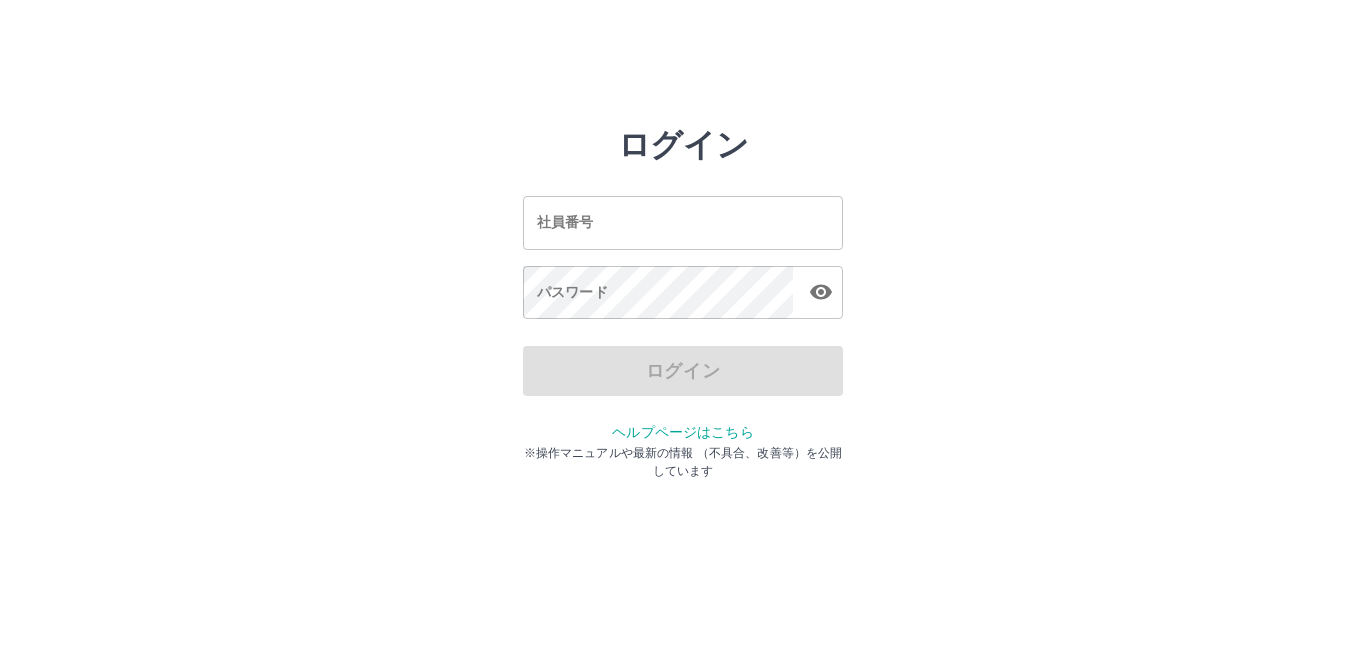 scroll, scrollTop: 0, scrollLeft: 0, axis: both 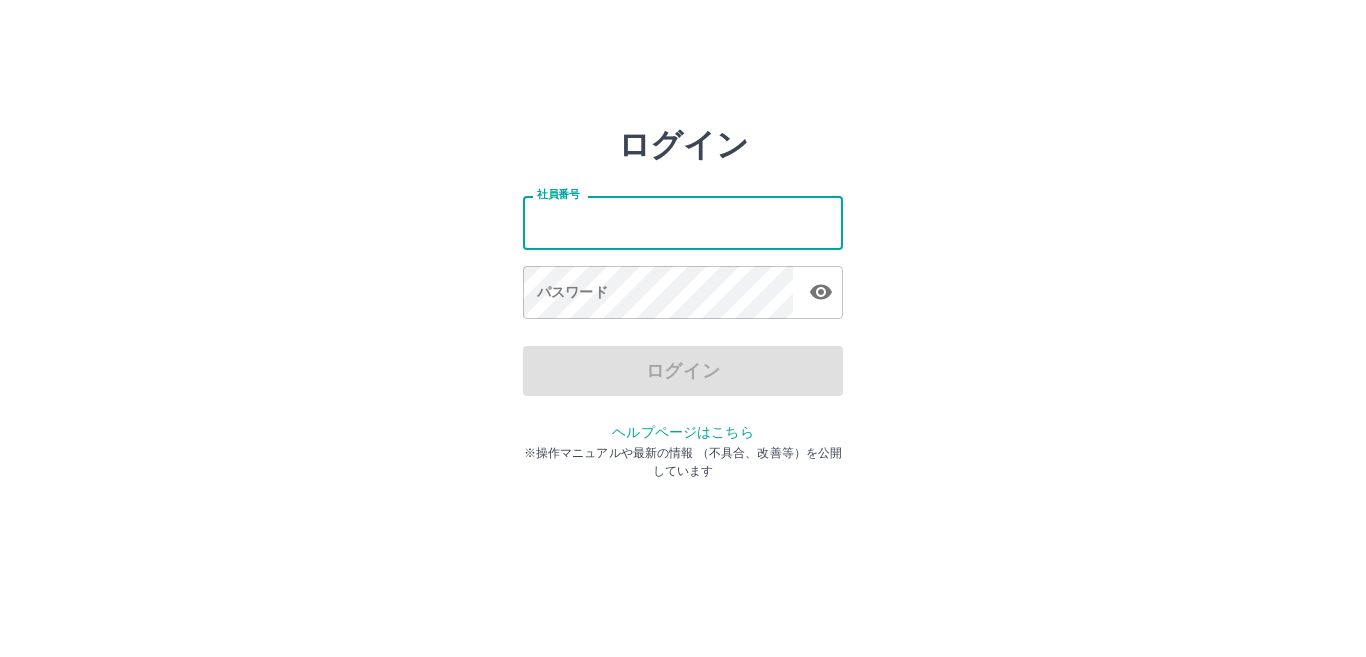 type on "*******" 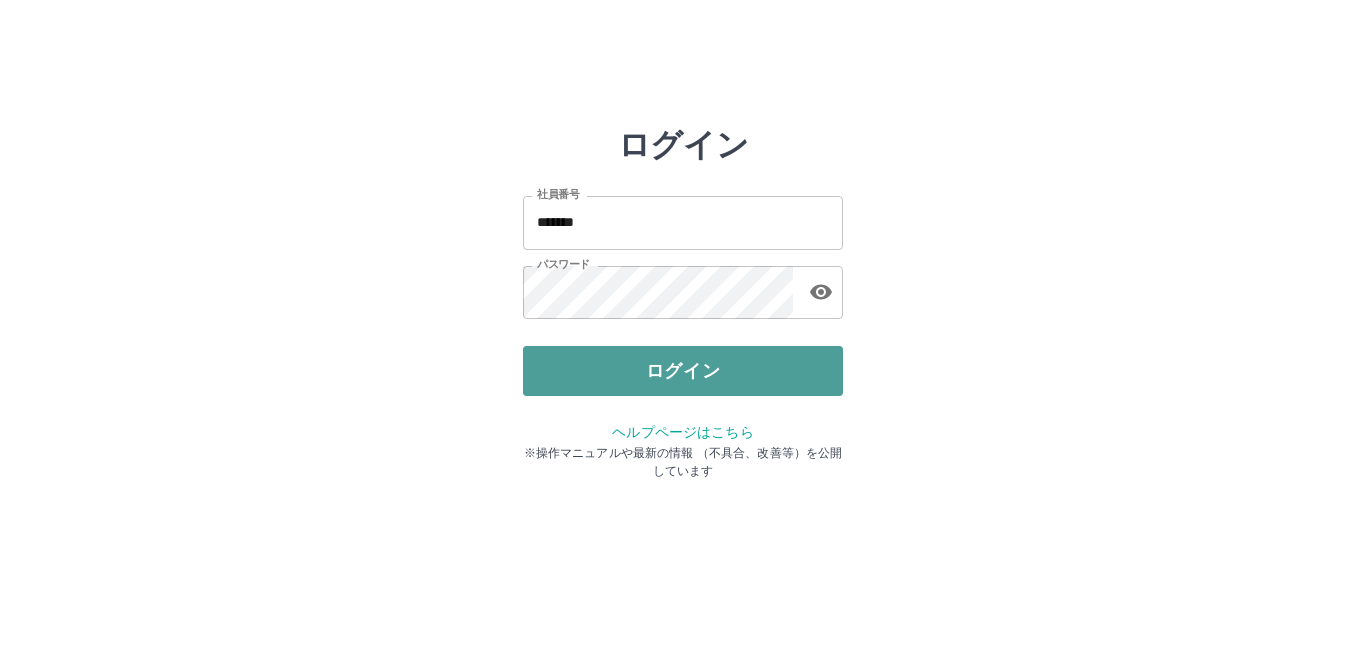 click on "ログイン" at bounding box center (683, 371) 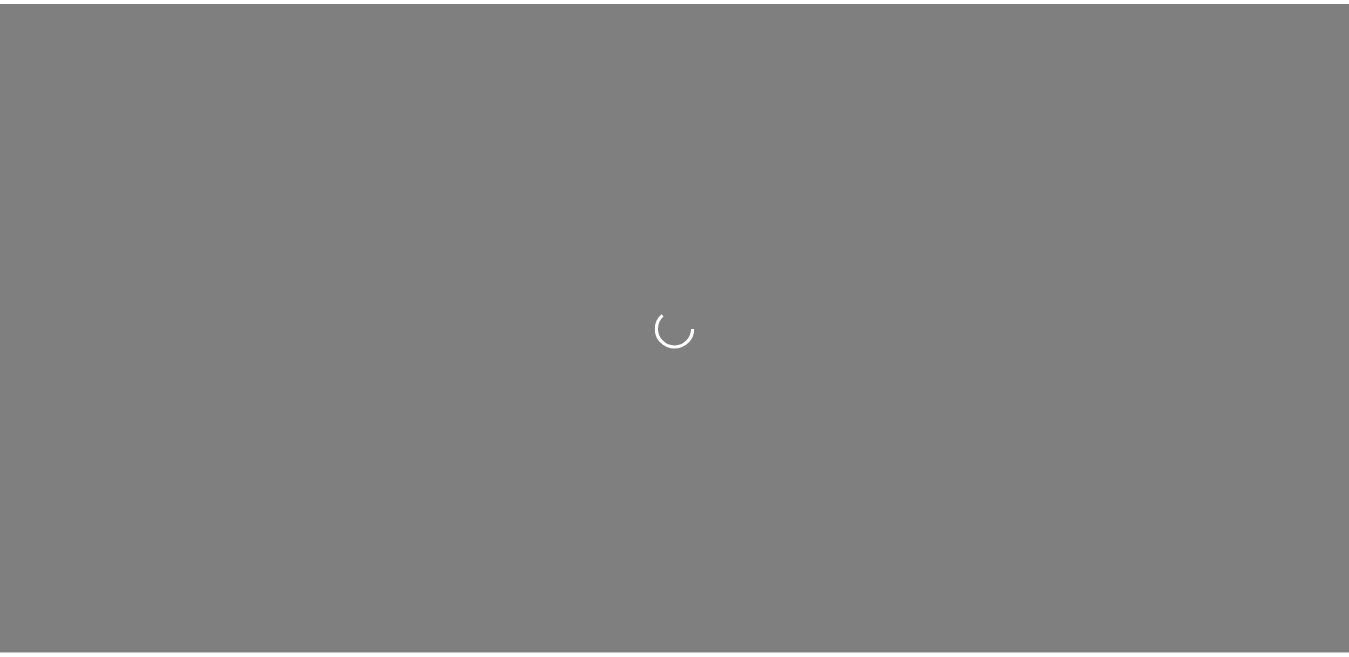 scroll, scrollTop: 0, scrollLeft: 0, axis: both 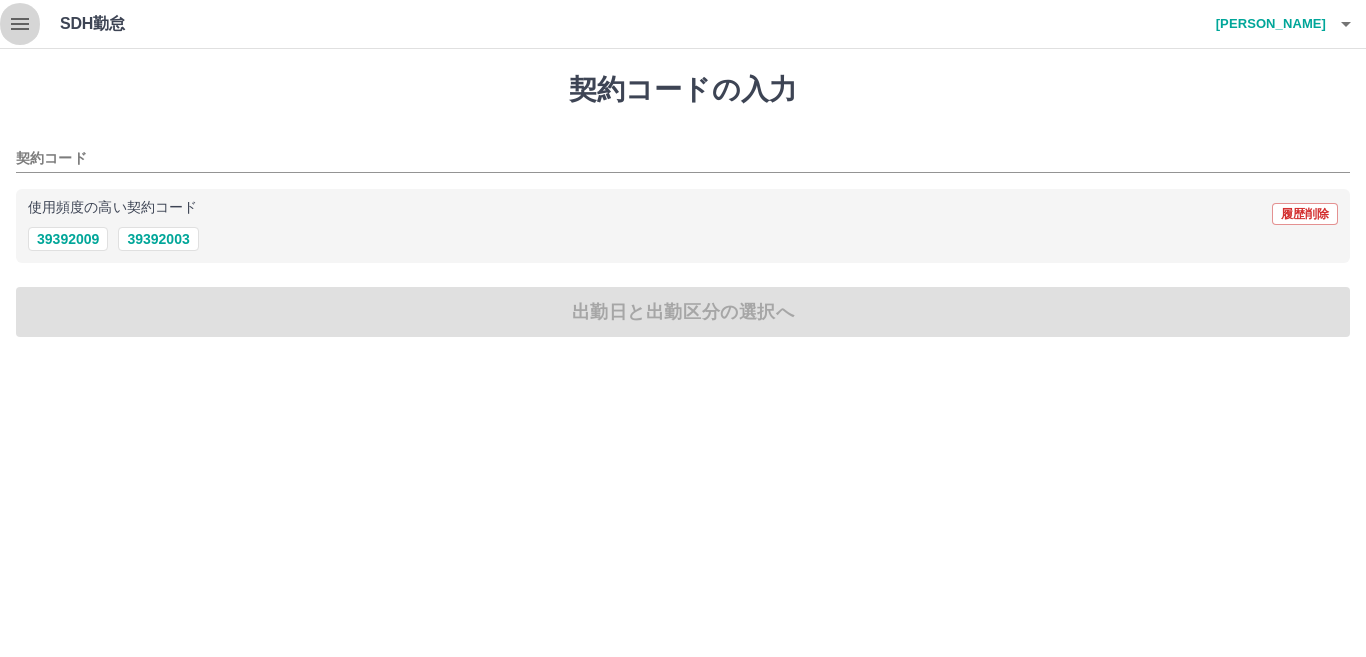 click at bounding box center [20, 24] 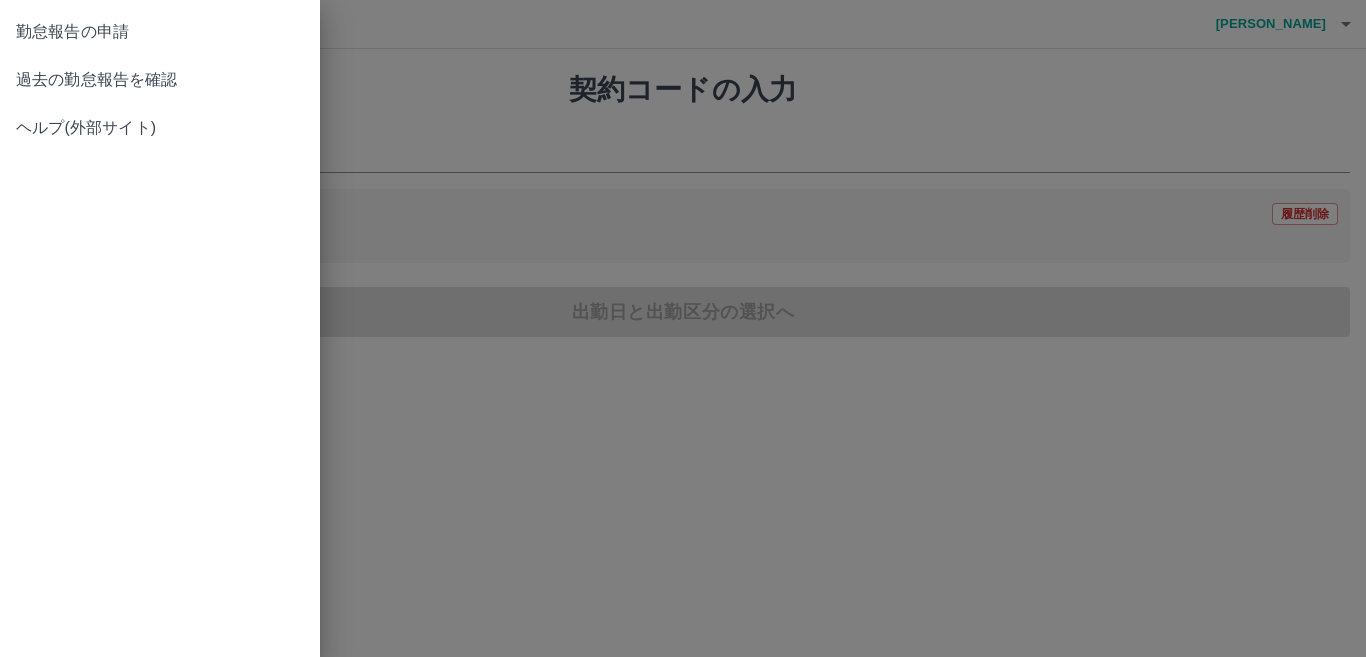 click on "過去の勤怠報告を確認" at bounding box center [160, 80] 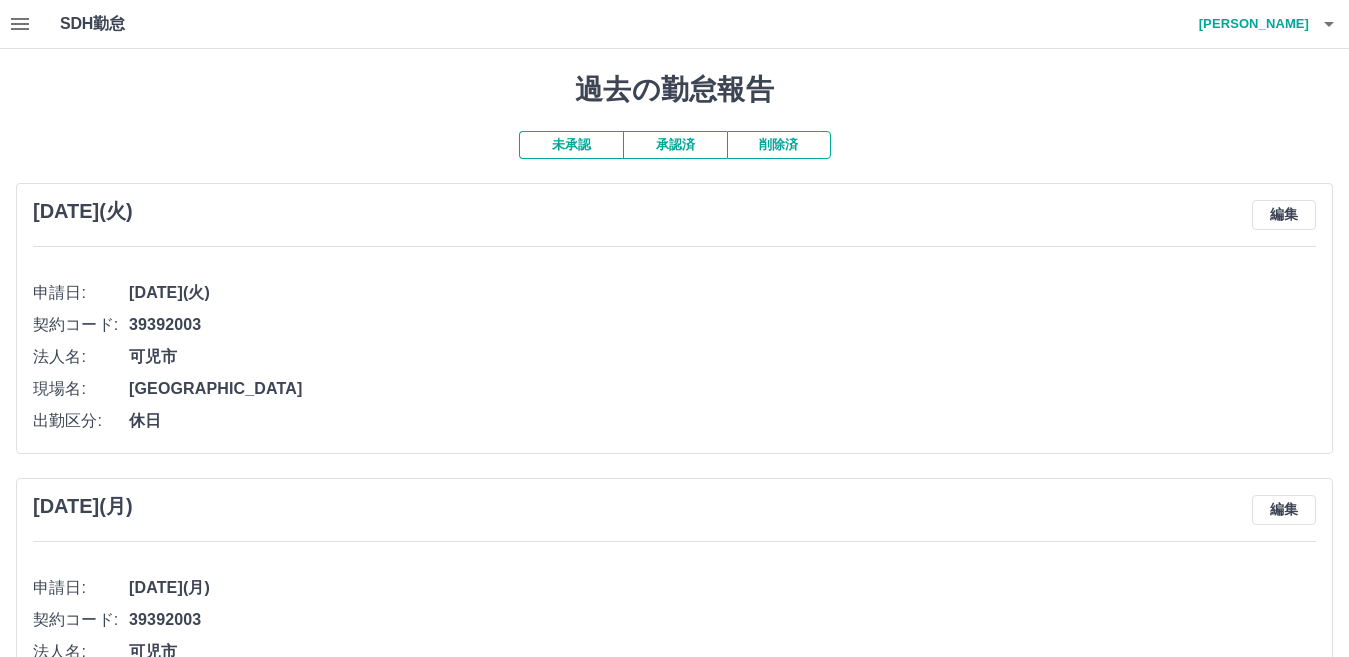 click on "承認済" at bounding box center [675, 145] 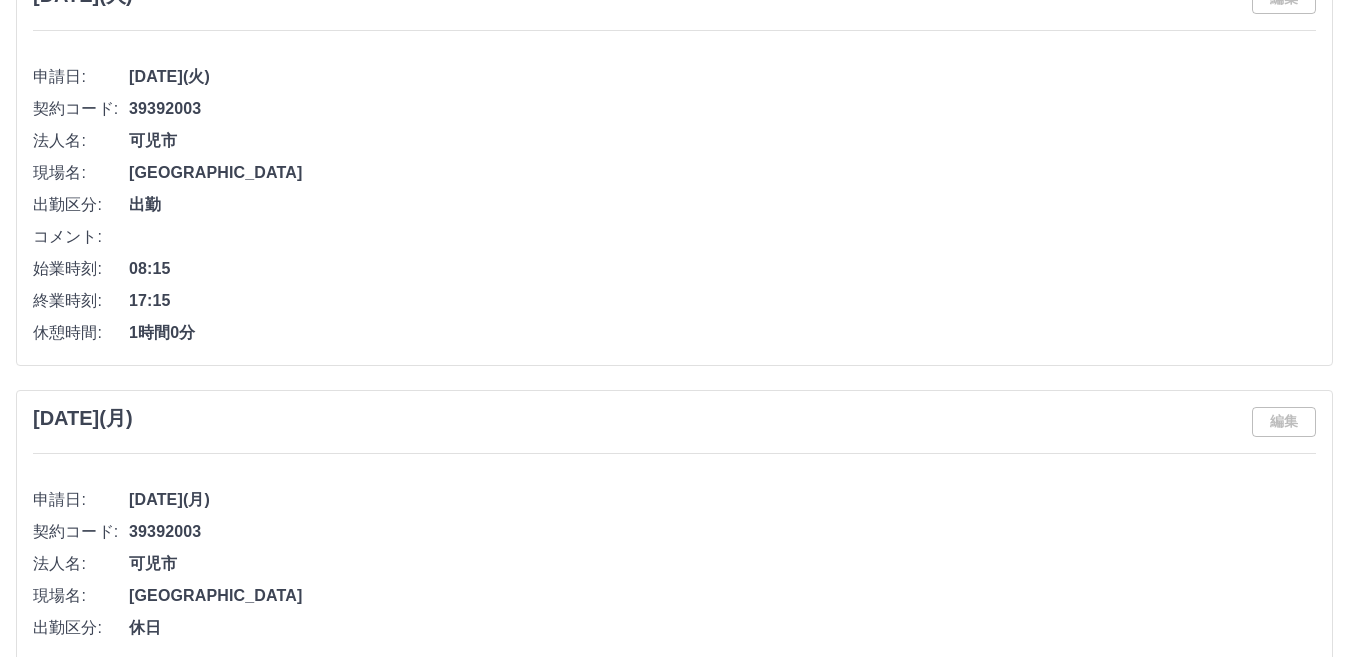 scroll, scrollTop: 240, scrollLeft: 0, axis: vertical 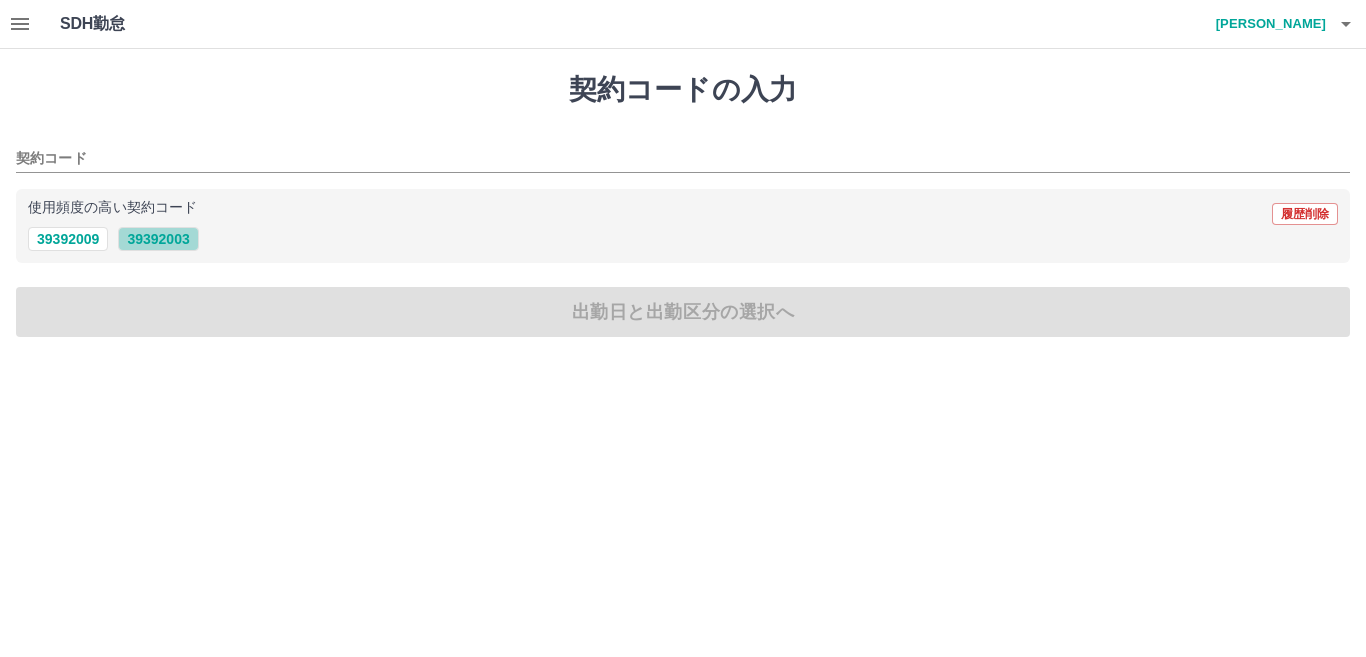 click on "39392003" at bounding box center [158, 239] 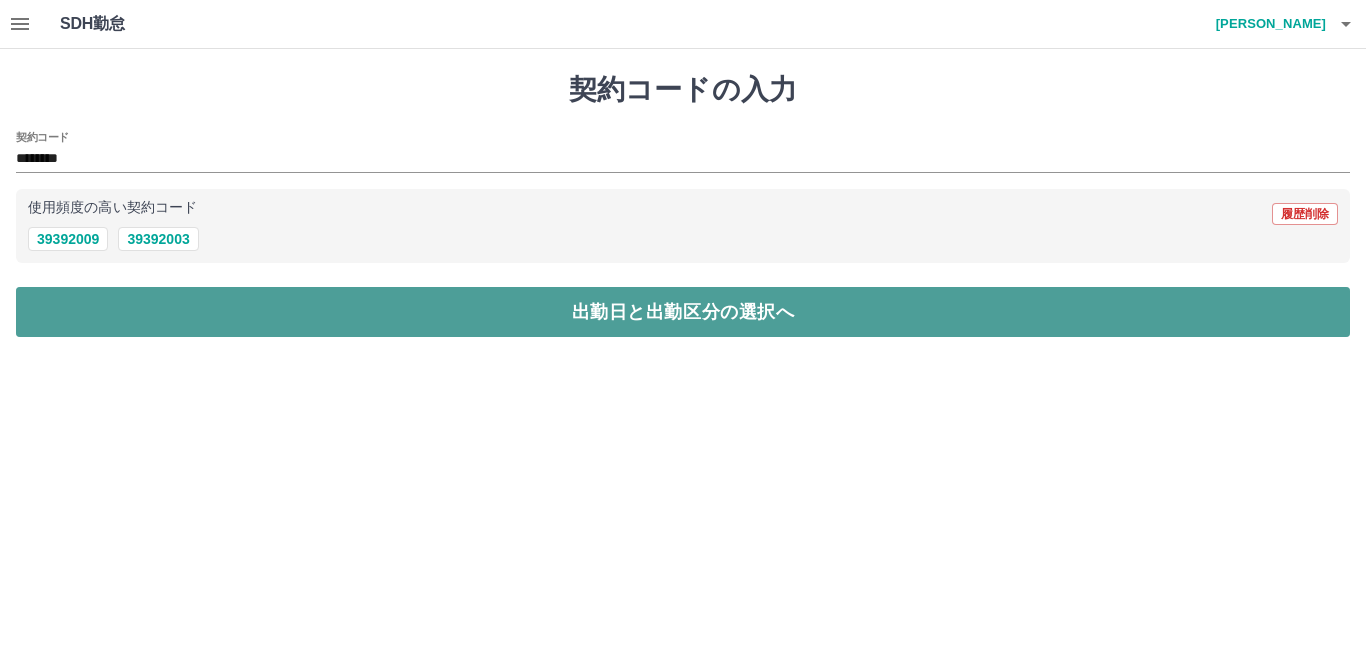 click on "出勤日と出勤区分の選択へ" at bounding box center (683, 312) 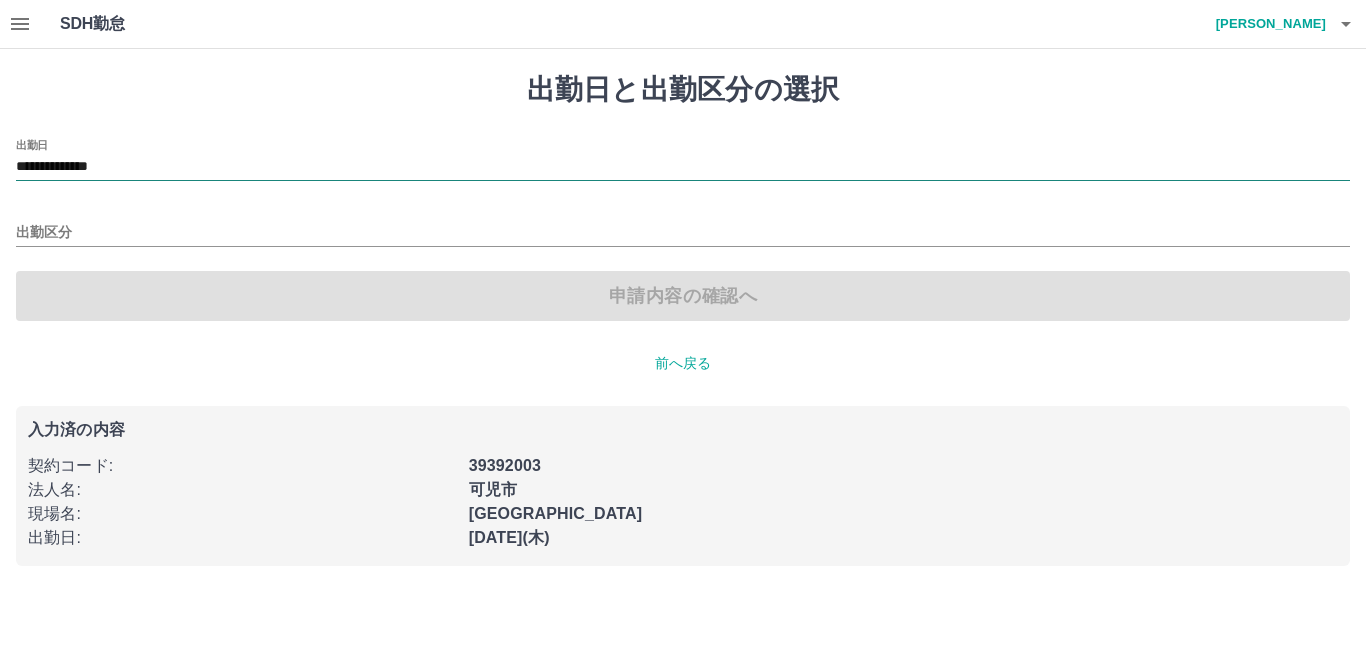 click on "**********" at bounding box center (683, 167) 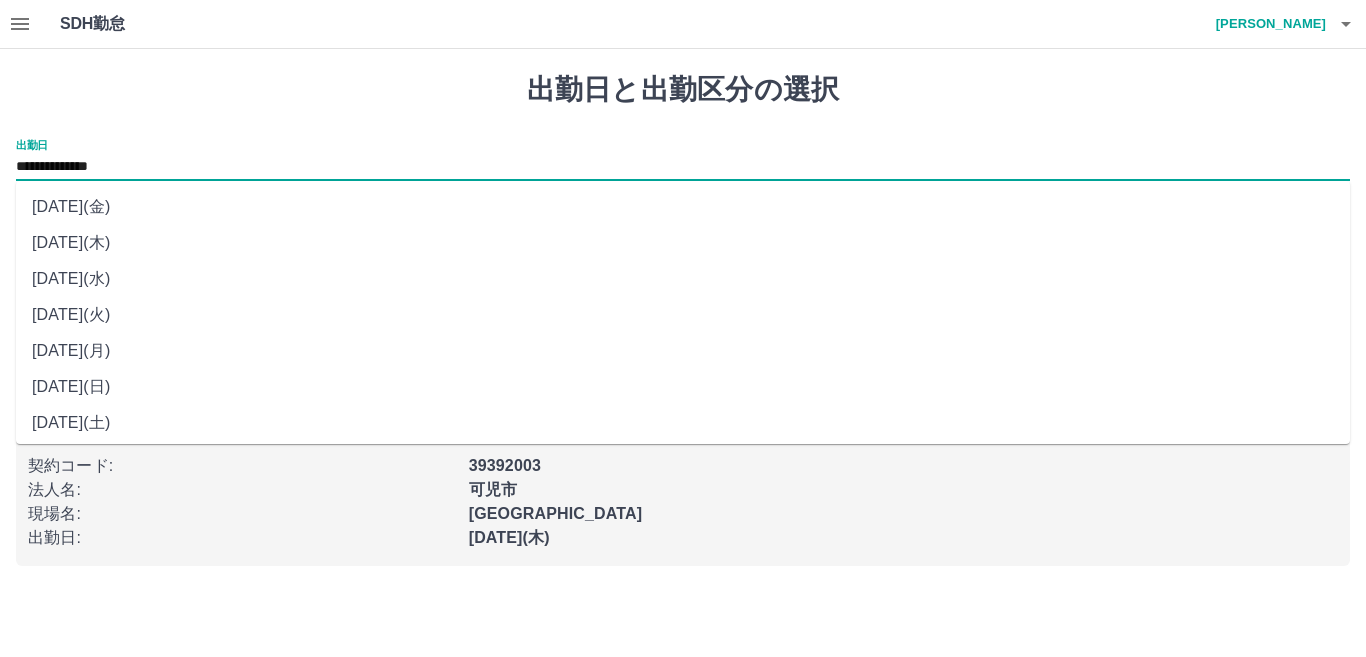 click on "2025年07月09日(水)" at bounding box center (683, 279) 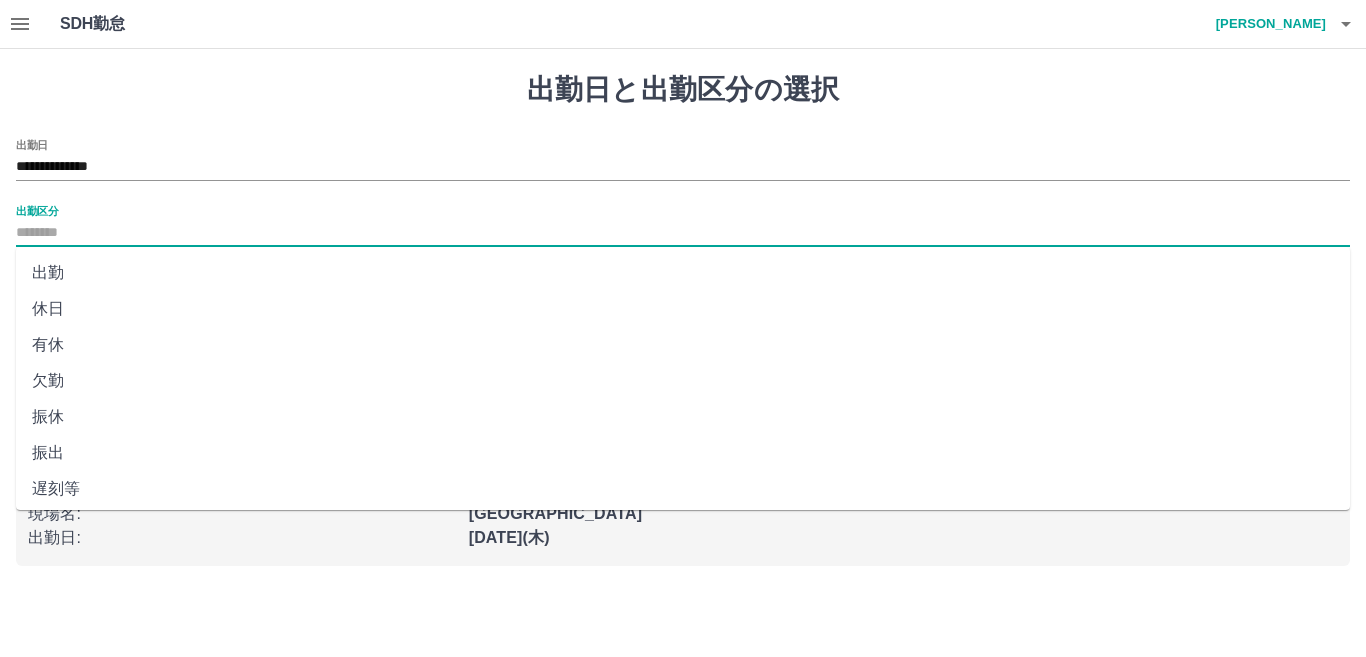 click on "出勤区分" at bounding box center [683, 233] 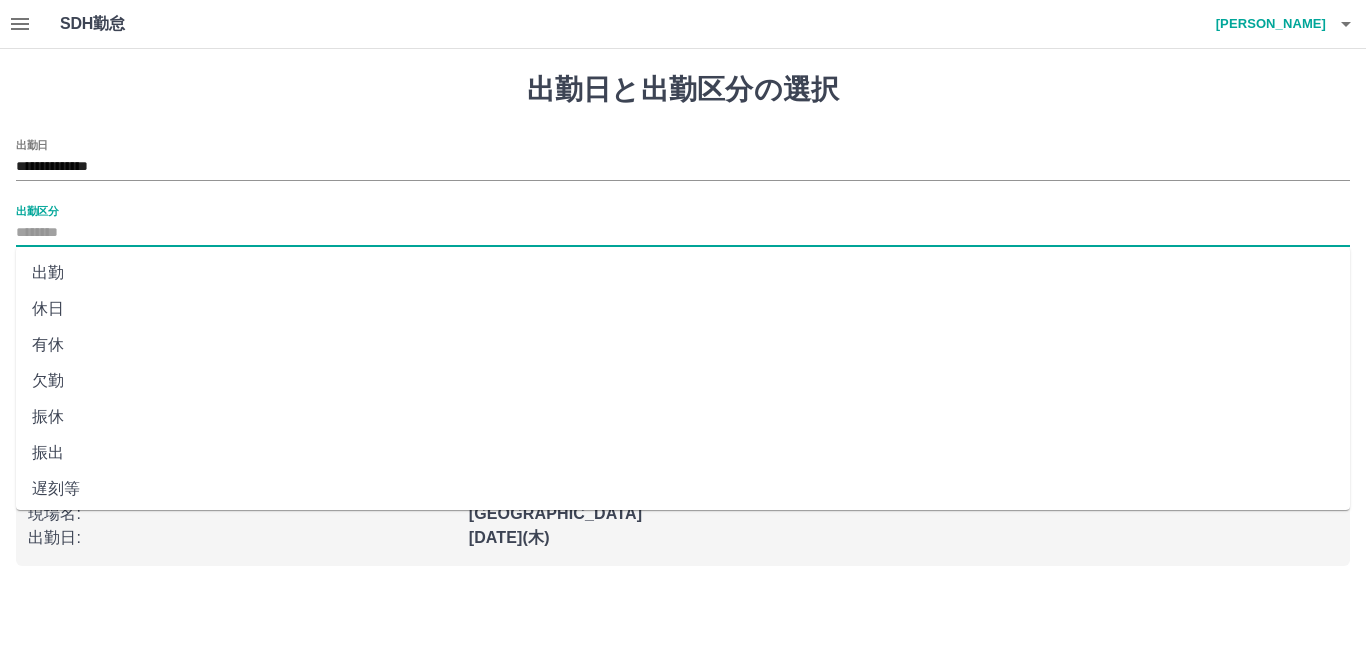 click on "出勤" at bounding box center [683, 273] 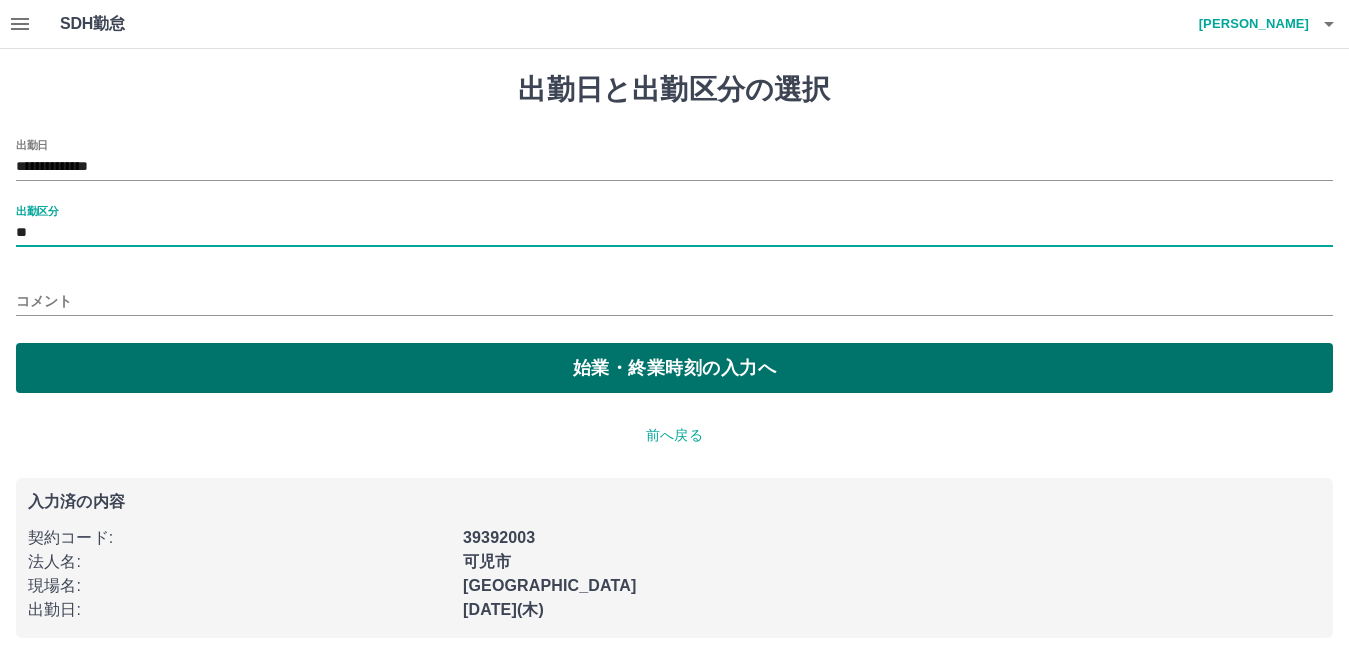 click on "始業・終業時刻の入力へ" at bounding box center [674, 368] 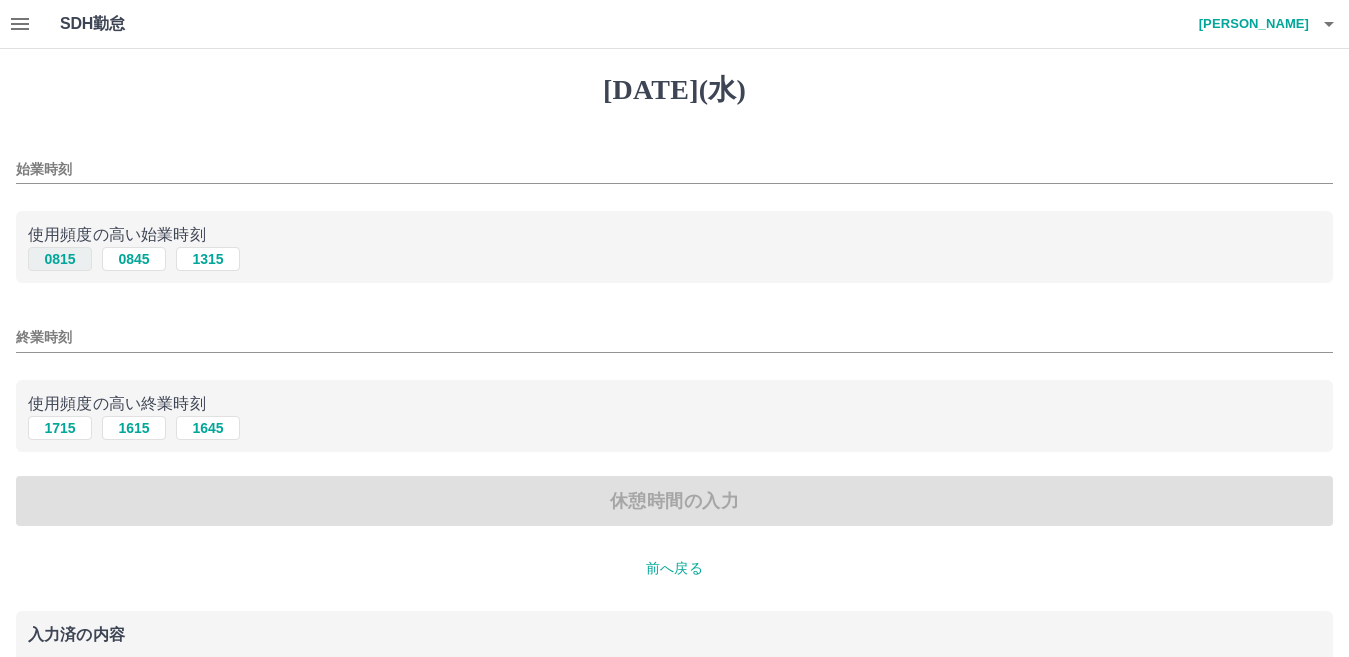 click on "0815" at bounding box center [60, 259] 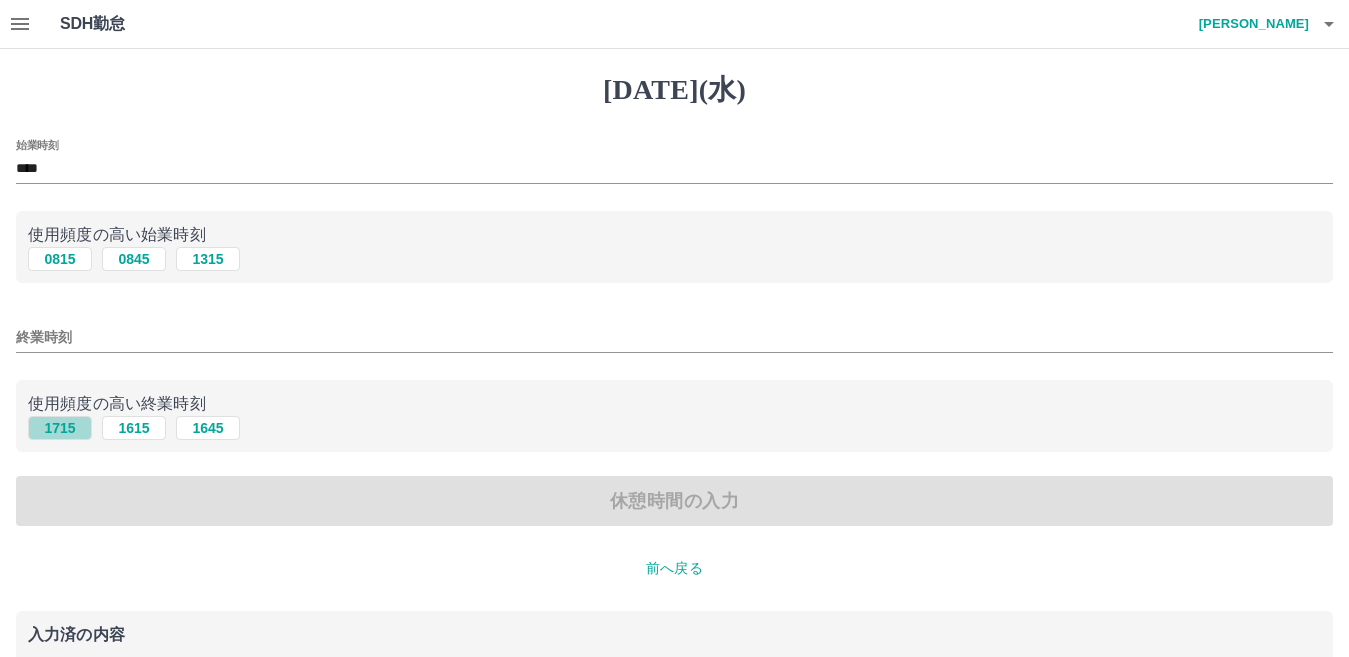 click on "1715" at bounding box center [60, 428] 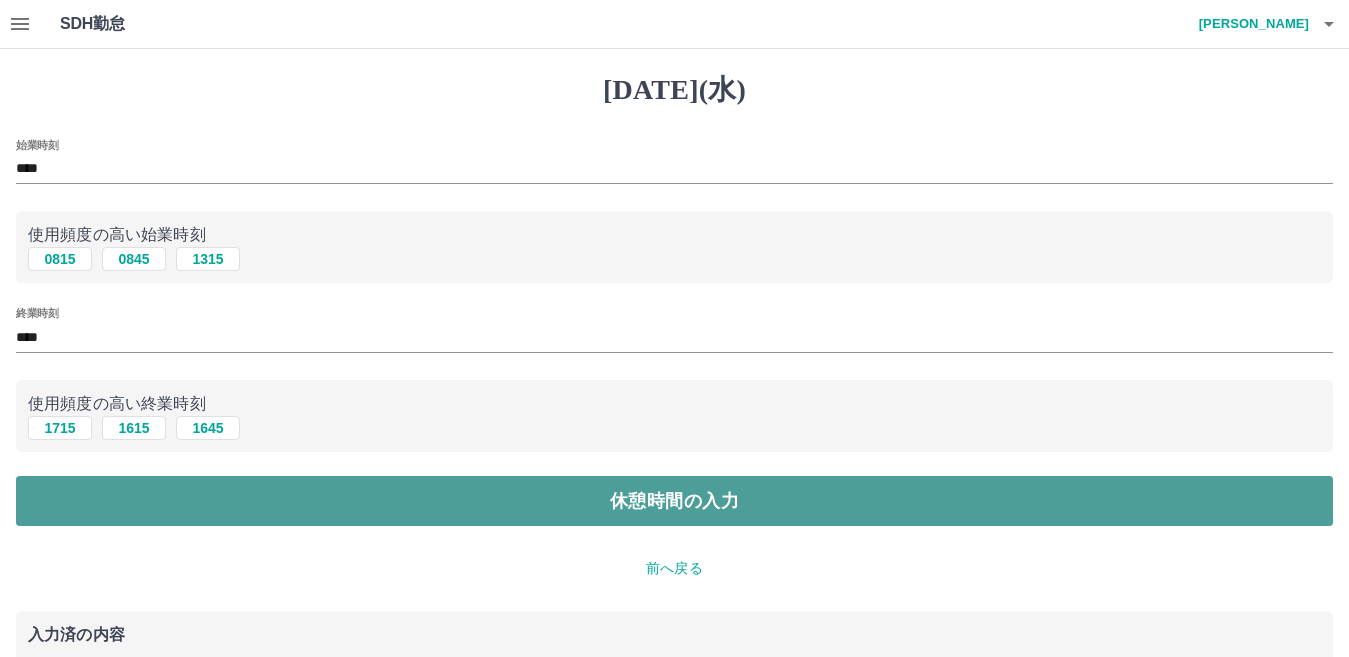 click on "休憩時間の入力" at bounding box center (674, 501) 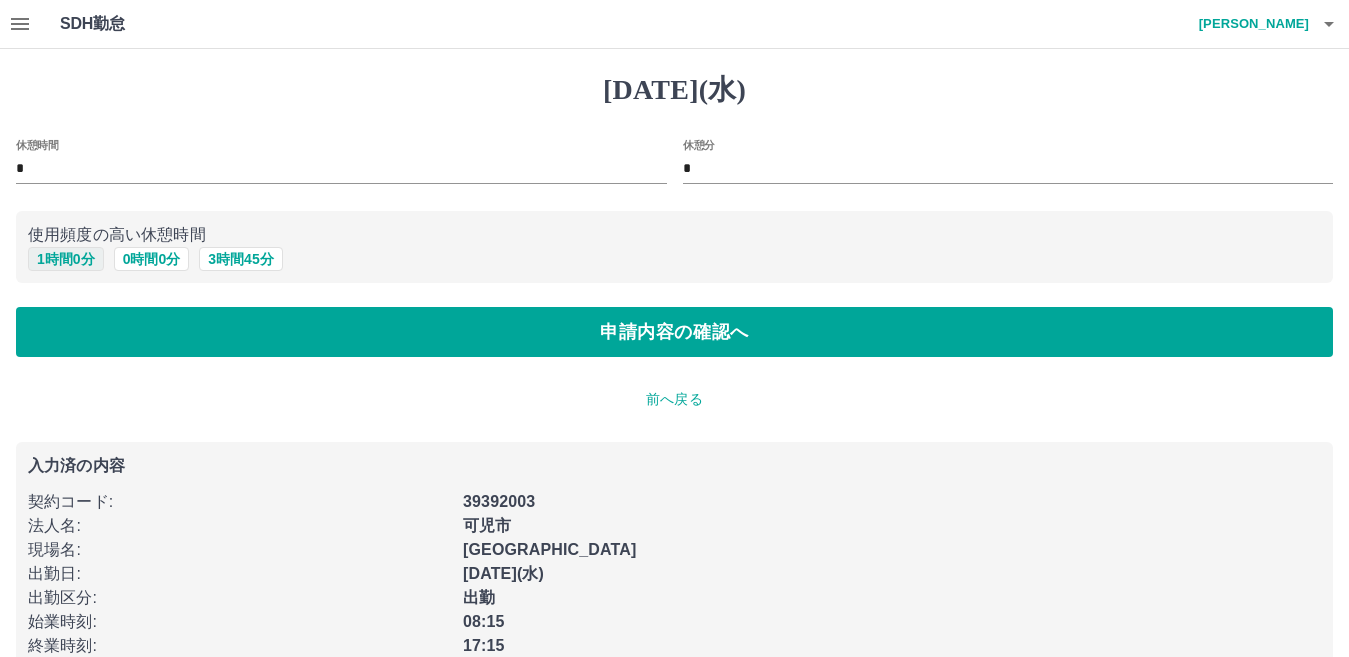 click on "1 時間 0 分" at bounding box center [66, 259] 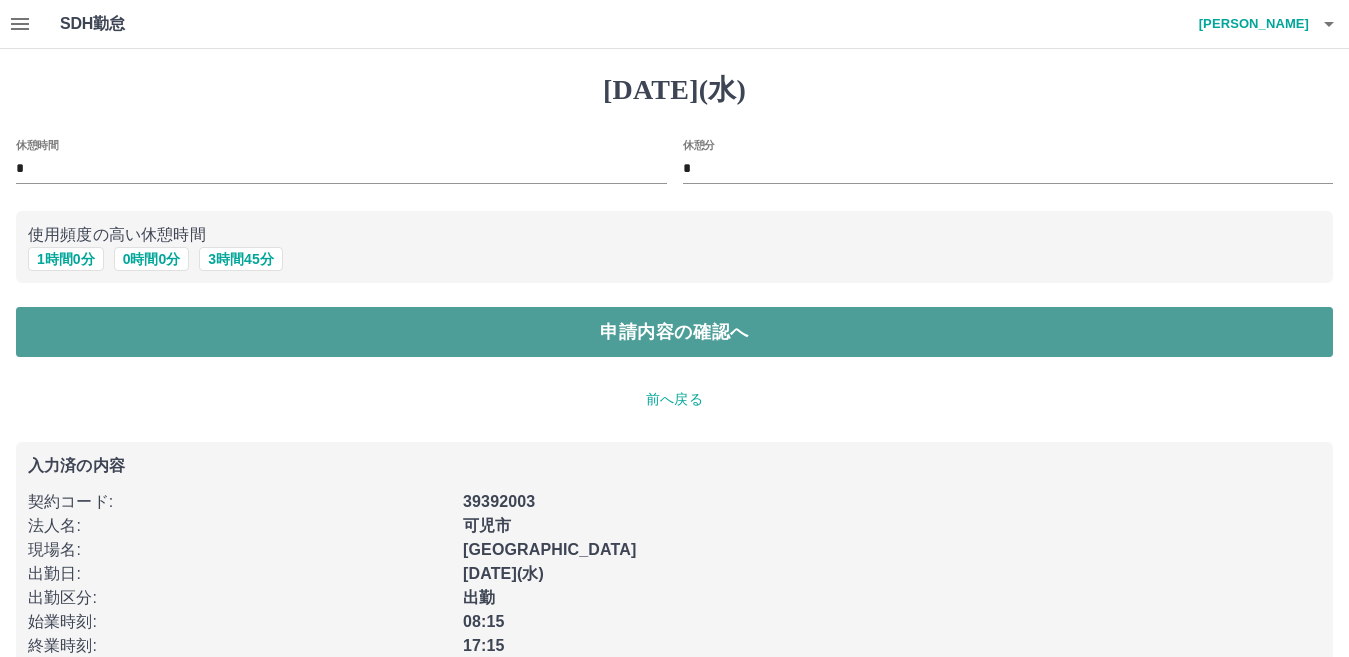 click on "申請内容の確認へ" at bounding box center [674, 332] 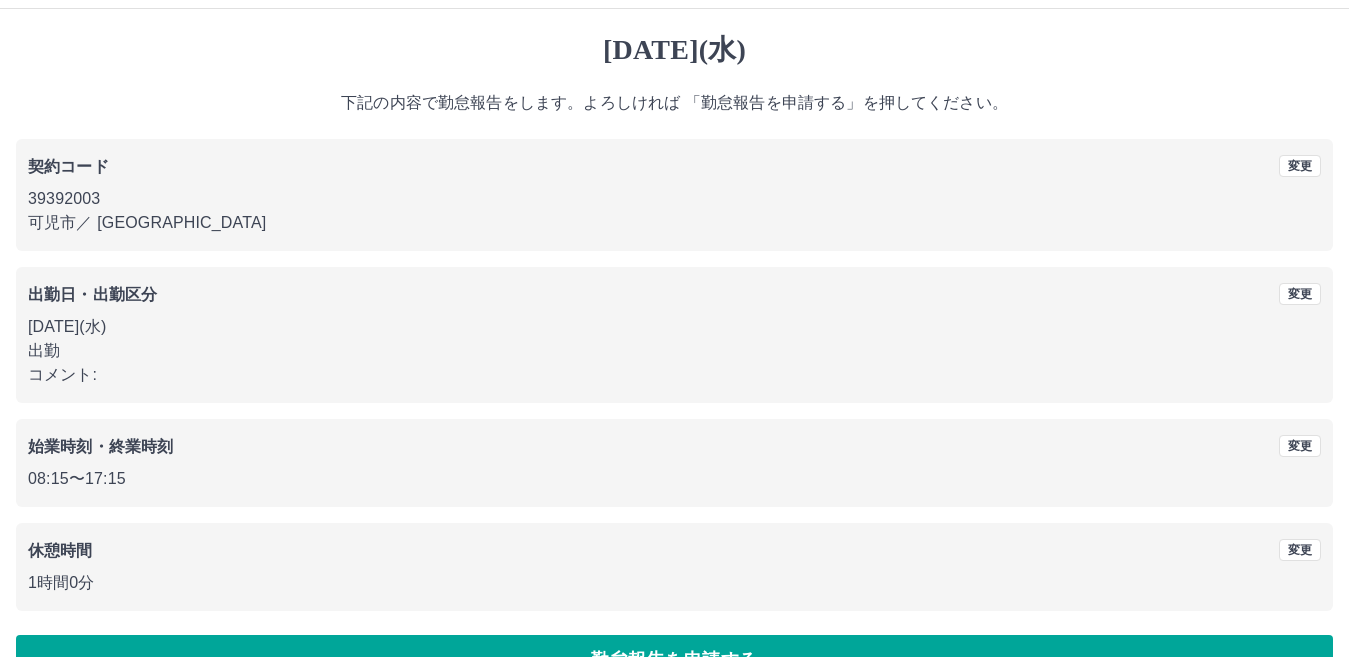 scroll, scrollTop: 92, scrollLeft: 0, axis: vertical 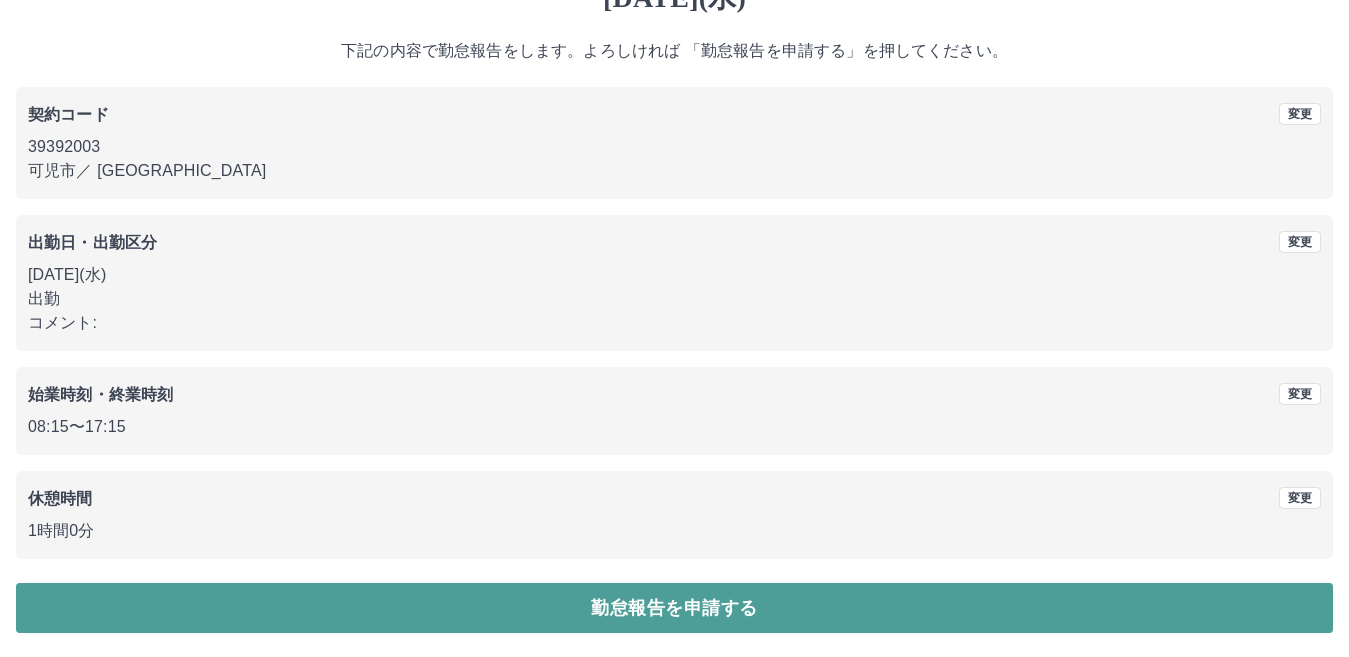 click on "勤怠報告を申請する" at bounding box center (674, 608) 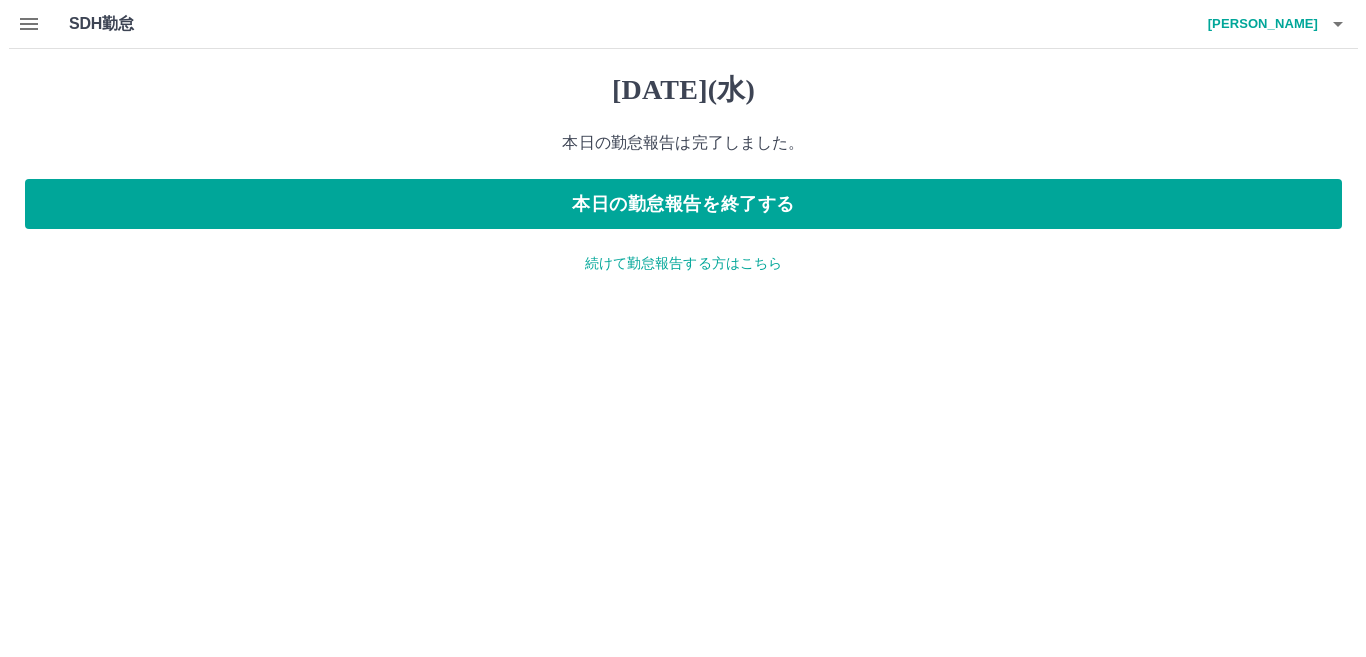 scroll, scrollTop: 0, scrollLeft: 0, axis: both 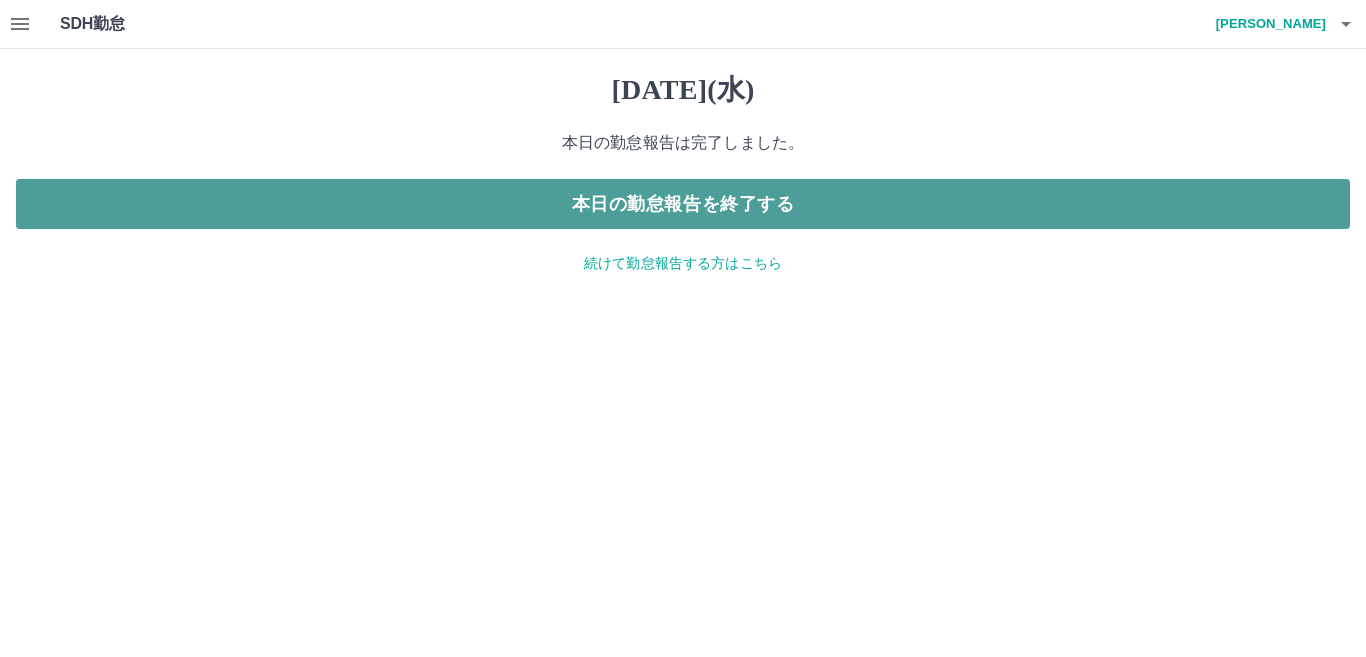 click on "本日の勤怠報告を終了する" at bounding box center (683, 204) 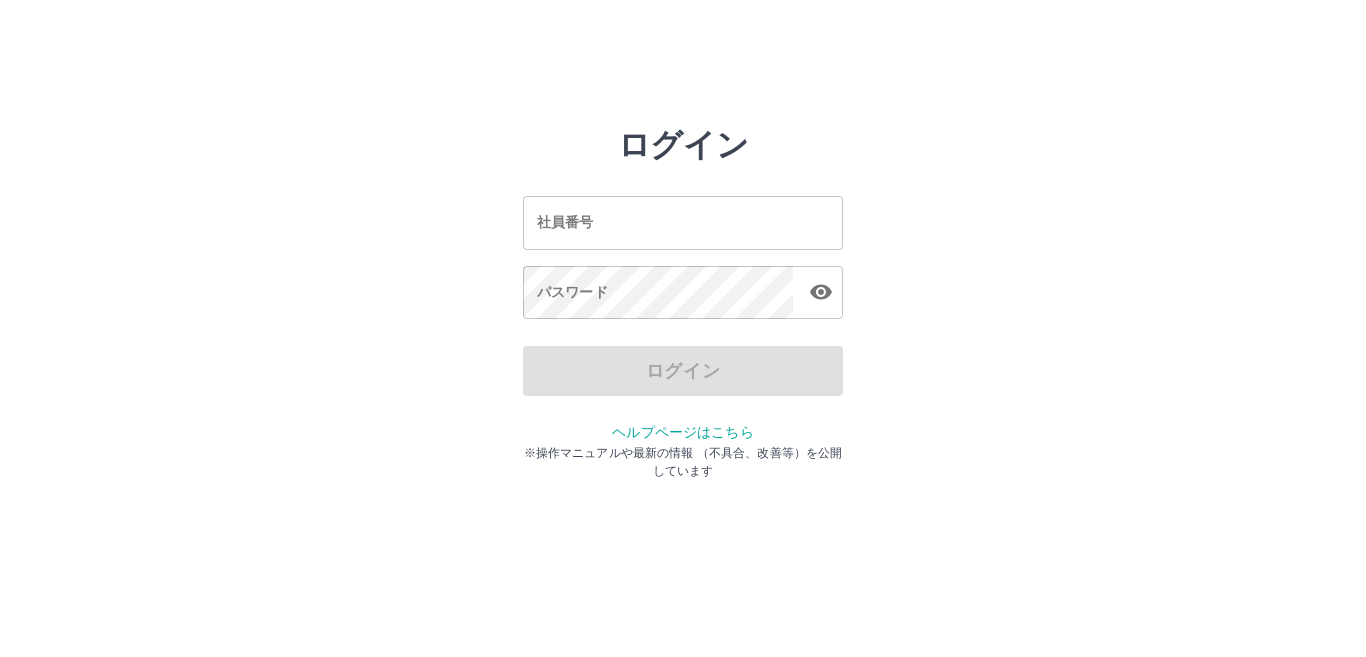 scroll, scrollTop: 0, scrollLeft: 0, axis: both 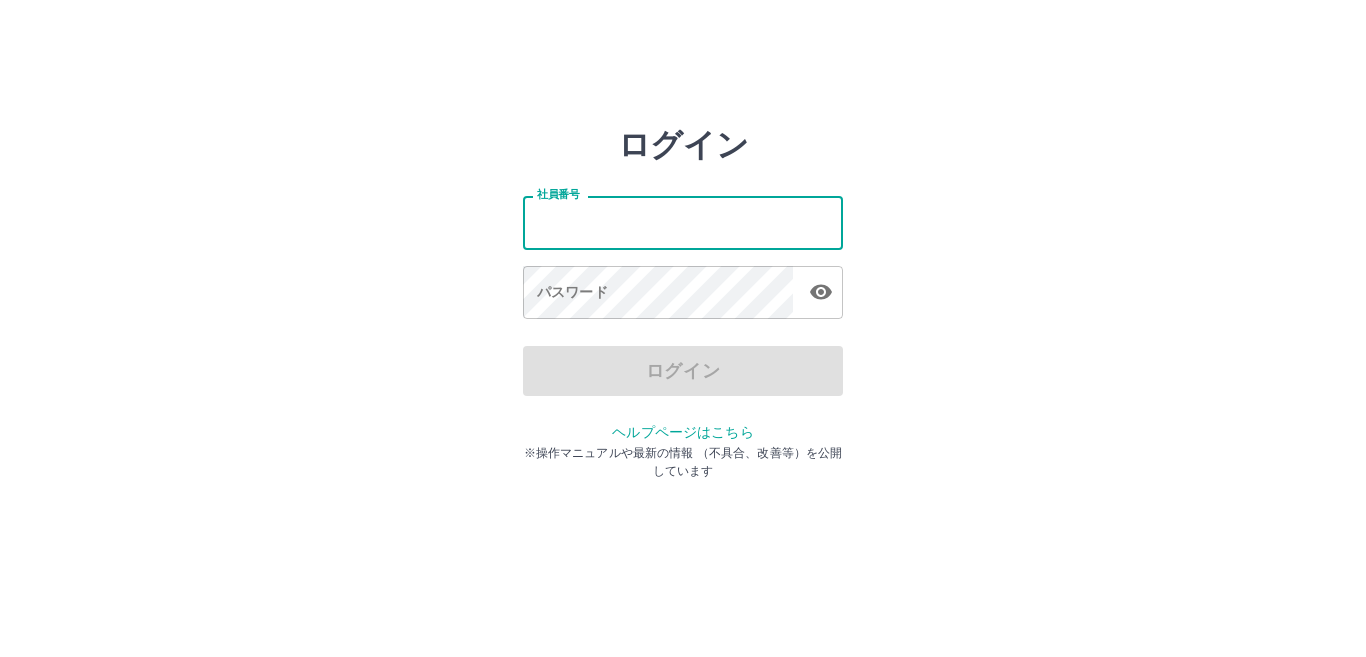 type on "*******" 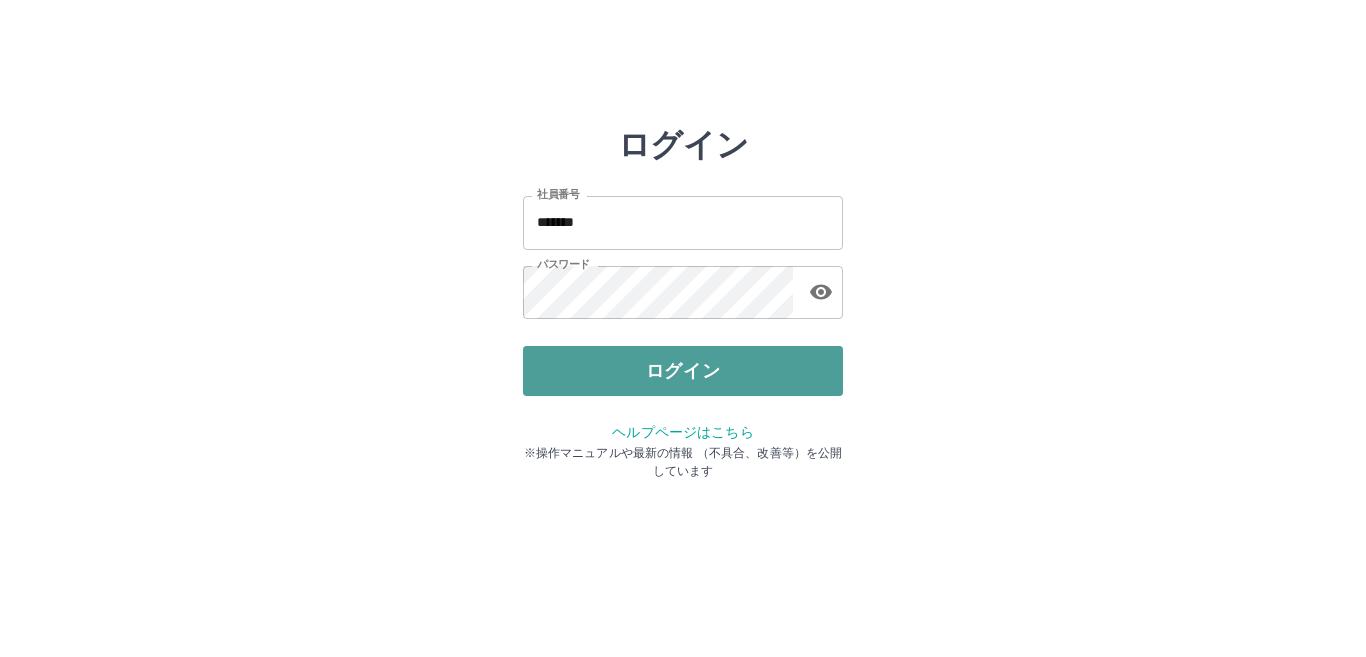 click on "ログイン" at bounding box center [683, 371] 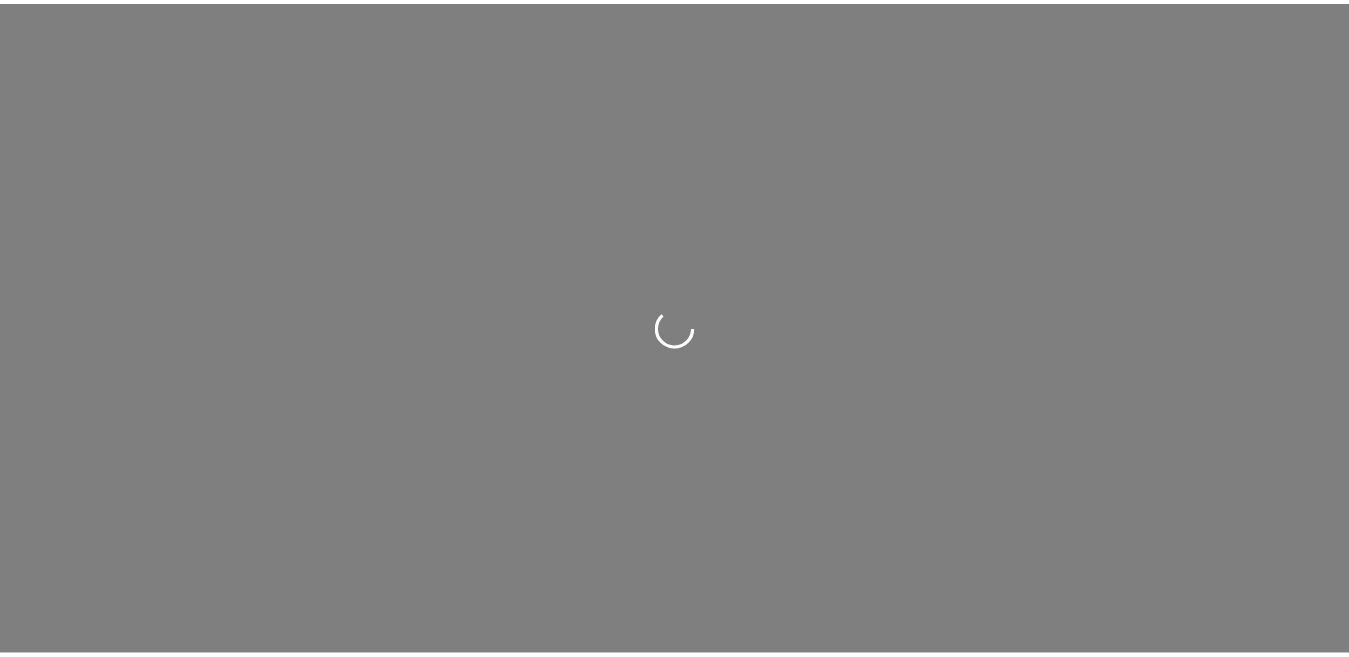 scroll, scrollTop: 0, scrollLeft: 0, axis: both 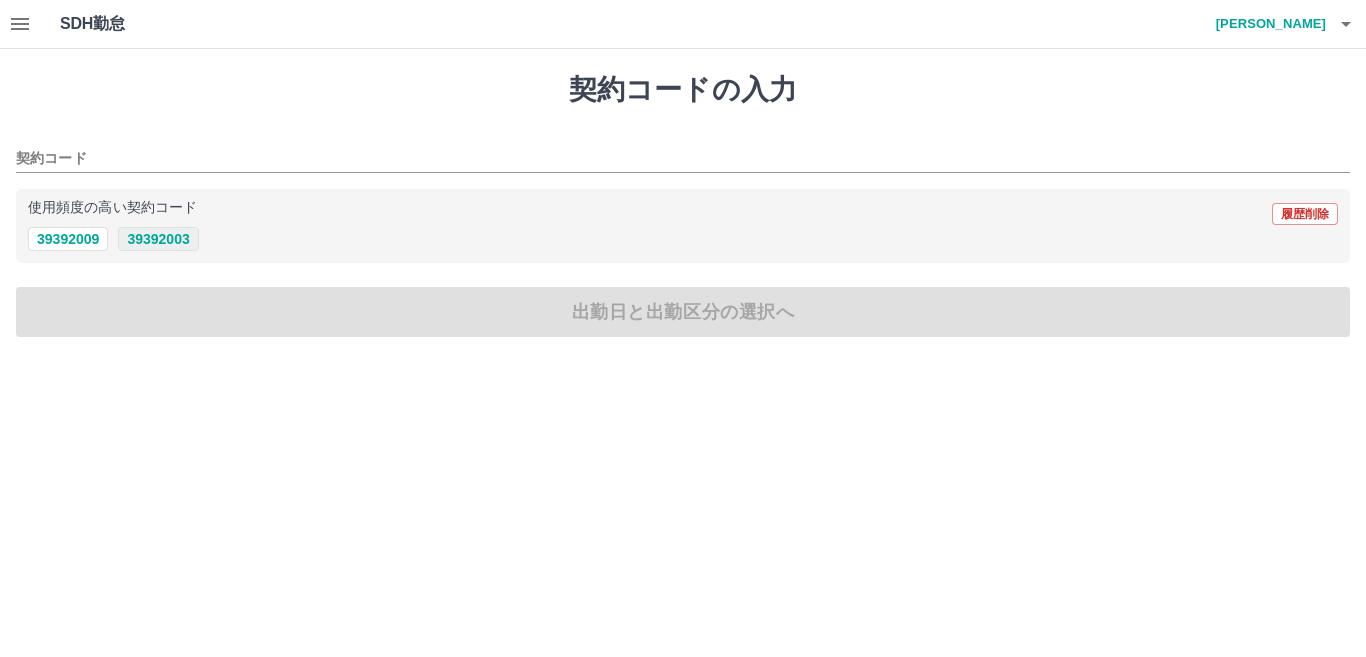 click on "39392003" at bounding box center [158, 239] 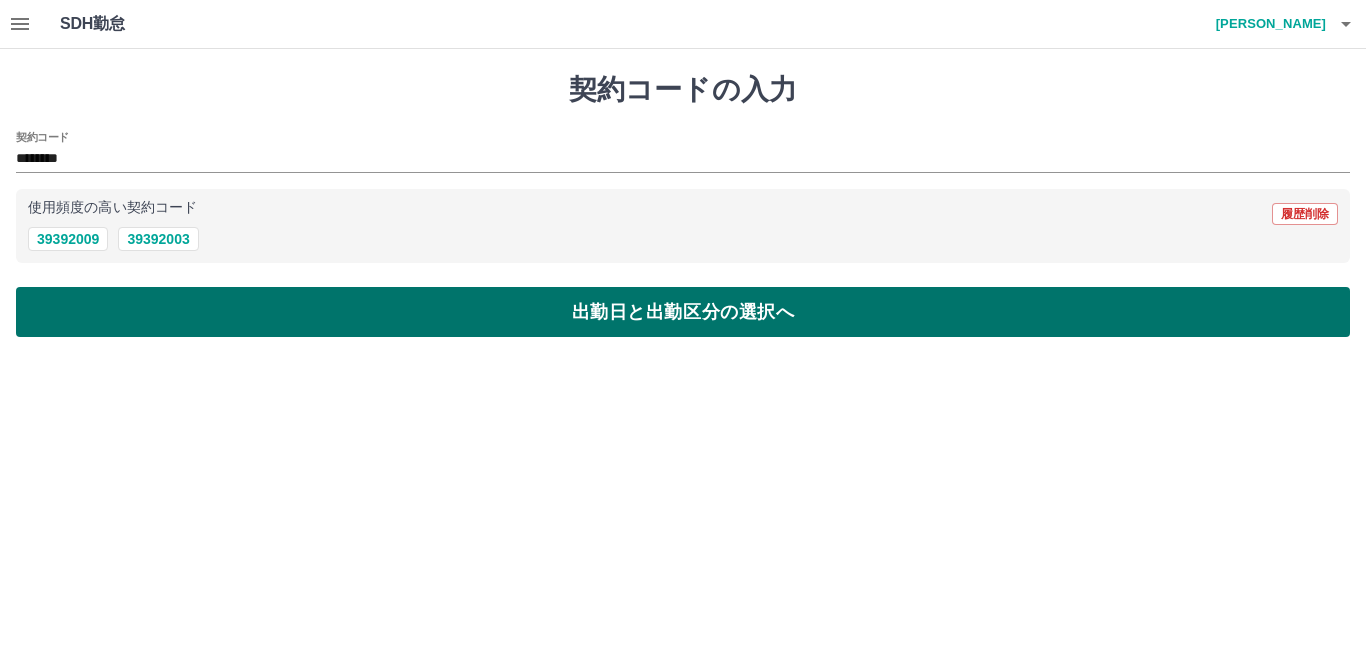 click on "出勤日と出勤区分の選択へ" at bounding box center (683, 312) 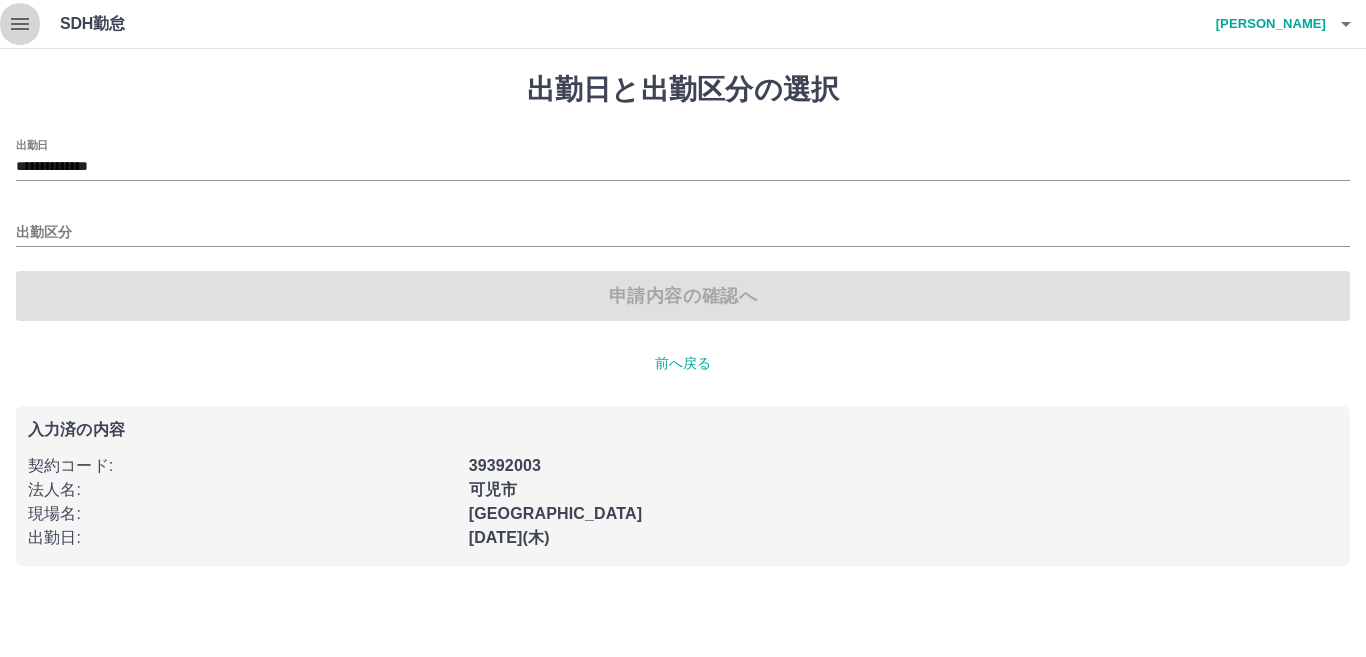 click 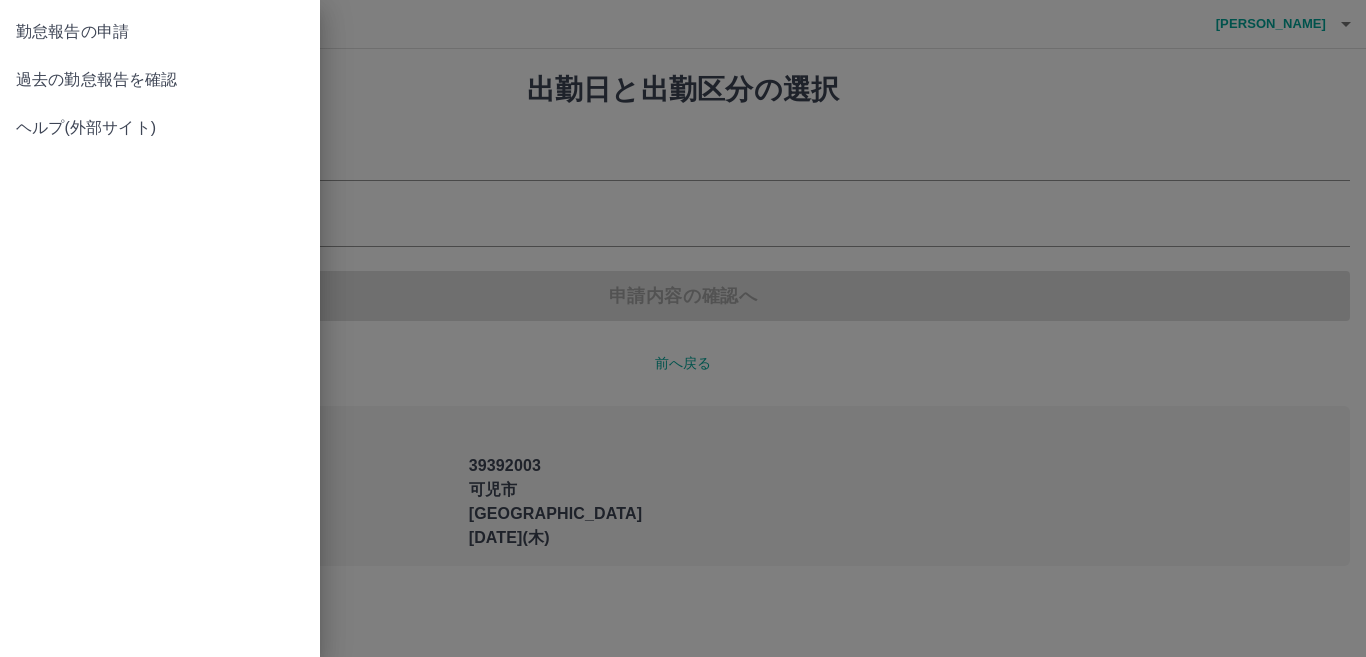 click on "過去の勤怠報告を確認" at bounding box center (160, 80) 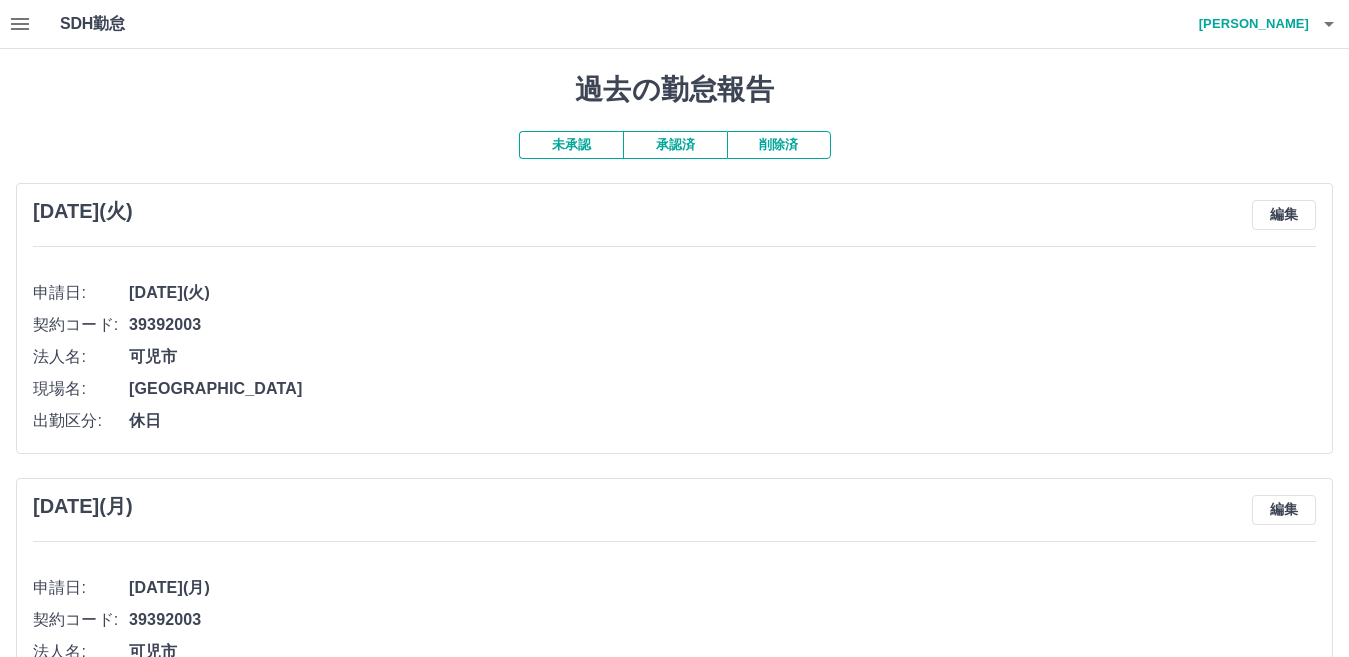 click on "承認済" at bounding box center (675, 145) 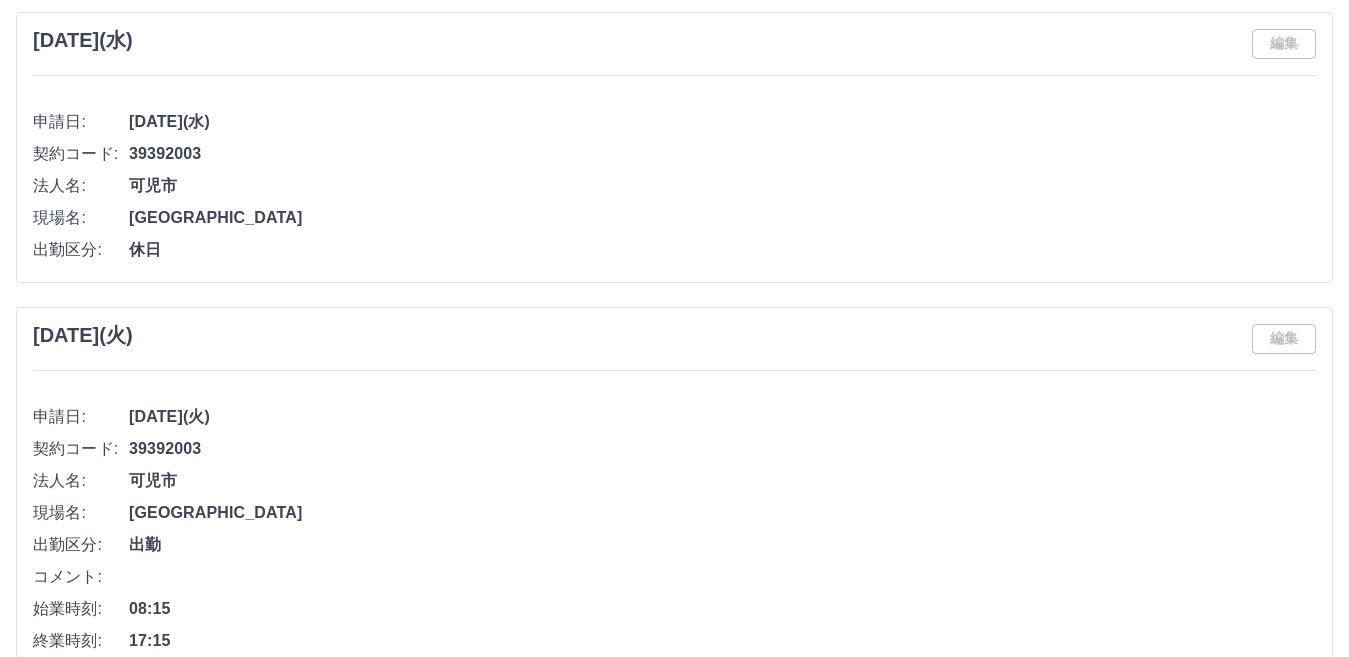 scroll, scrollTop: 2599, scrollLeft: 0, axis: vertical 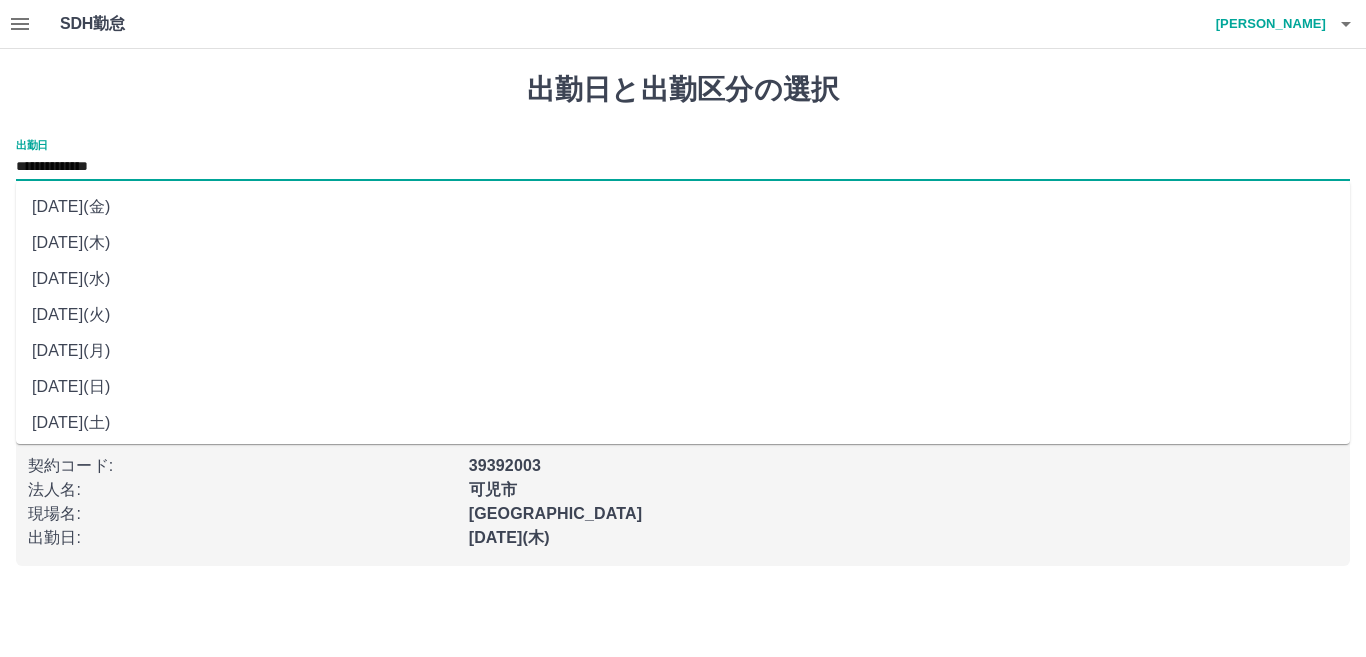 click on "**********" at bounding box center [683, 167] 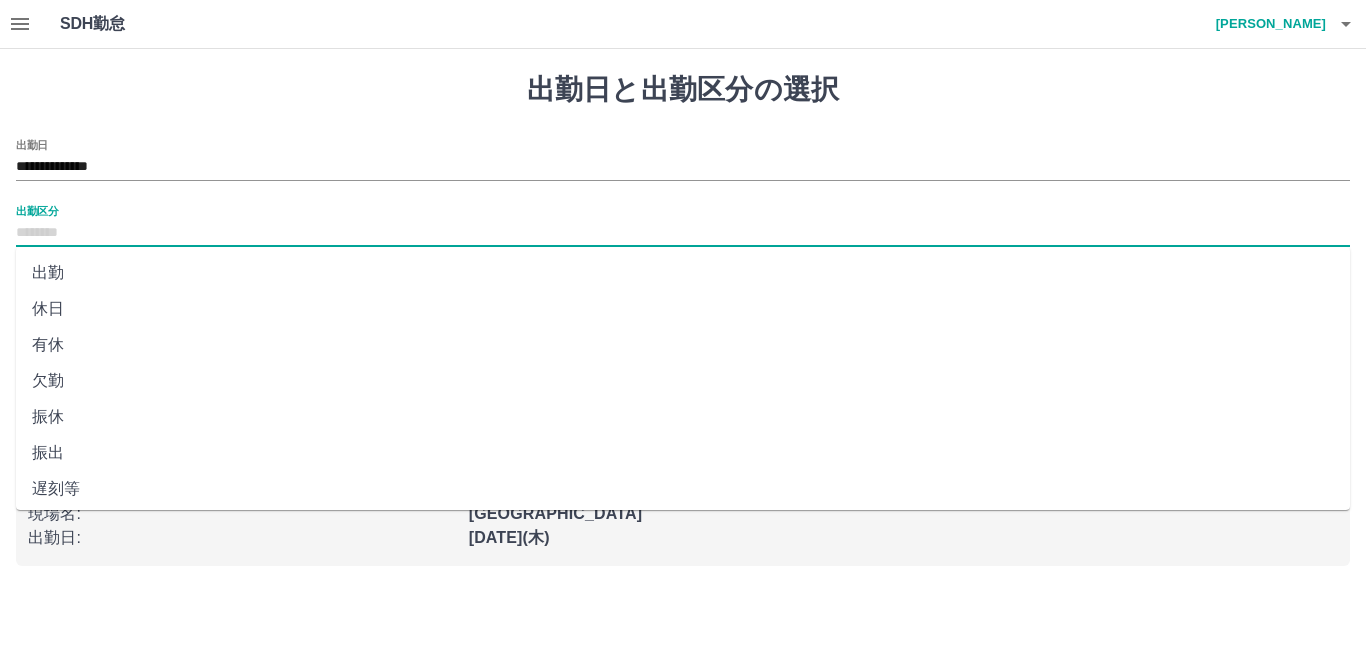 click on "出勤区分" at bounding box center (683, 233) 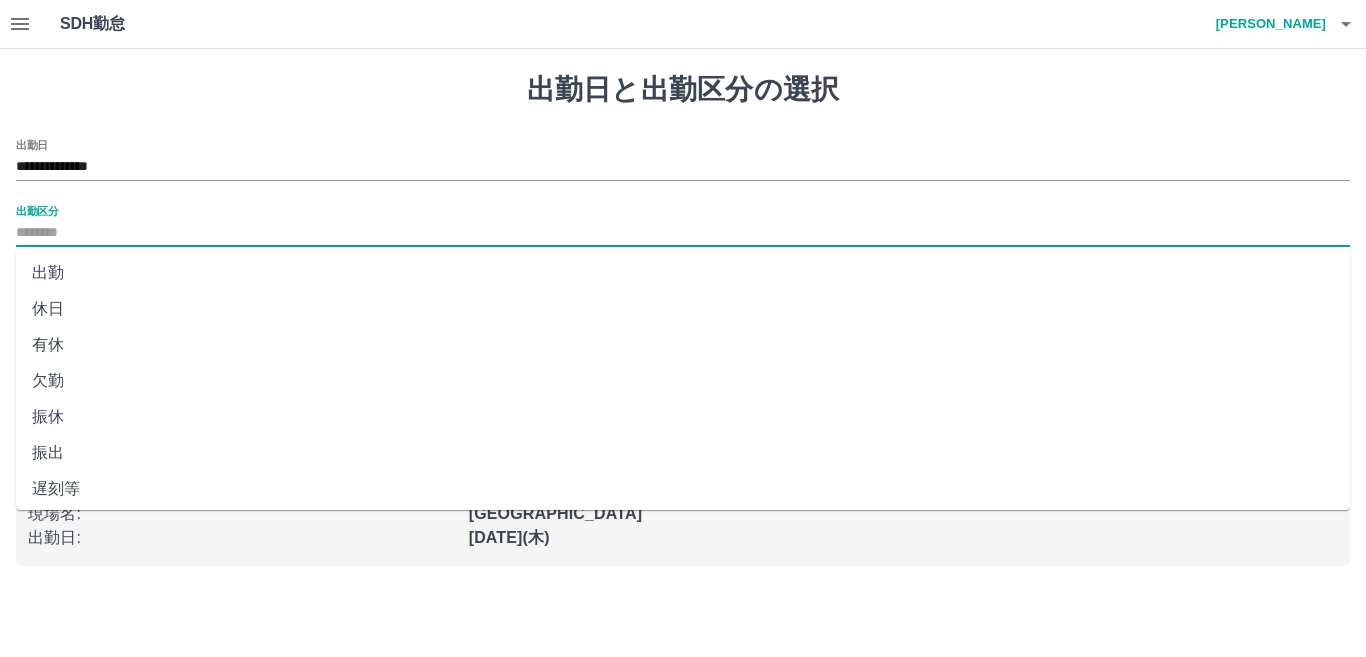 click on "休日" at bounding box center [683, 309] 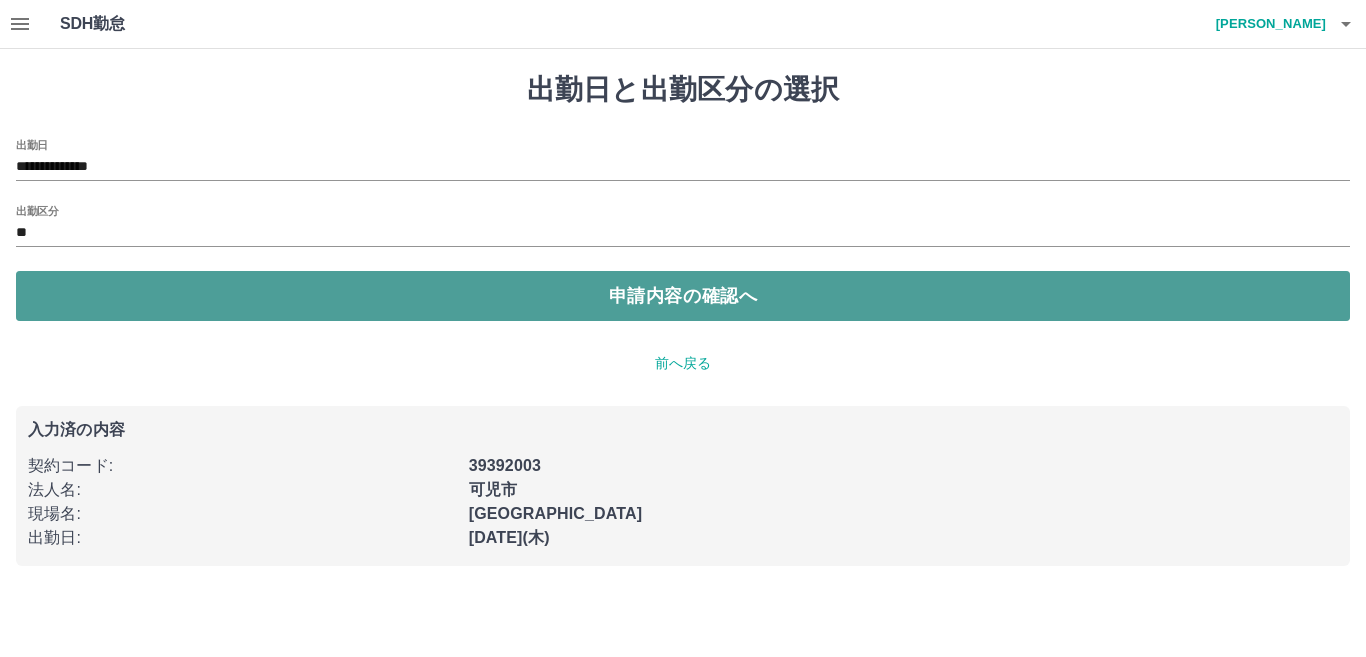 click on "申請内容の確認へ" at bounding box center (683, 296) 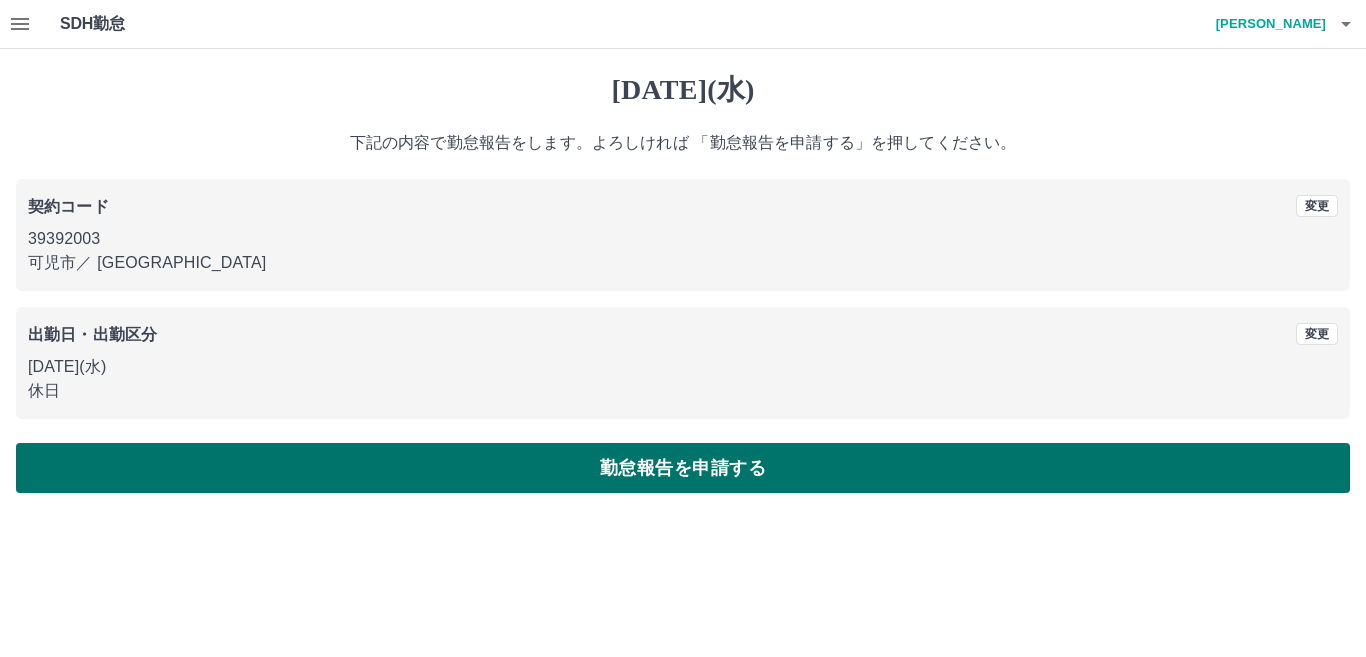 click on "勤怠報告を申請する" at bounding box center (683, 468) 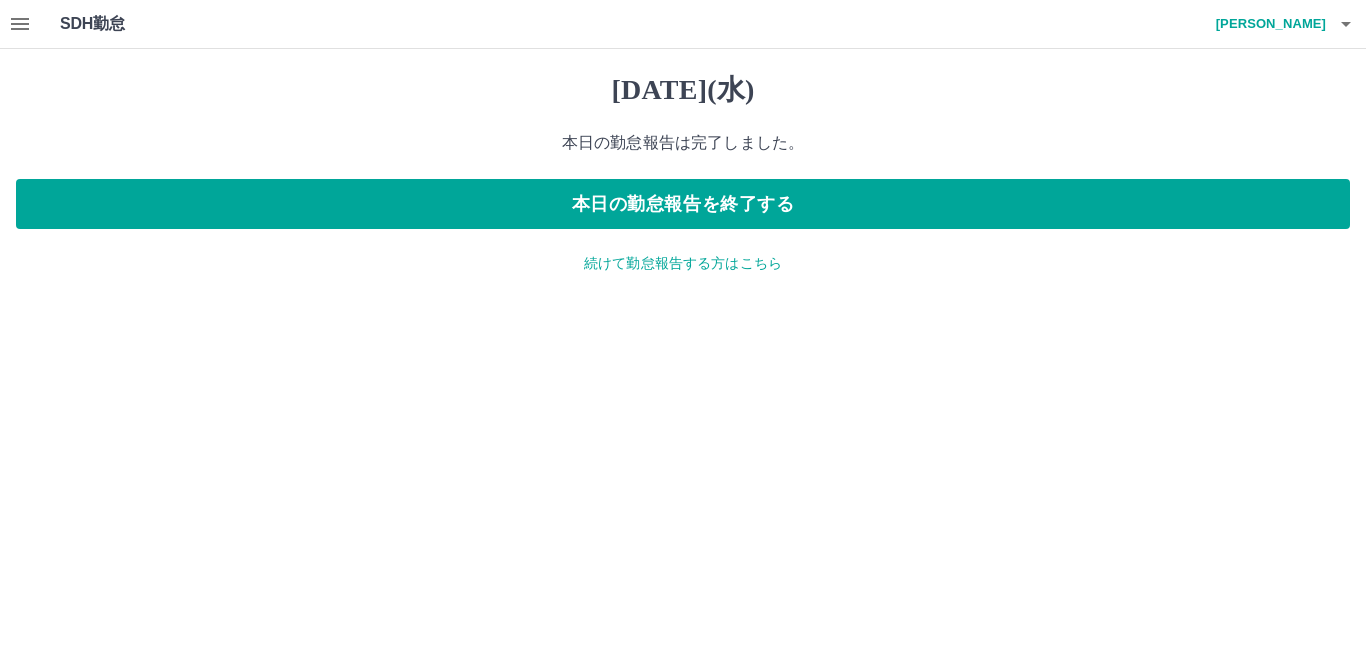 click on "続けて勤怠報告する方はこちら" at bounding box center [683, 263] 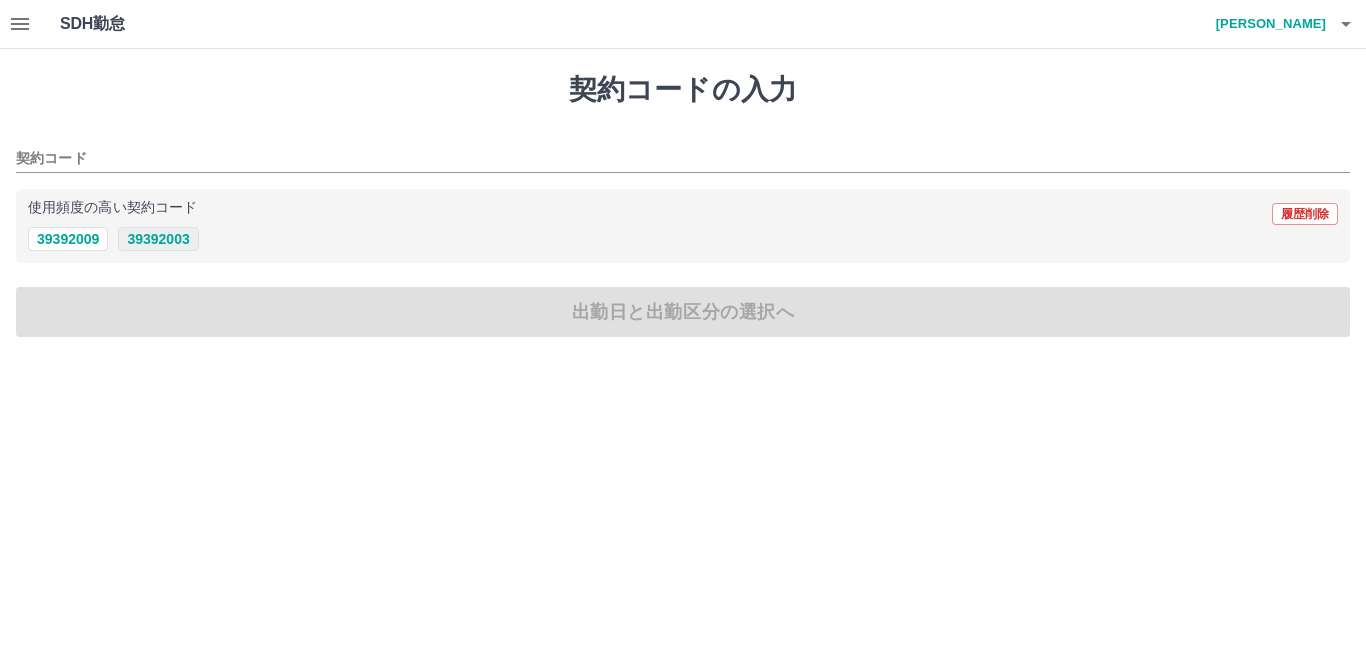 click on "39392003" at bounding box center [158, 239] 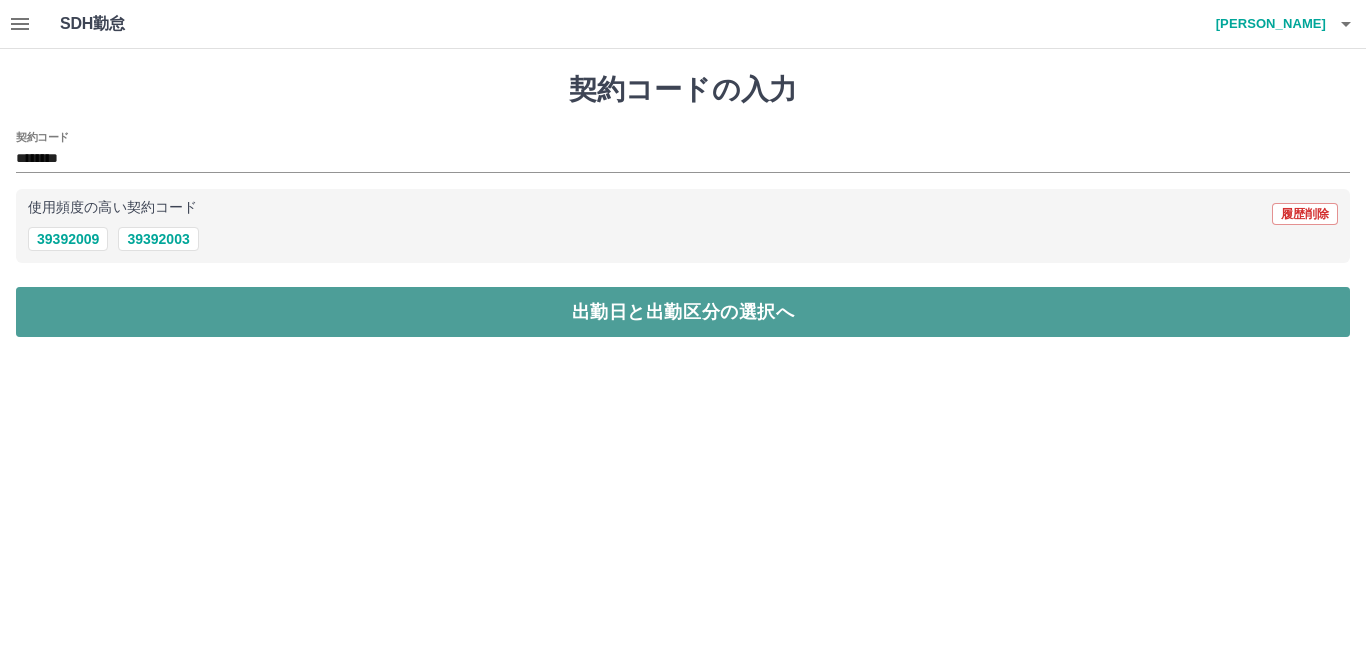 click on "出勤日と出勤区分の選択へ" at bounding box center [683, 312] 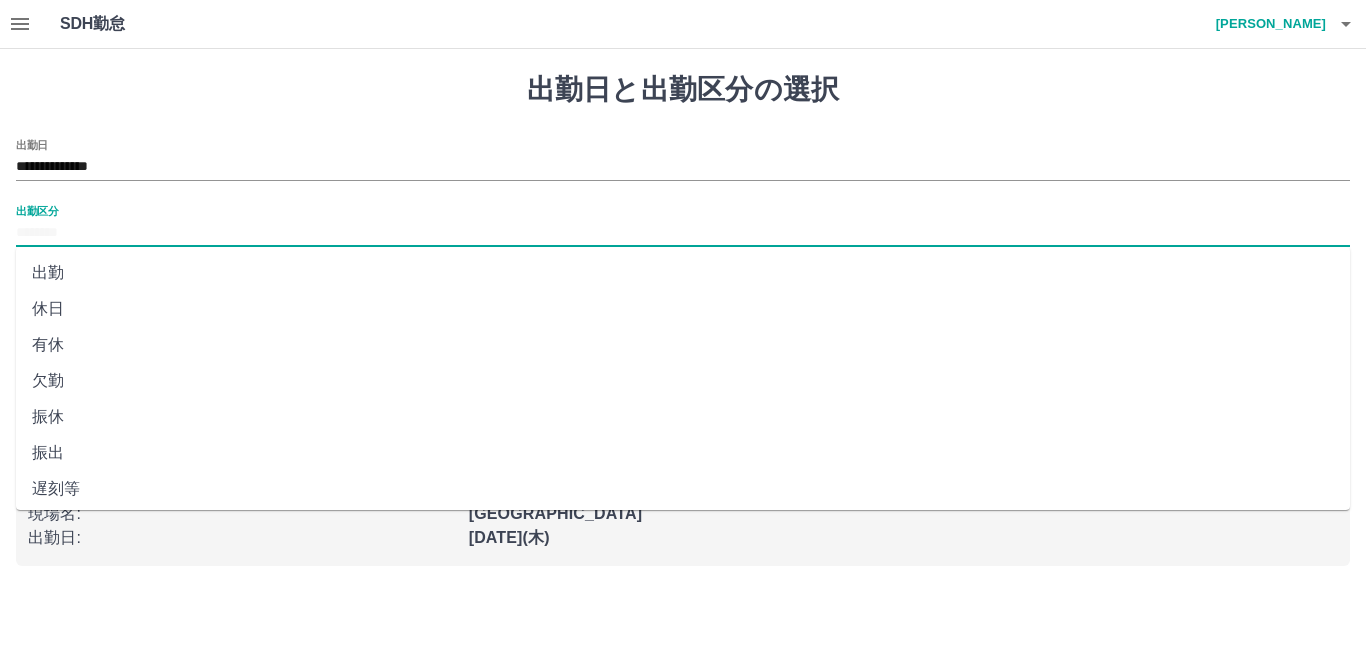 click on "出勤区分" at bounding box center (683, 233) 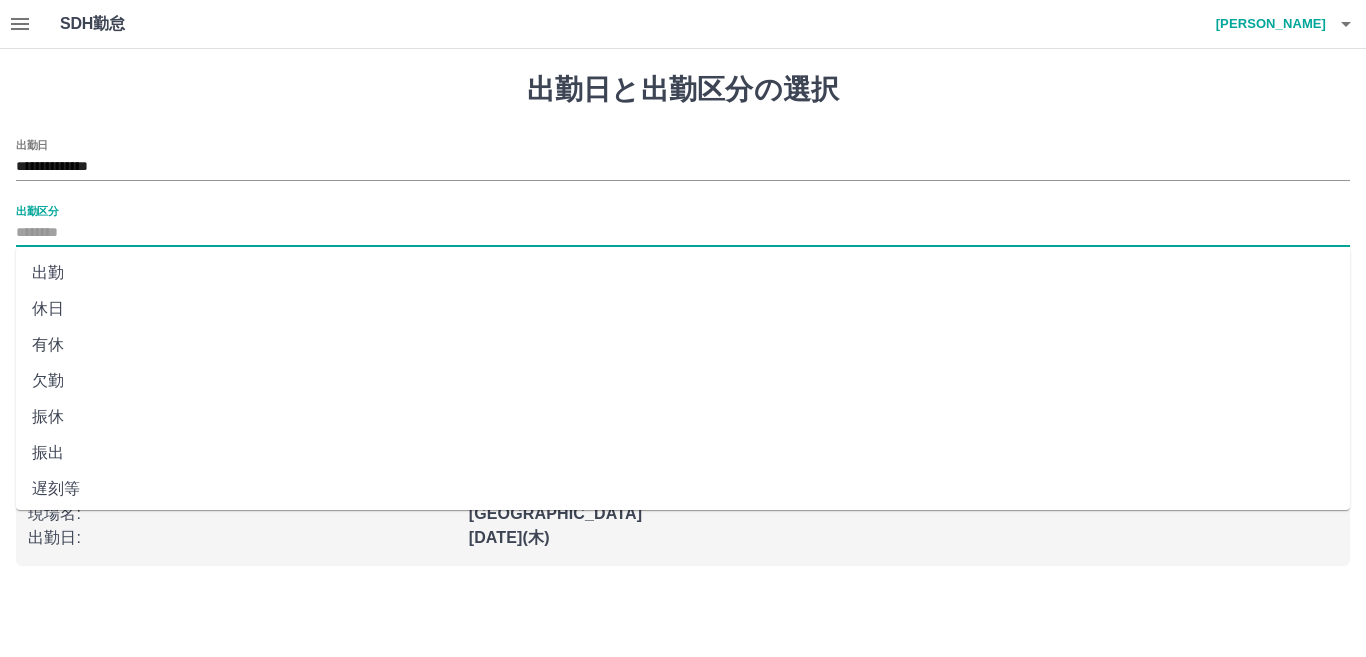 click on "出勤" at bounding box center (683, 273) 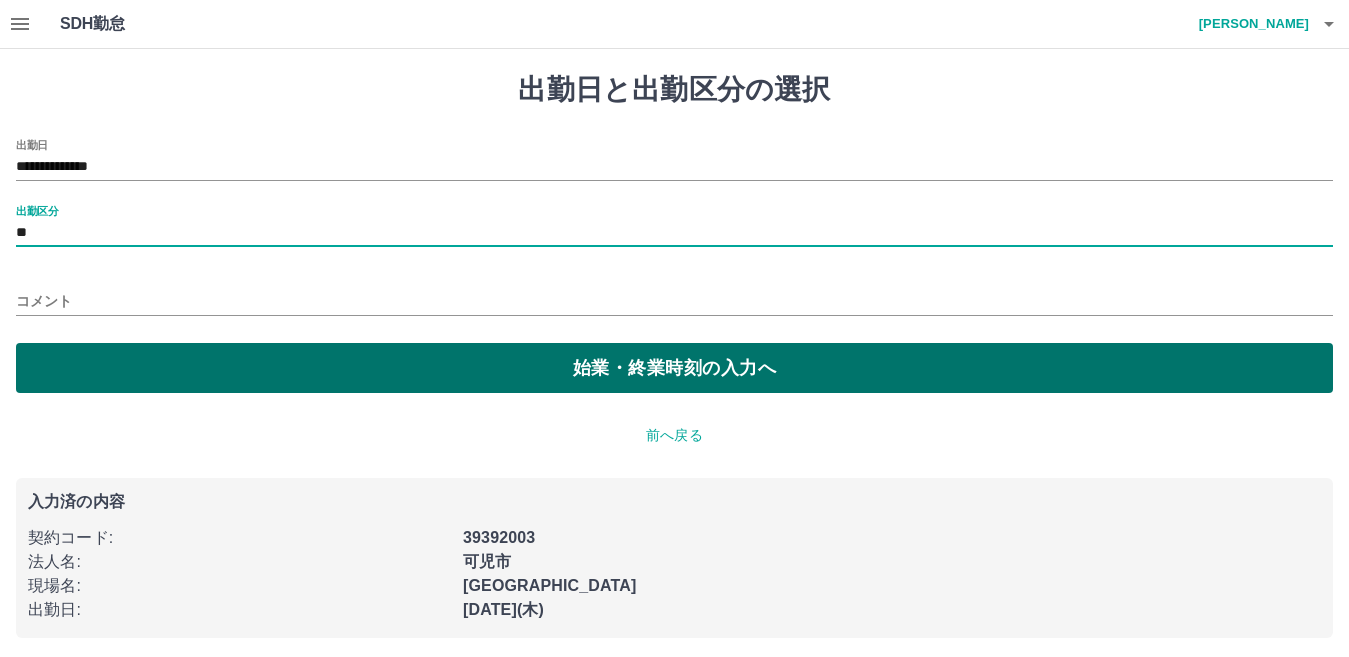 click on "始業・終業時刻の入力へ" at bounding box center [674, 368] 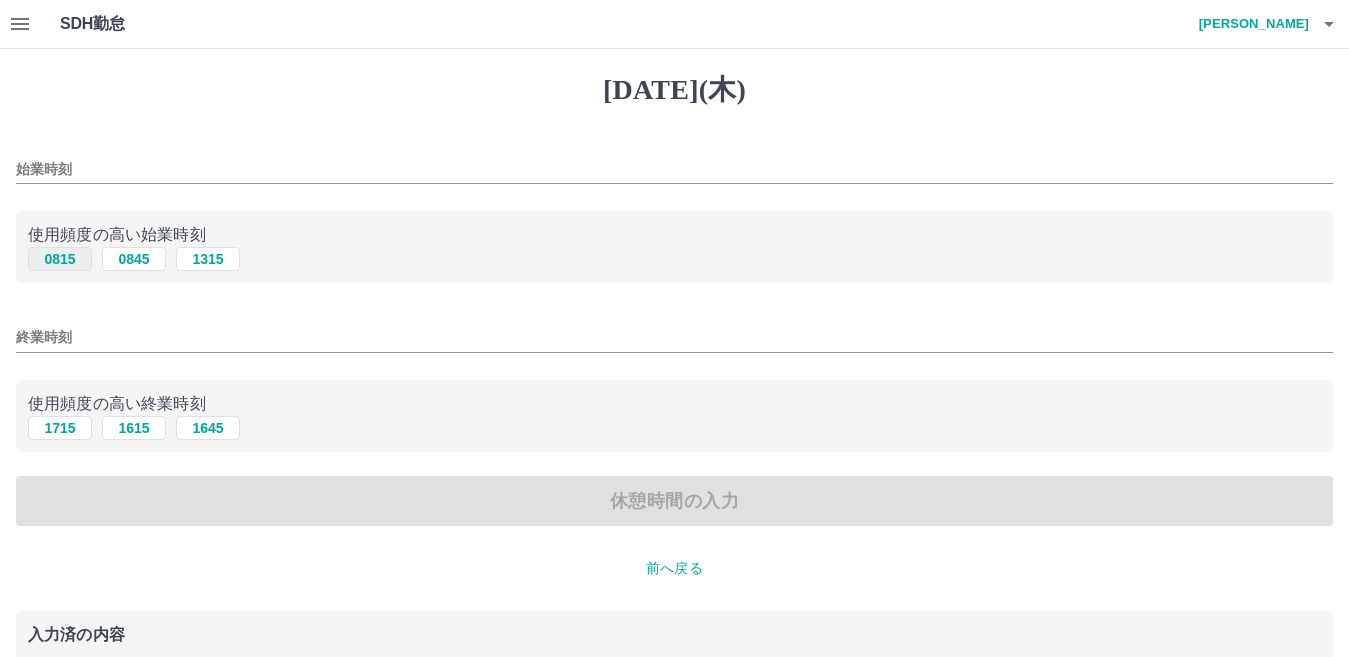 click on "0815" at bounding box center [60, 259] 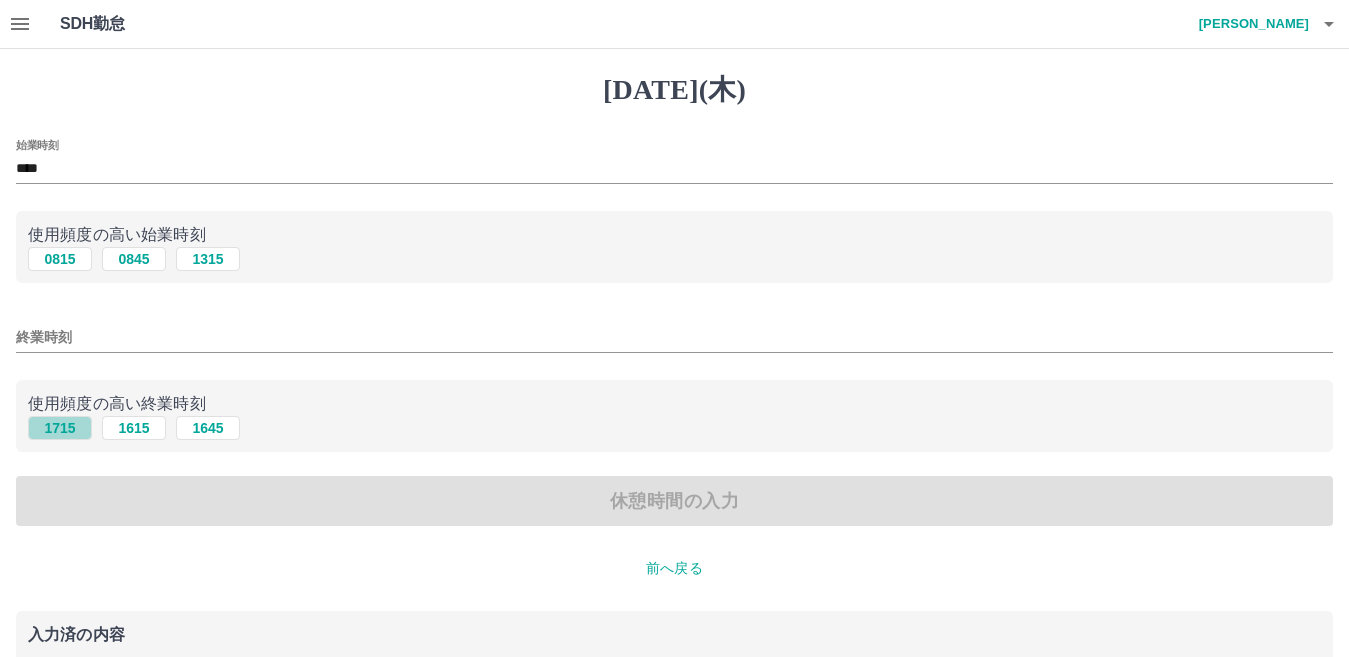 click on "1715" at bounding box center (60, 428) 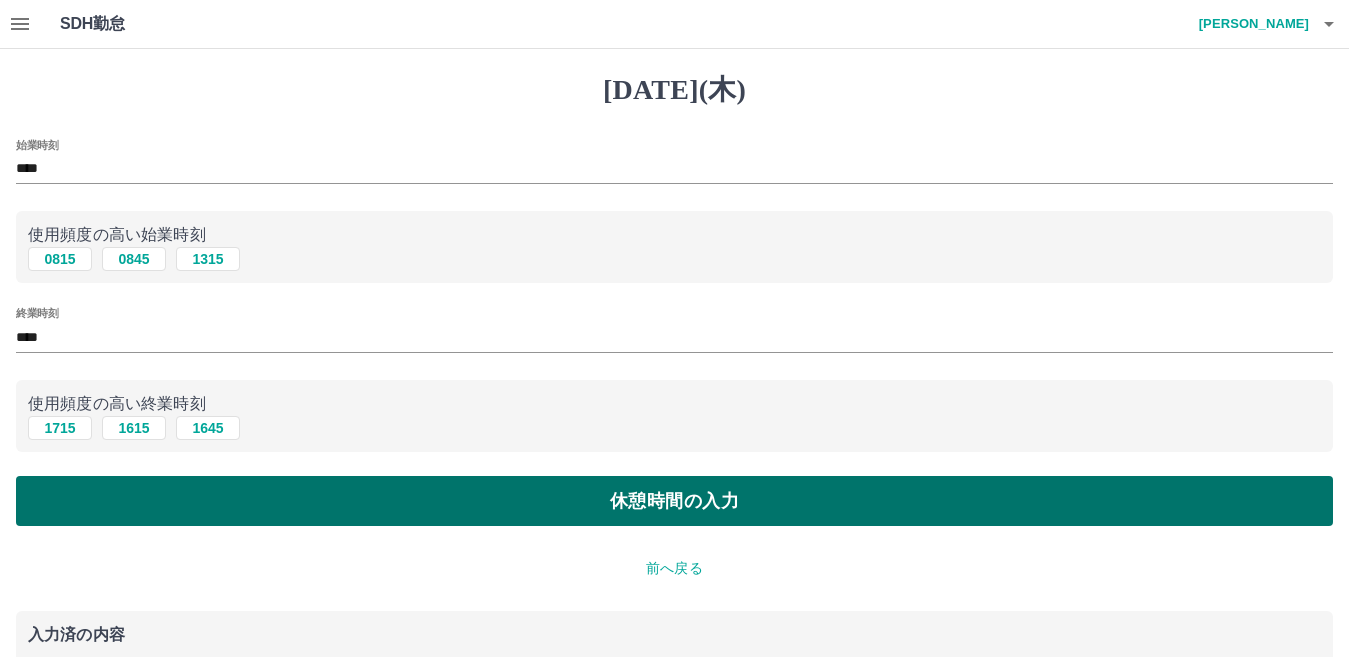 click on "休憩時間の入力" at bounding box center (674, 501) 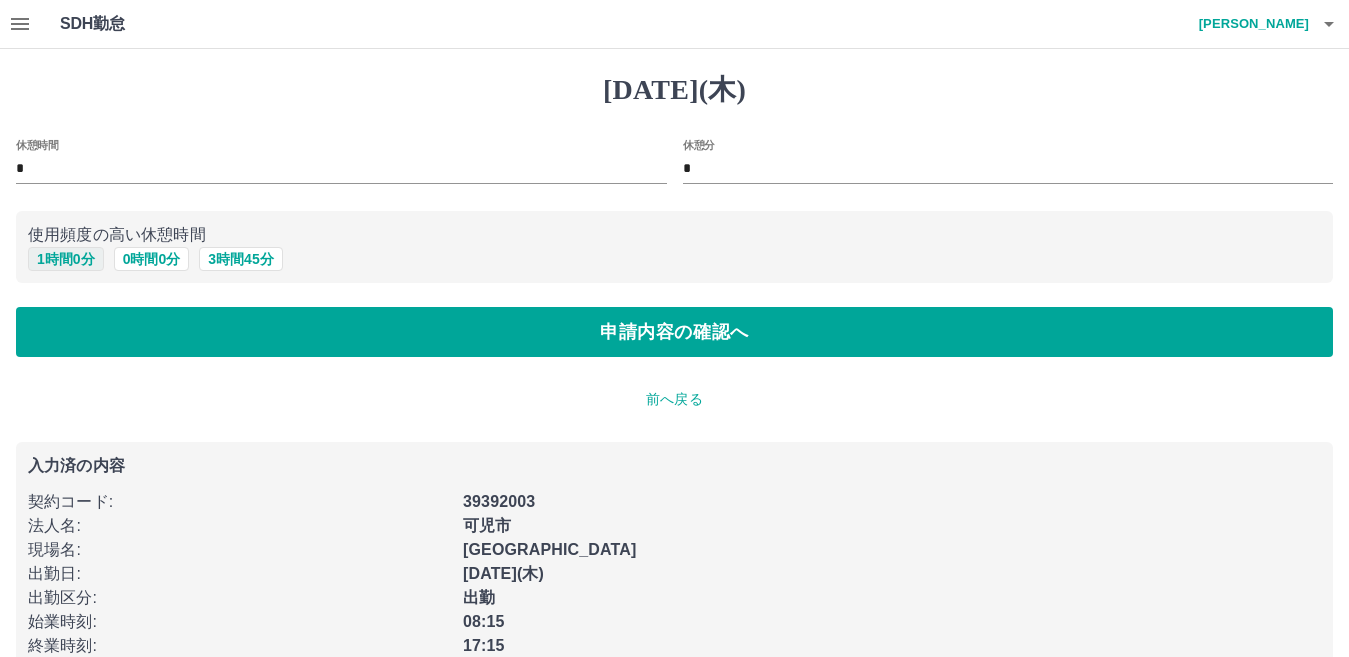 click on "1 時間 0 分" at bounding box center [66, 259] 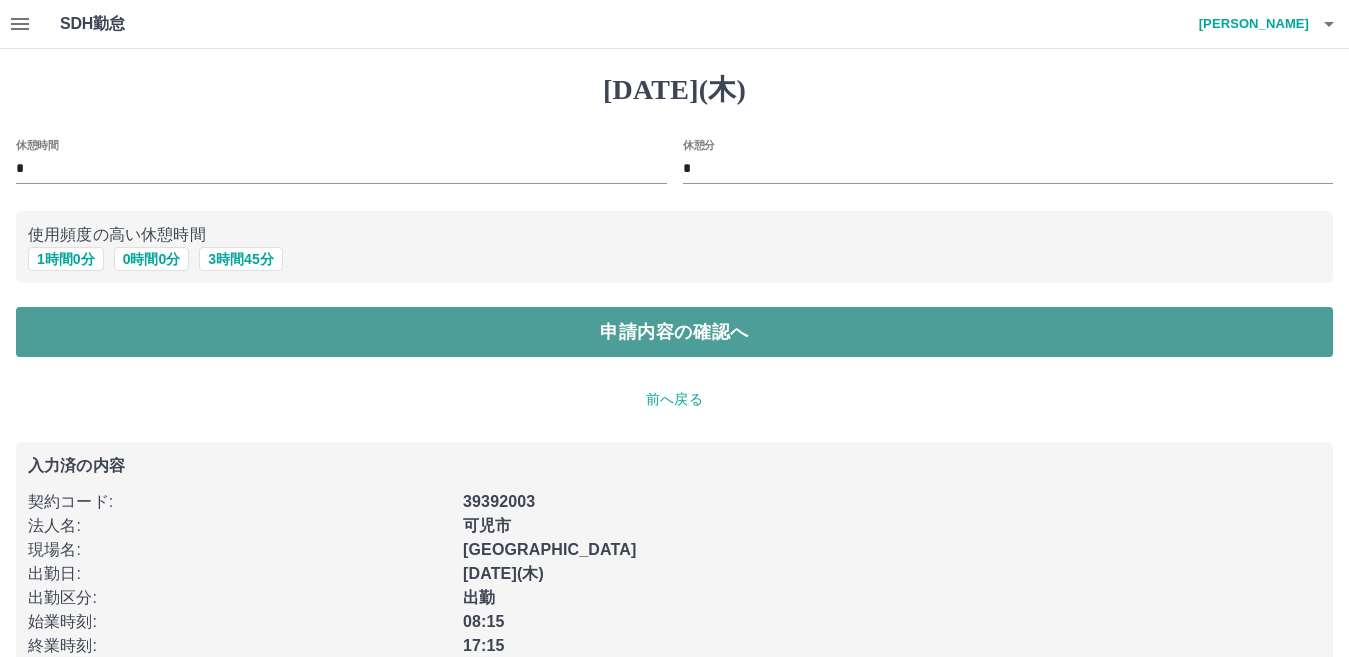 click on "申請内容の確認へ" at bounding box center [674, 332] 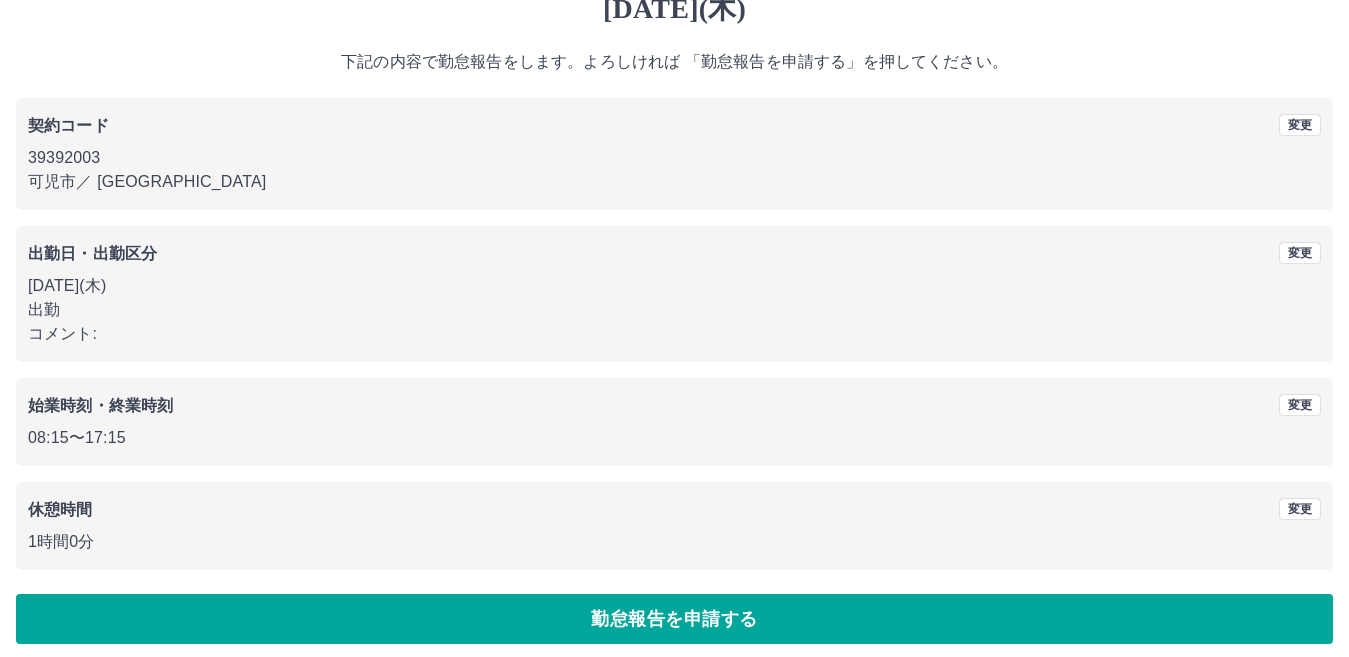 scroll, scrollTop: 92, scrollLeft: 0, axis: vertical 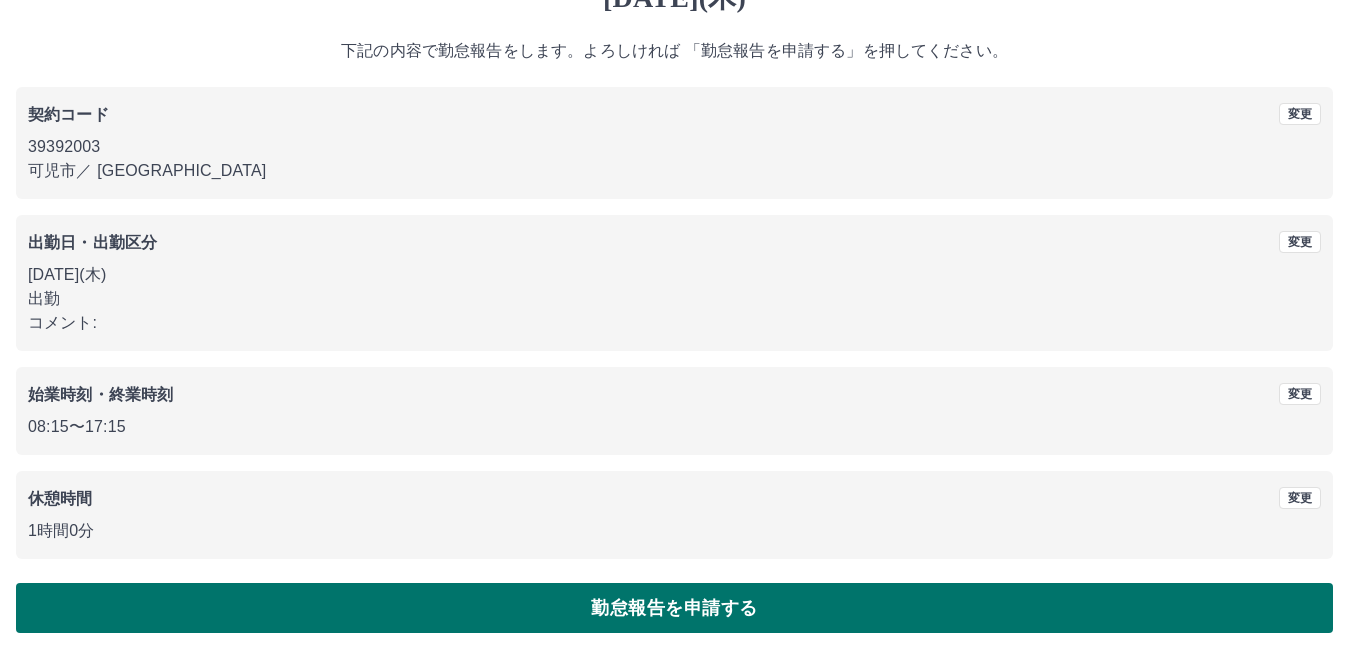 click on "勤怠報告を申請する" at bounding box center (674, 608) 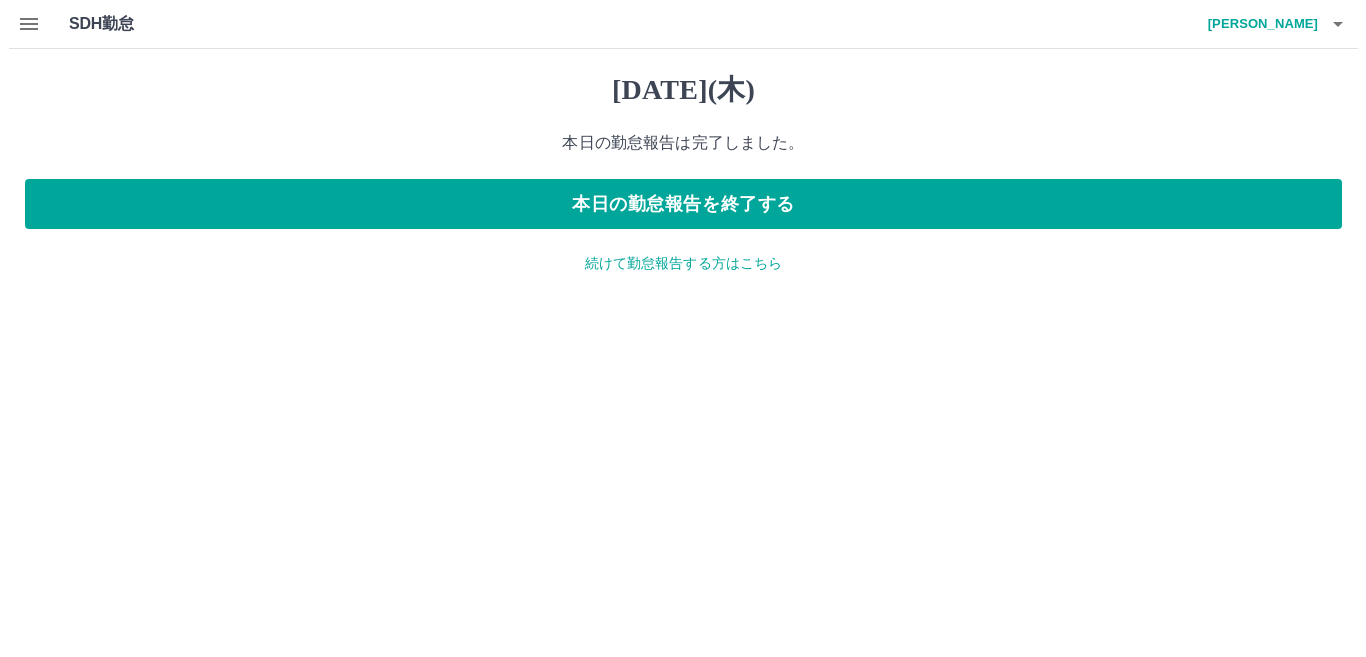 scroll, scrollTop: 0, scrollLeft: 0, axis: both 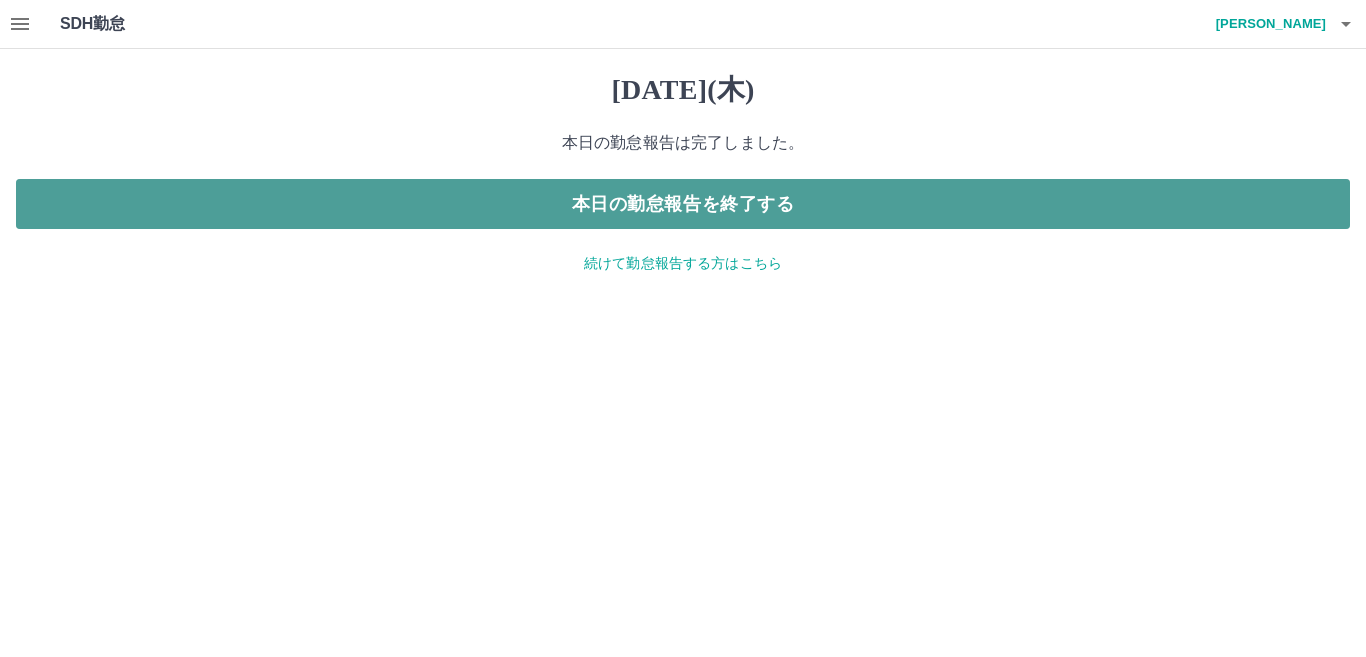 click on "本日の勤怠報告を終了する" at bounding box center (683, 204) 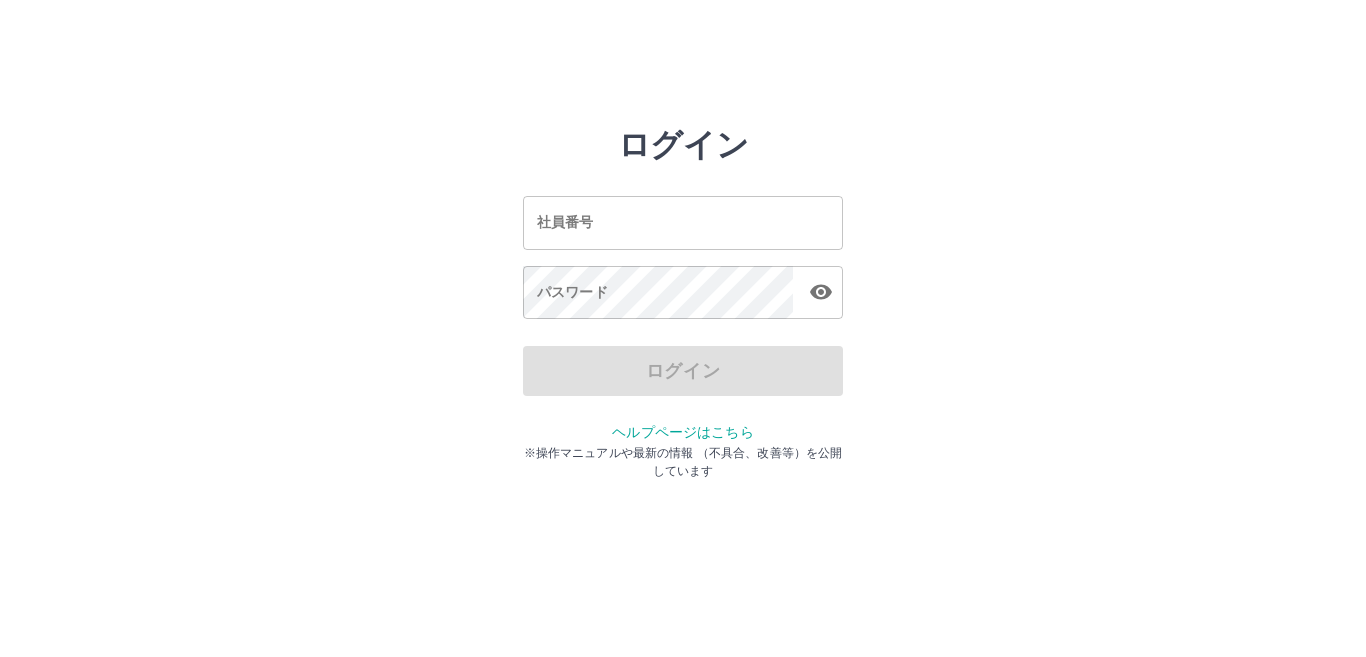 scroll, scrollTop: 0, scrollLeft: 0, axis: both 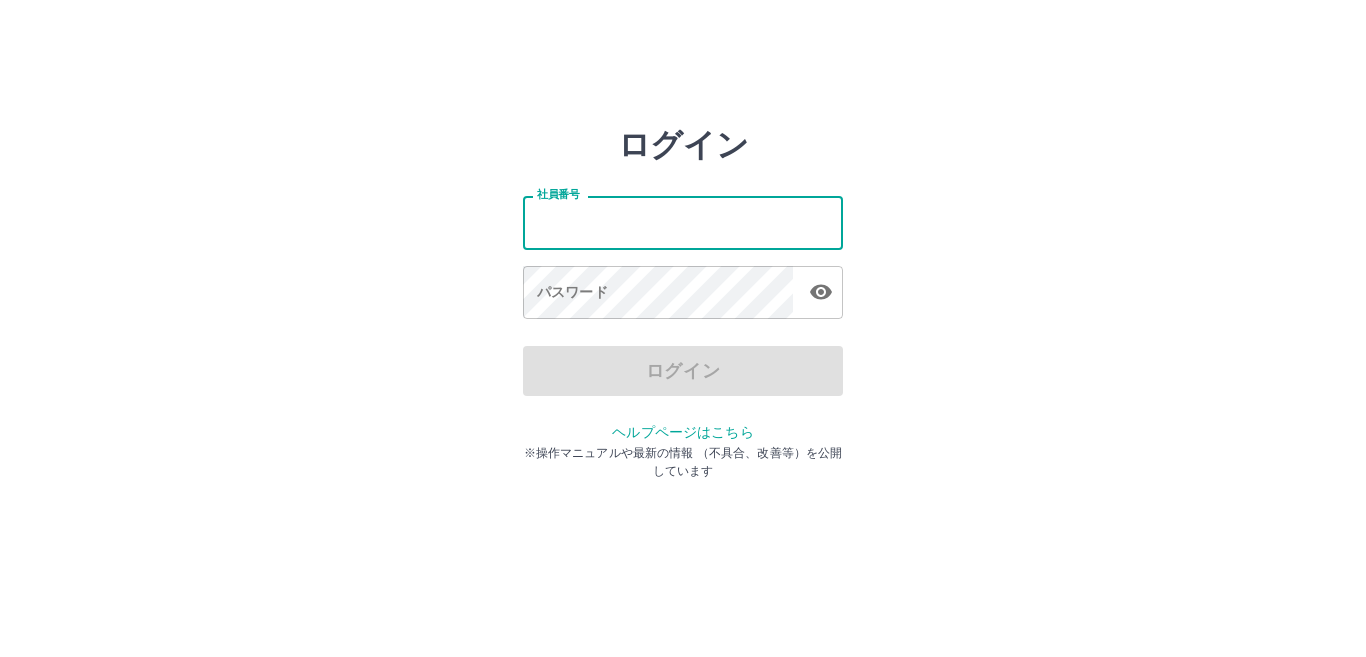 click on "社員番号" at bounding box center [683, 222] 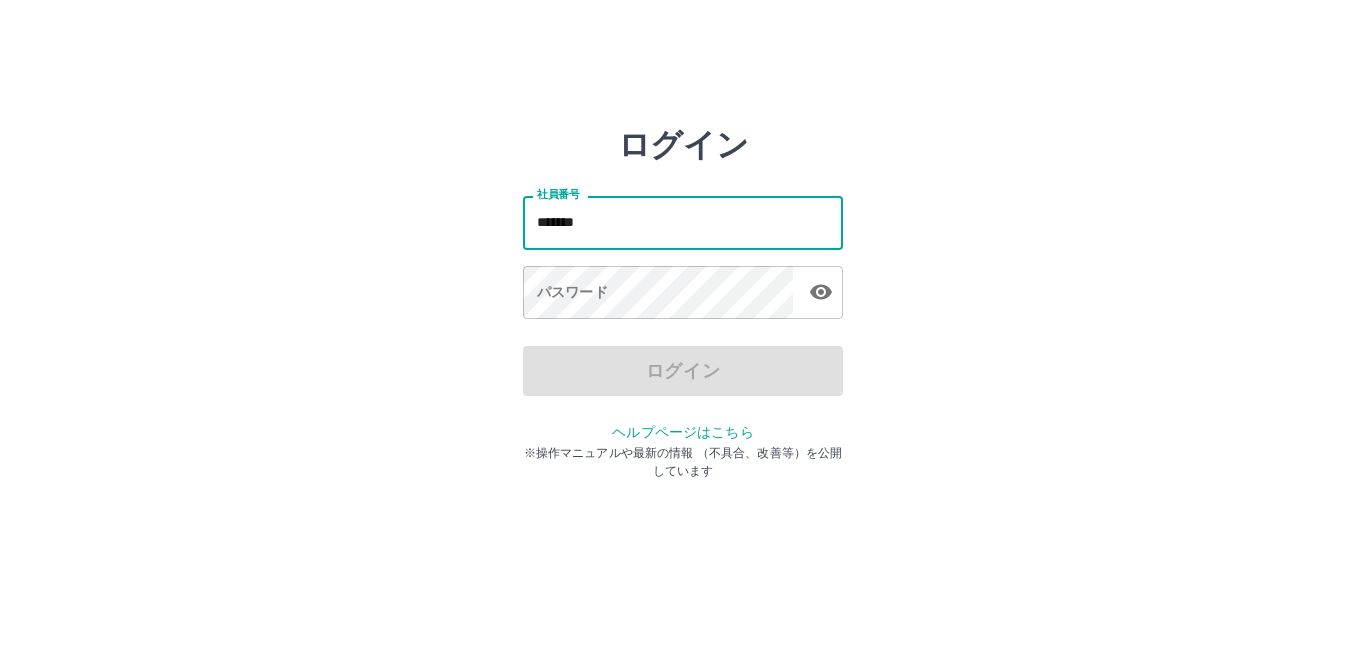 type on "*******" 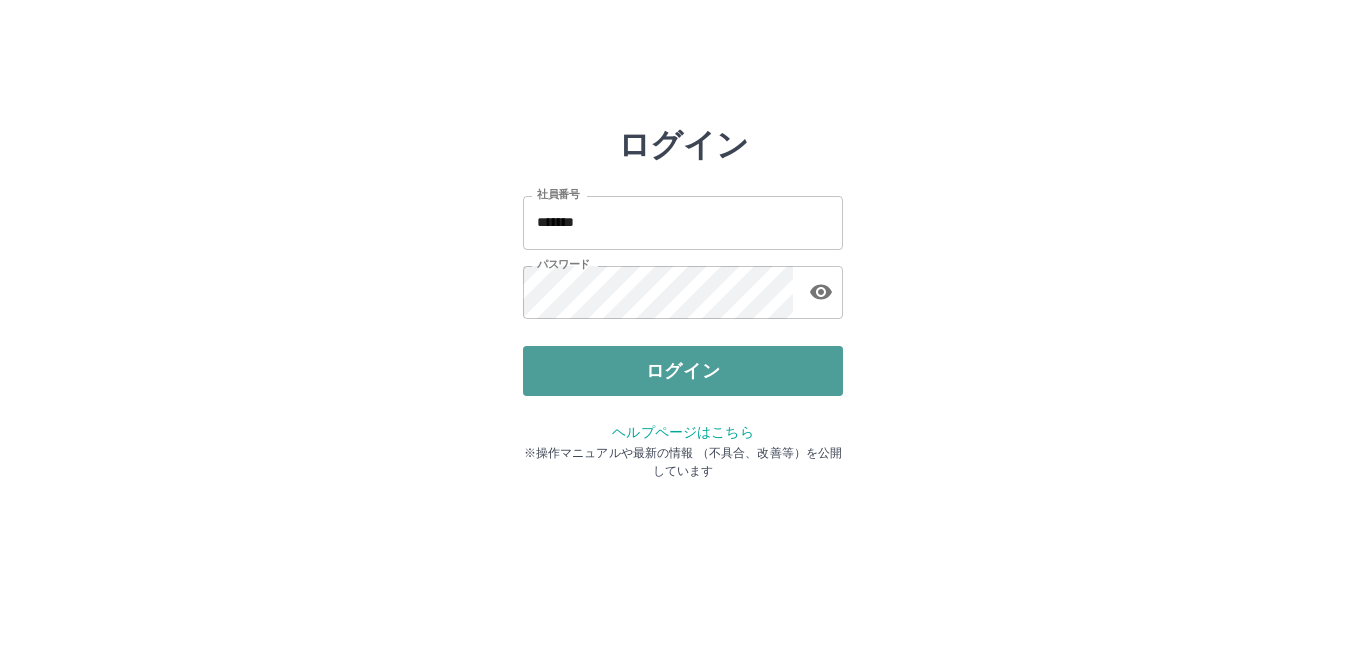 click on "ログイン" at bounding box center (683, 371) 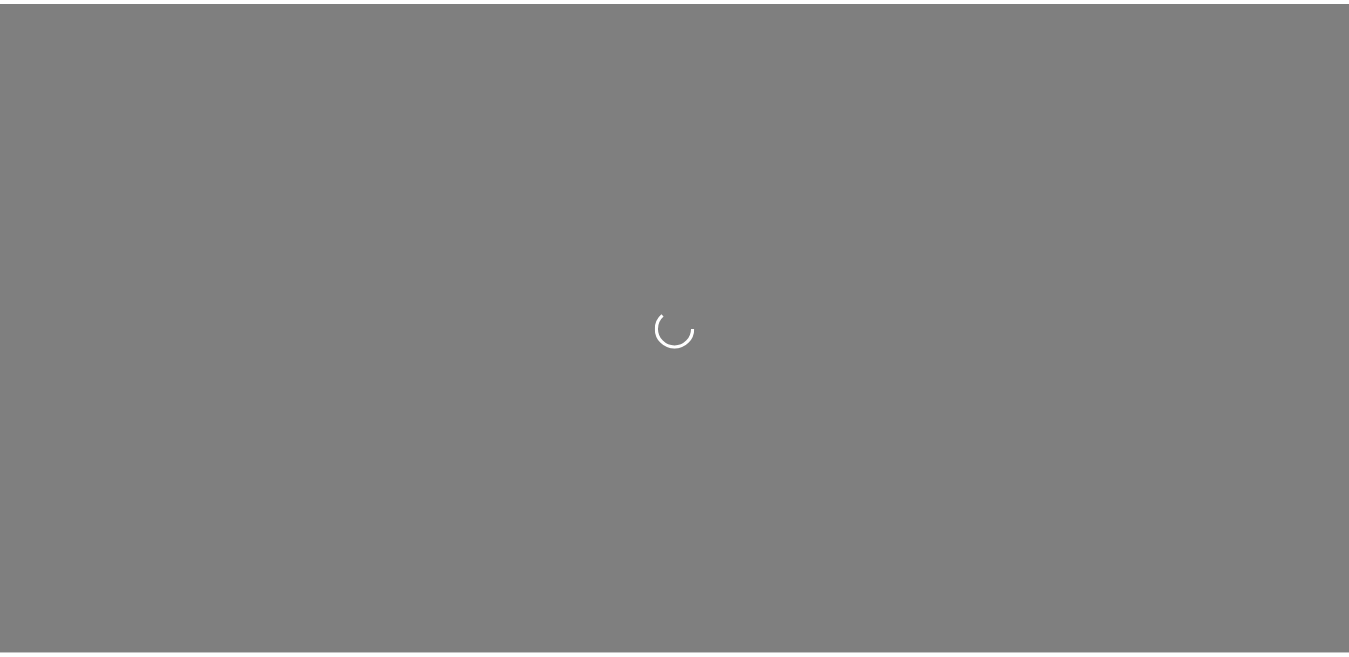 scroll, scrollTop: 0, scrollLeft: 0, axis: both 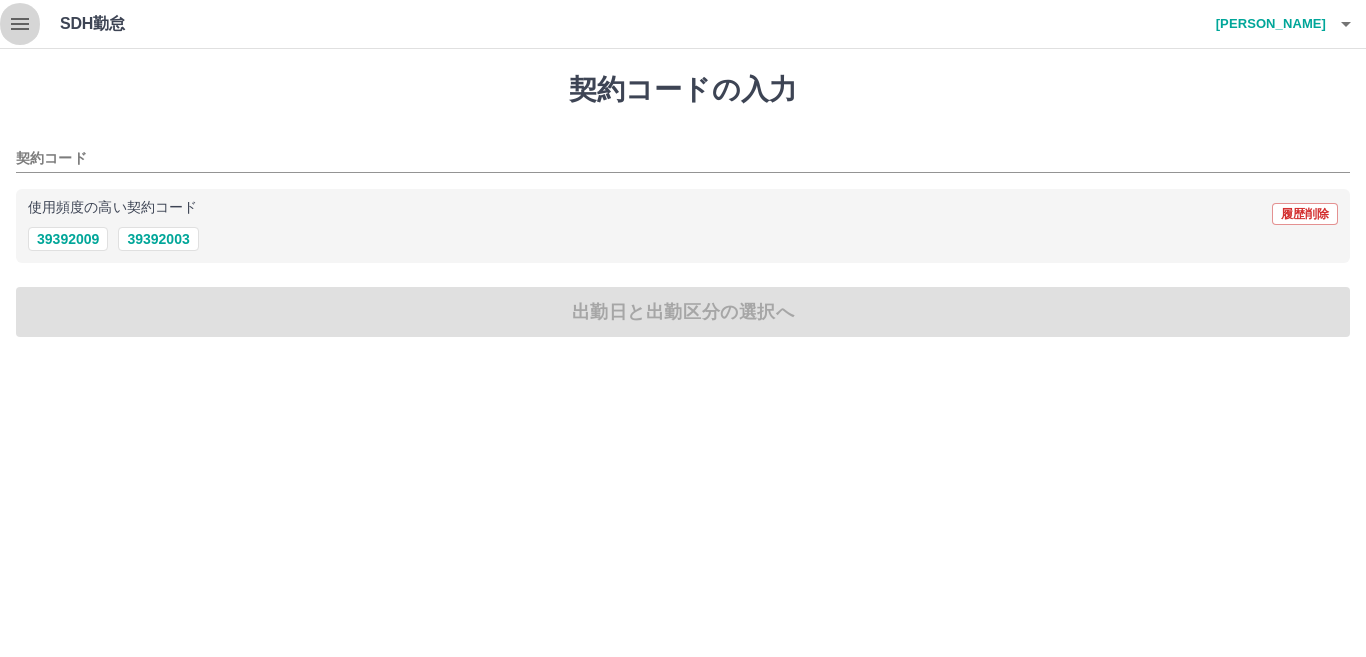 click 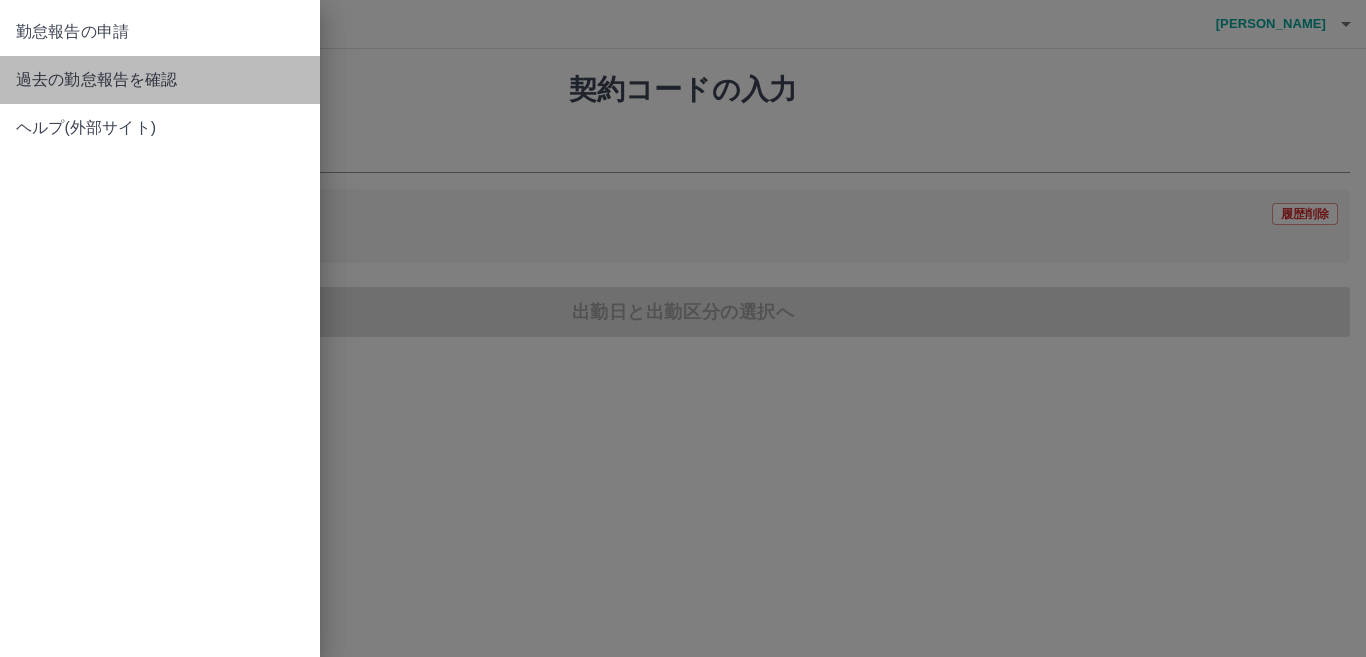 click on "過去の勤怠報告を確認" at bounding box center (160, 80) 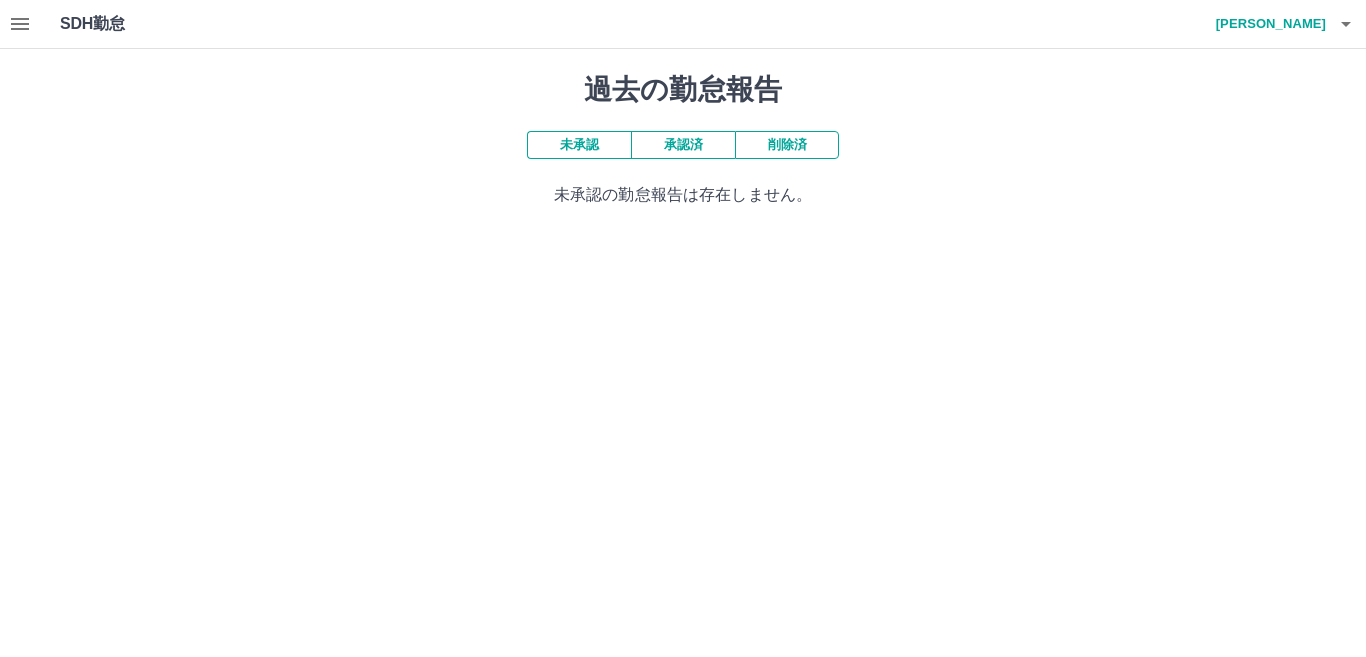 click on "承認済" at bounding box center [683, 145] 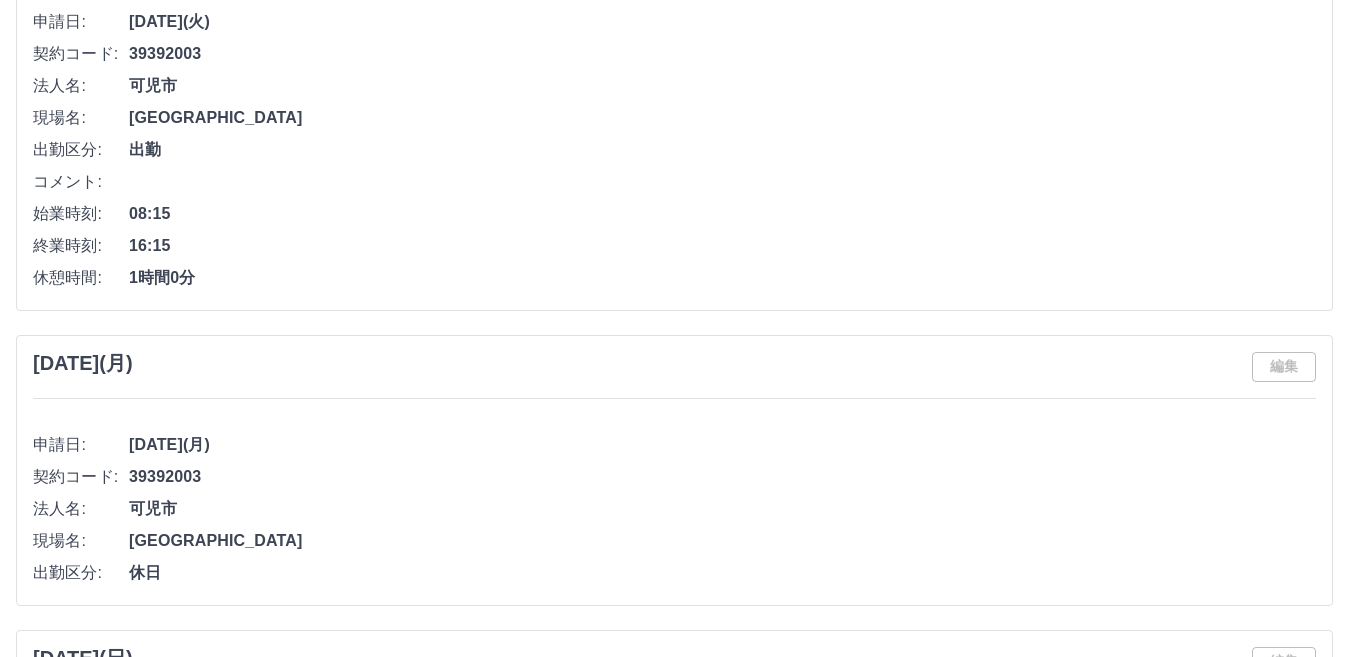scroll, scrollTop: 280, scrollLeft: 0, axis: vertical 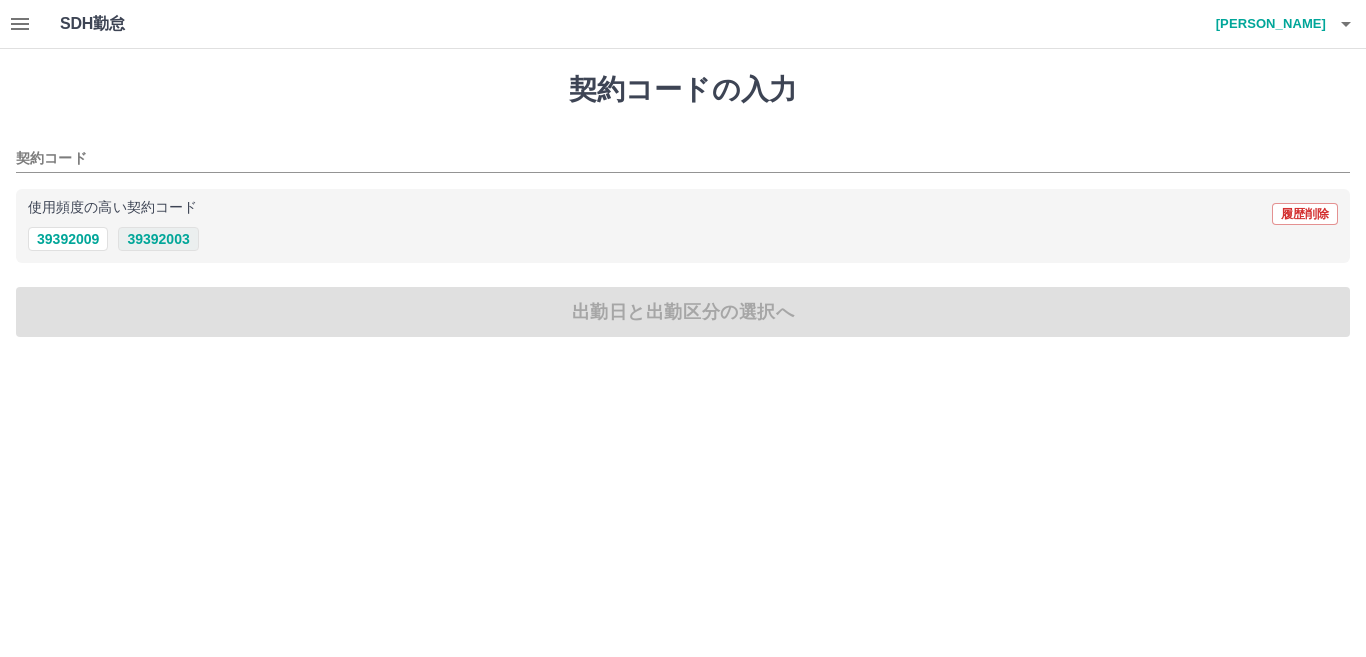 click on "39392003" at bounding box center (158, 239) 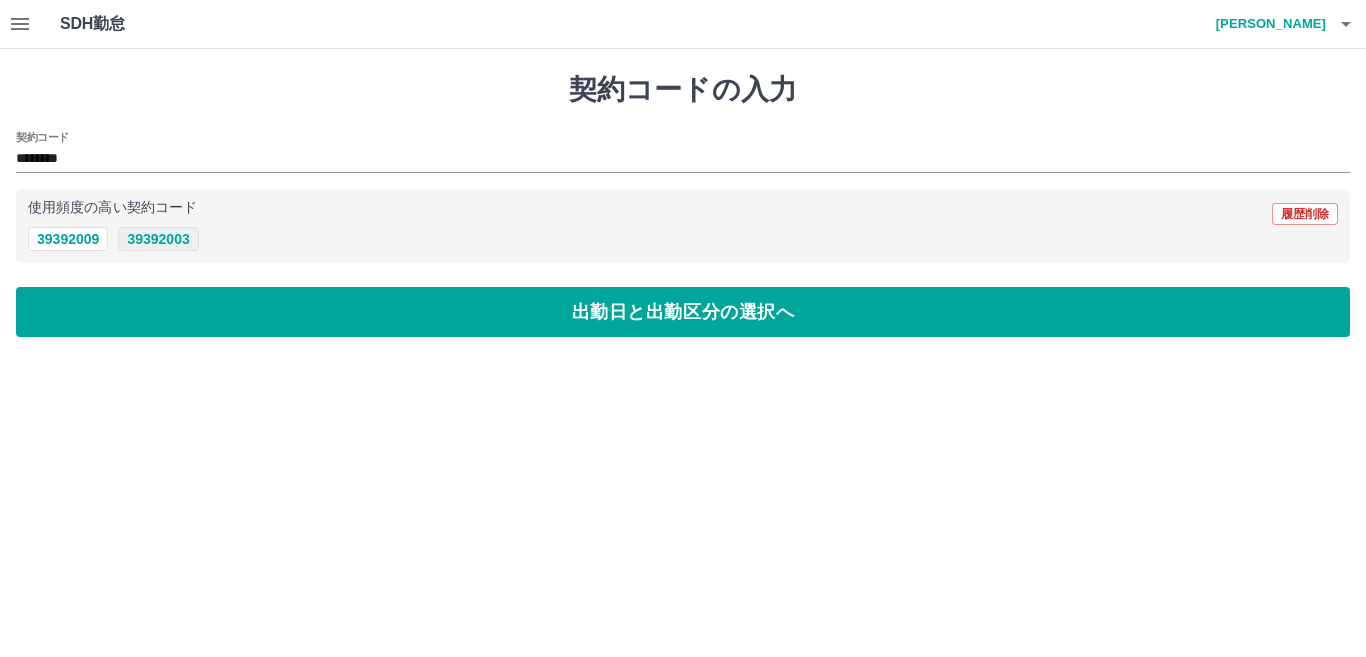 type on "********" 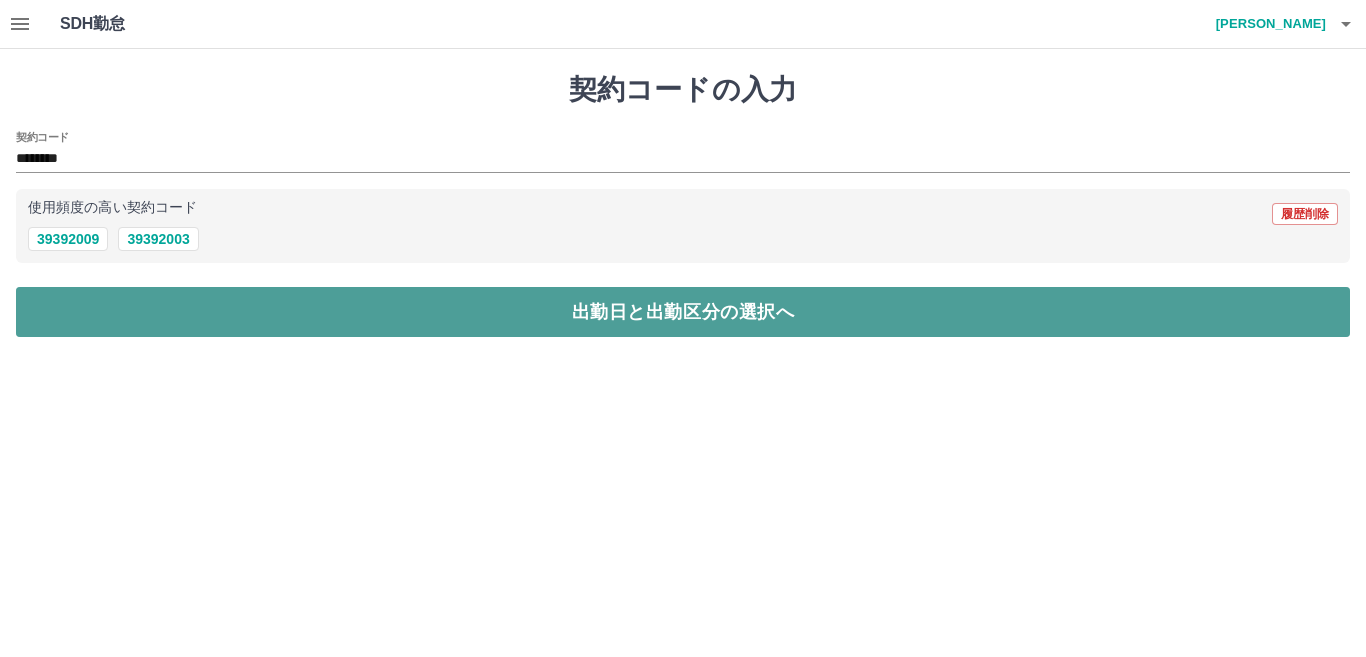 click on "出勤日と出勤区分の選択へ" at bounding box center [683, 312] 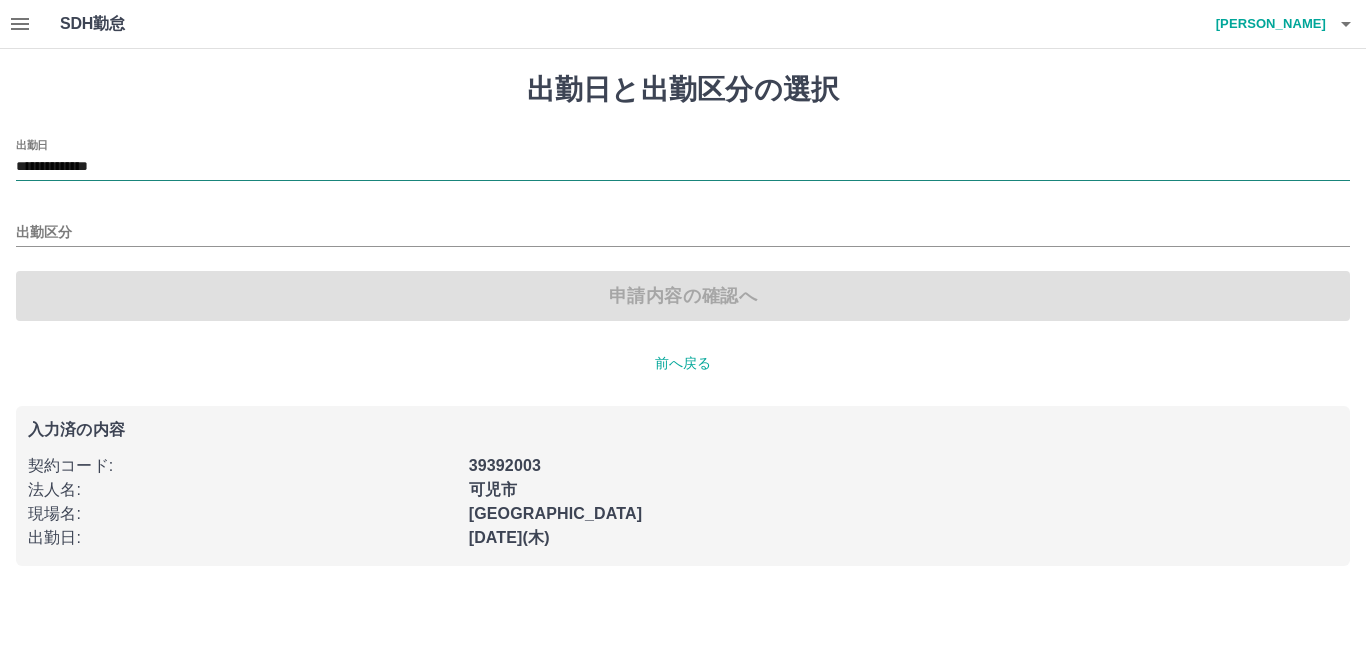 click on "**********" at bounding box center (683, 167) 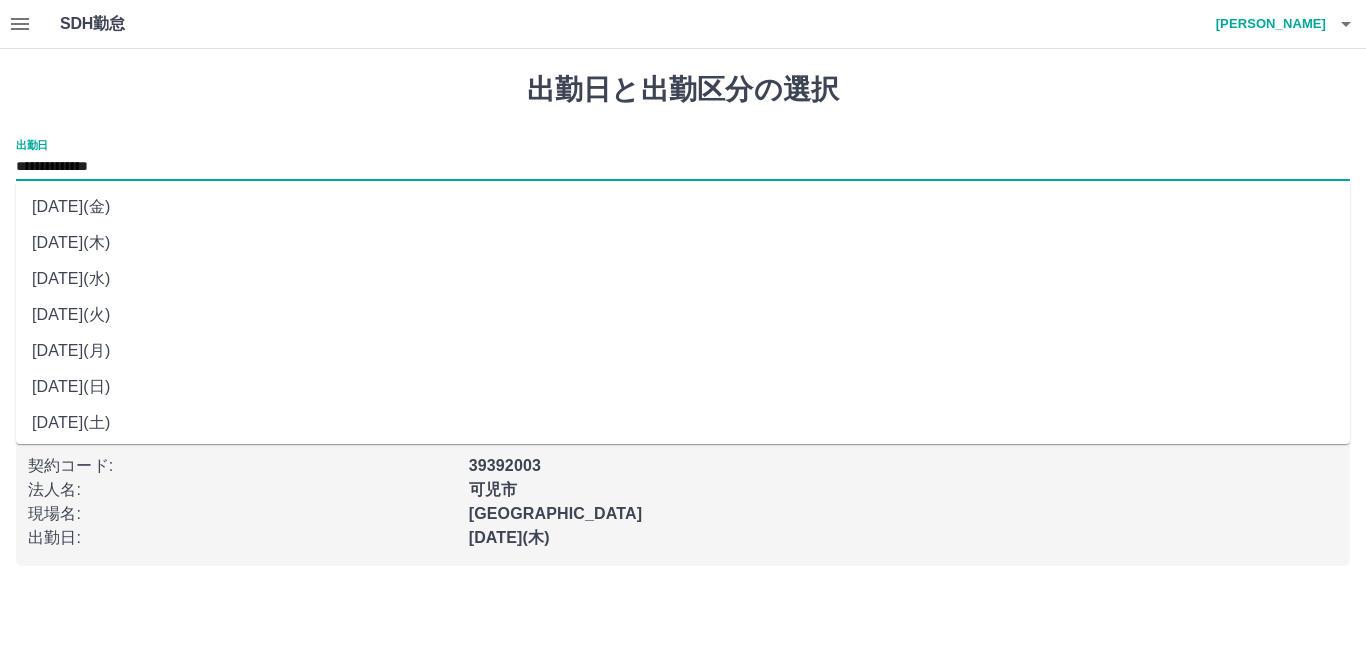 click on "[DATE](水)" at bounding box center [683, 279] 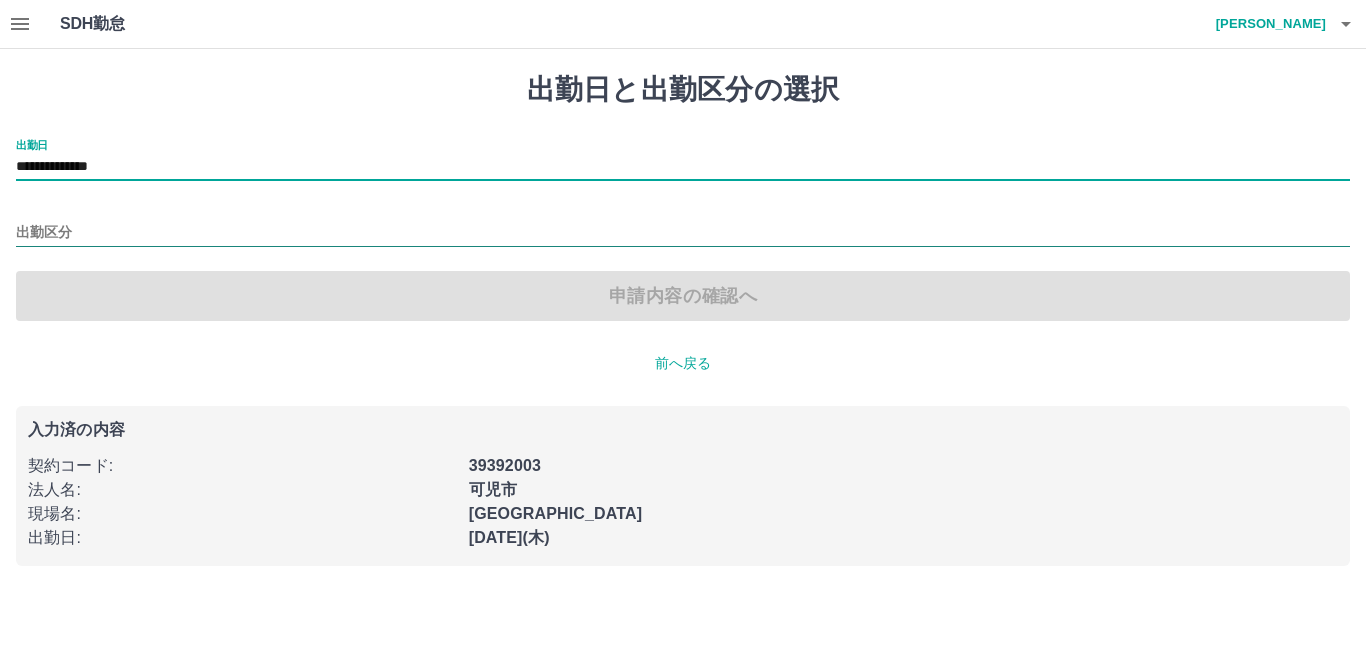 click on "出勤区分" at bounding box center [683, 233] 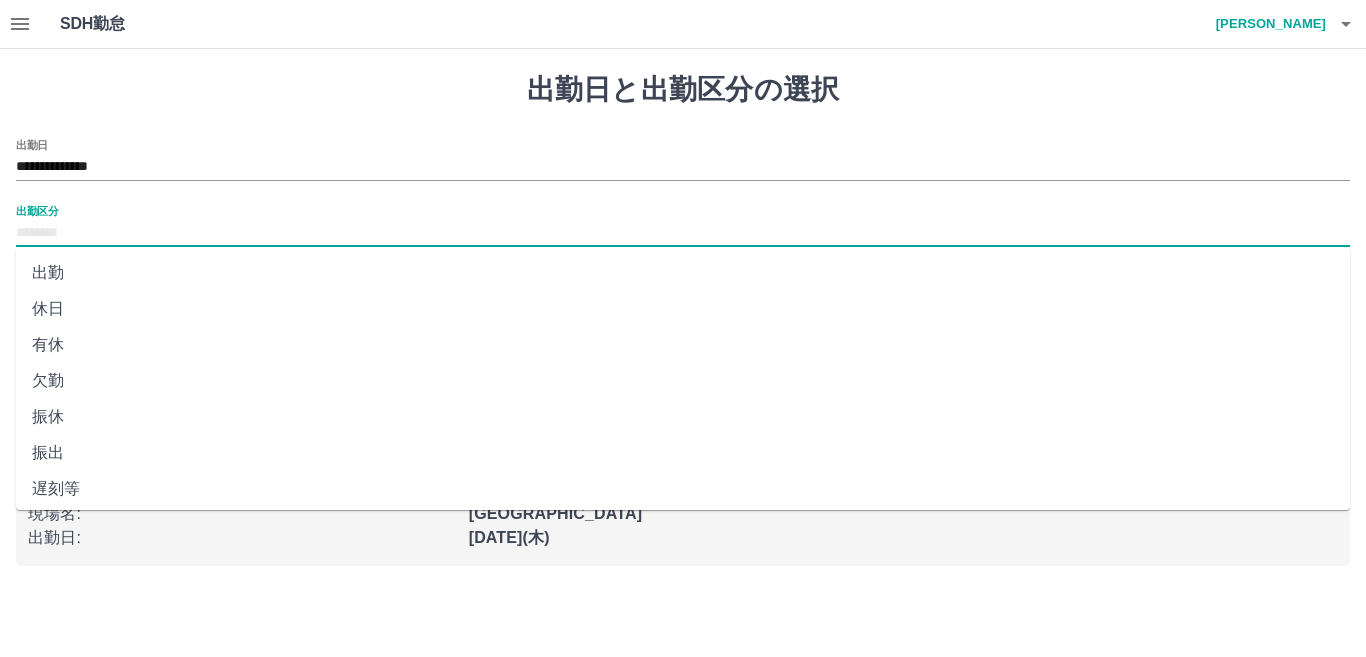 click on "出勤" at bounding box center [683, 273] 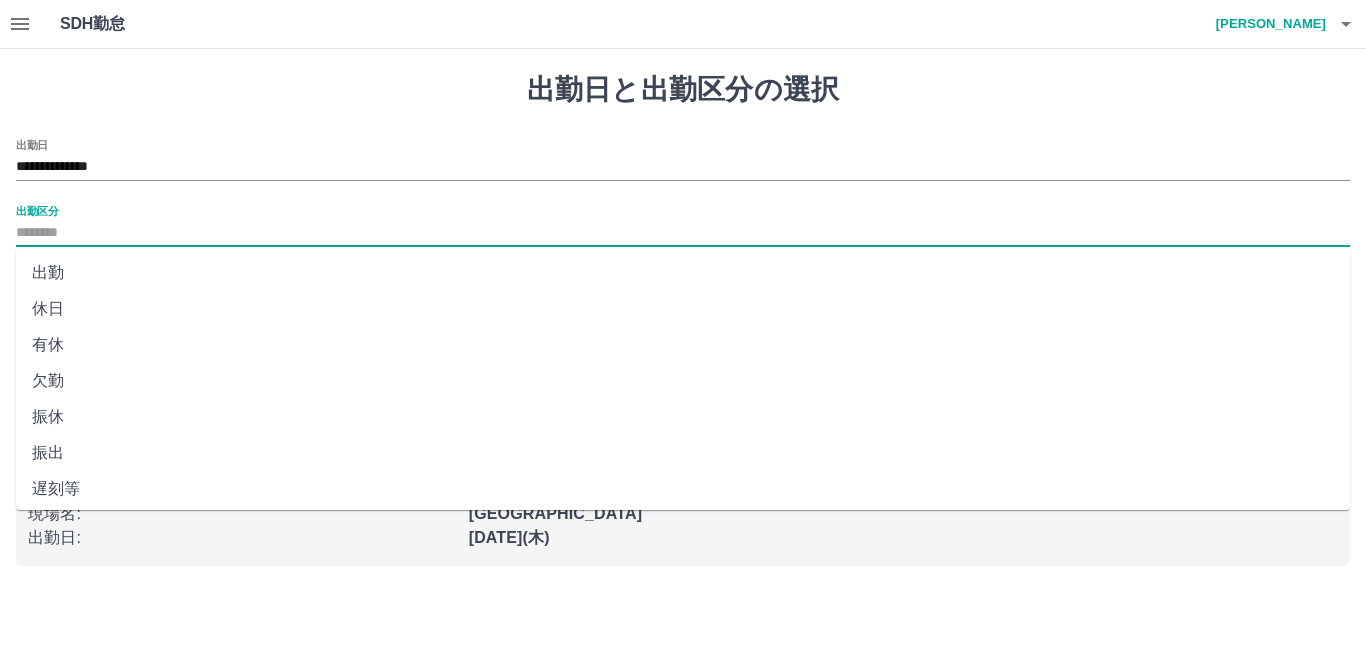 type on "**" 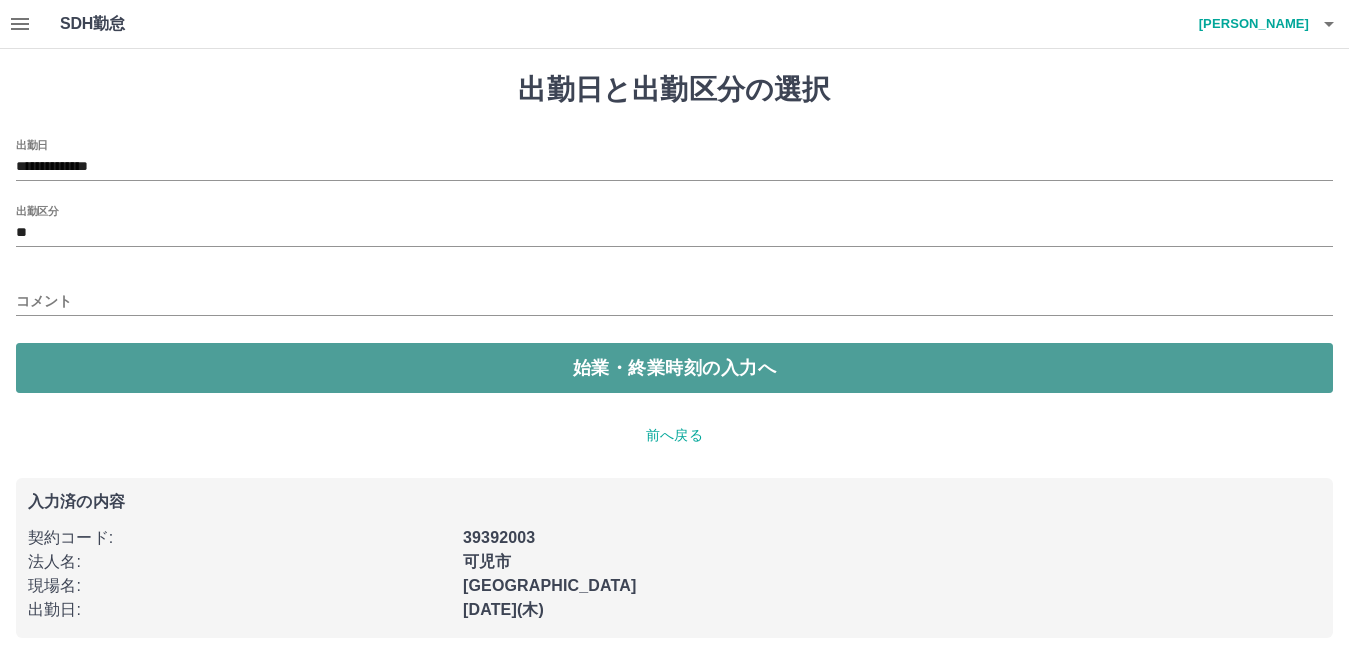 click on "始業・終業時刻の入力へ" at bounding box center [674, 368] 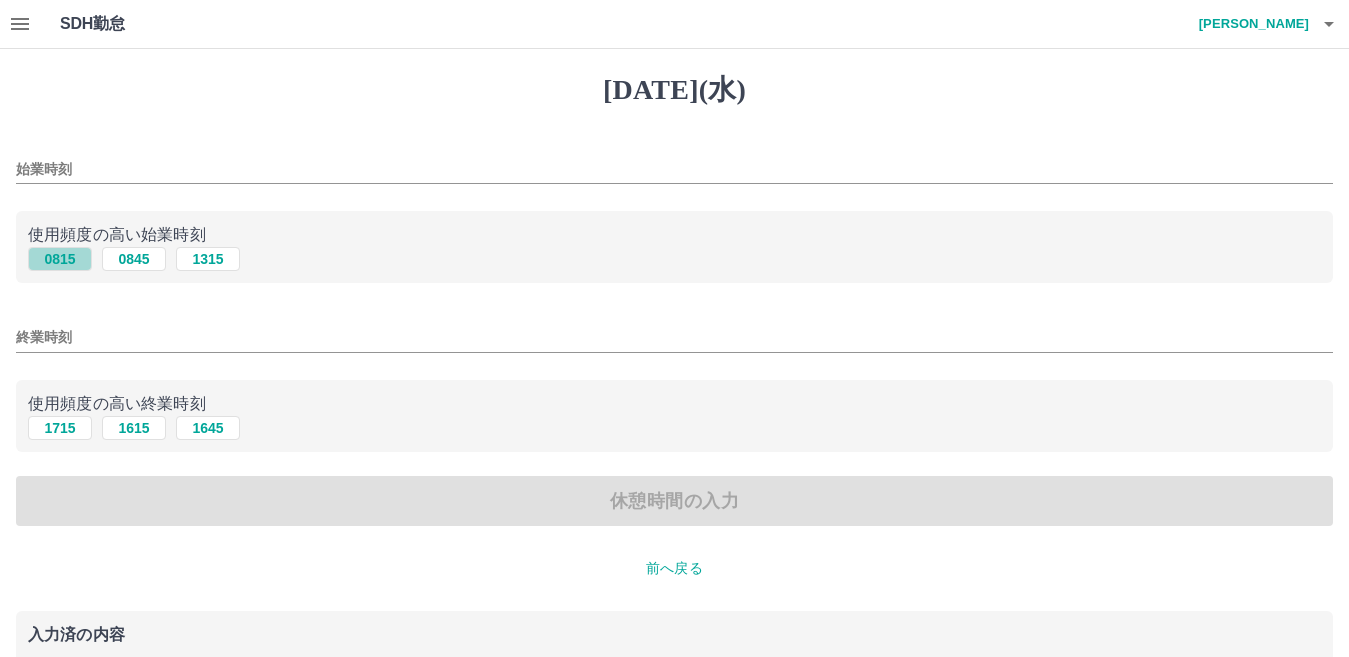 click on "0815" at bounding box center (60, 259) 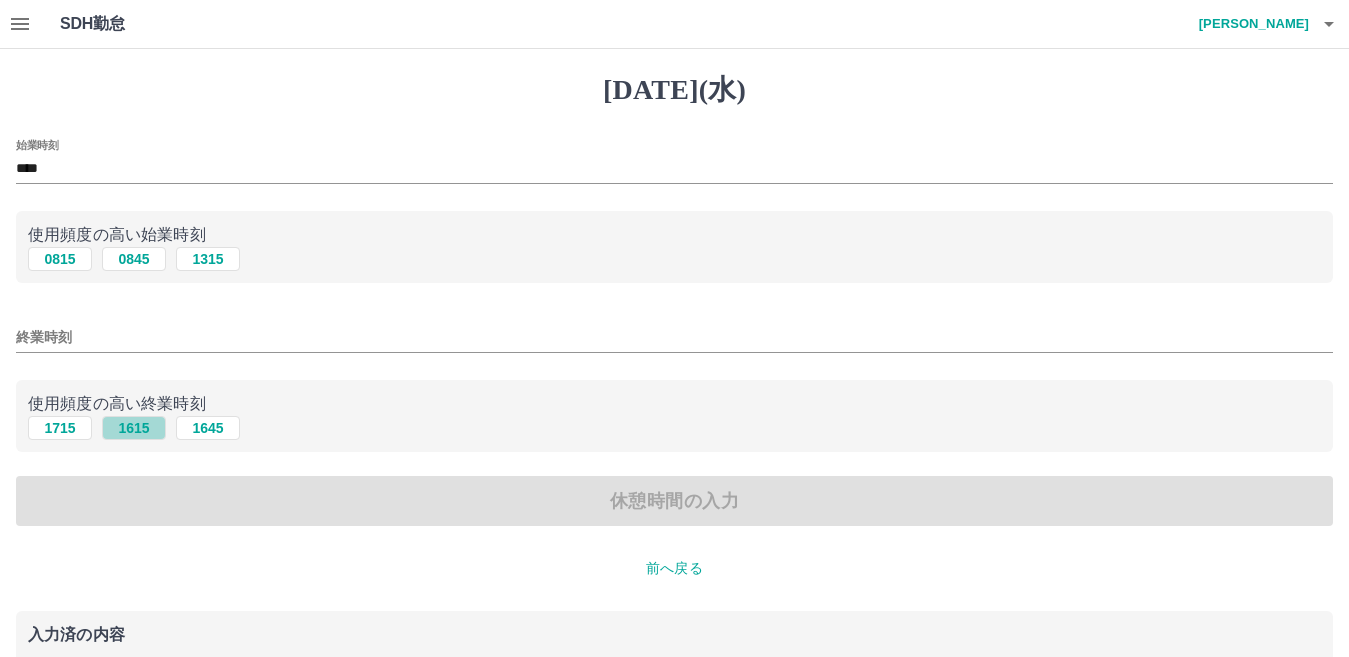 click on "1615" at bounding box center [134, 428] 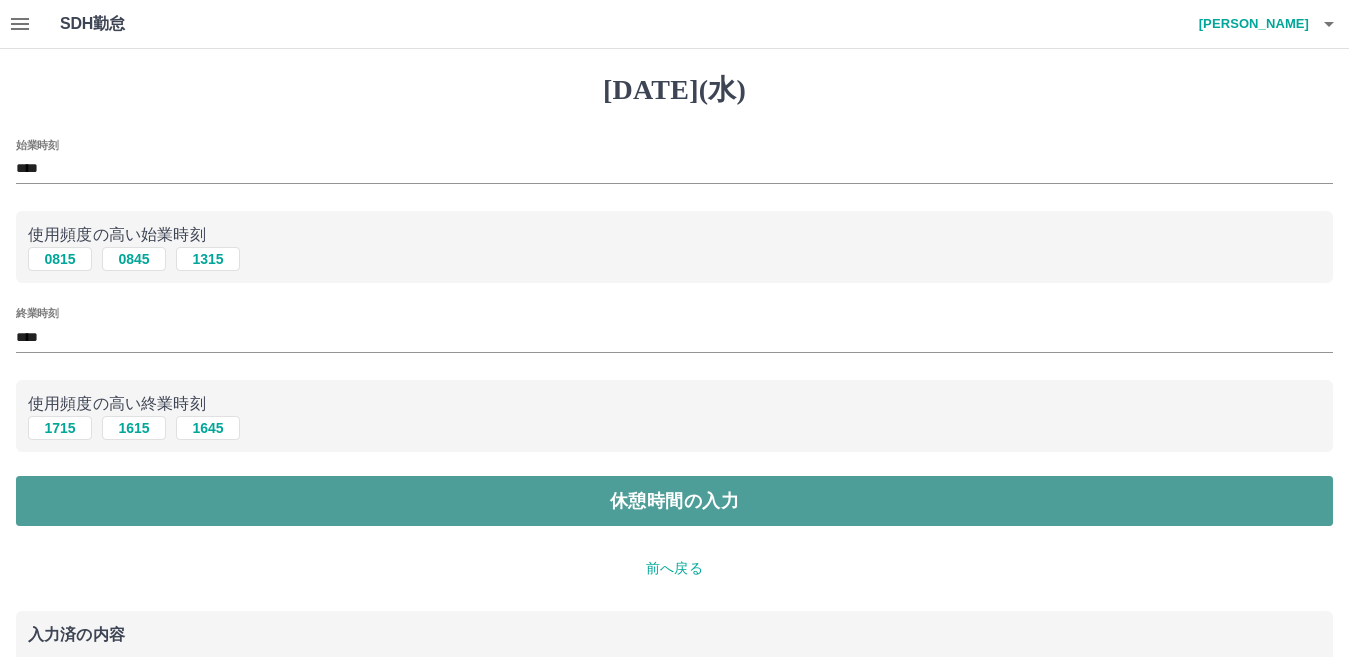 click on "休憩時間の入力" at bounding box center [674, 501] 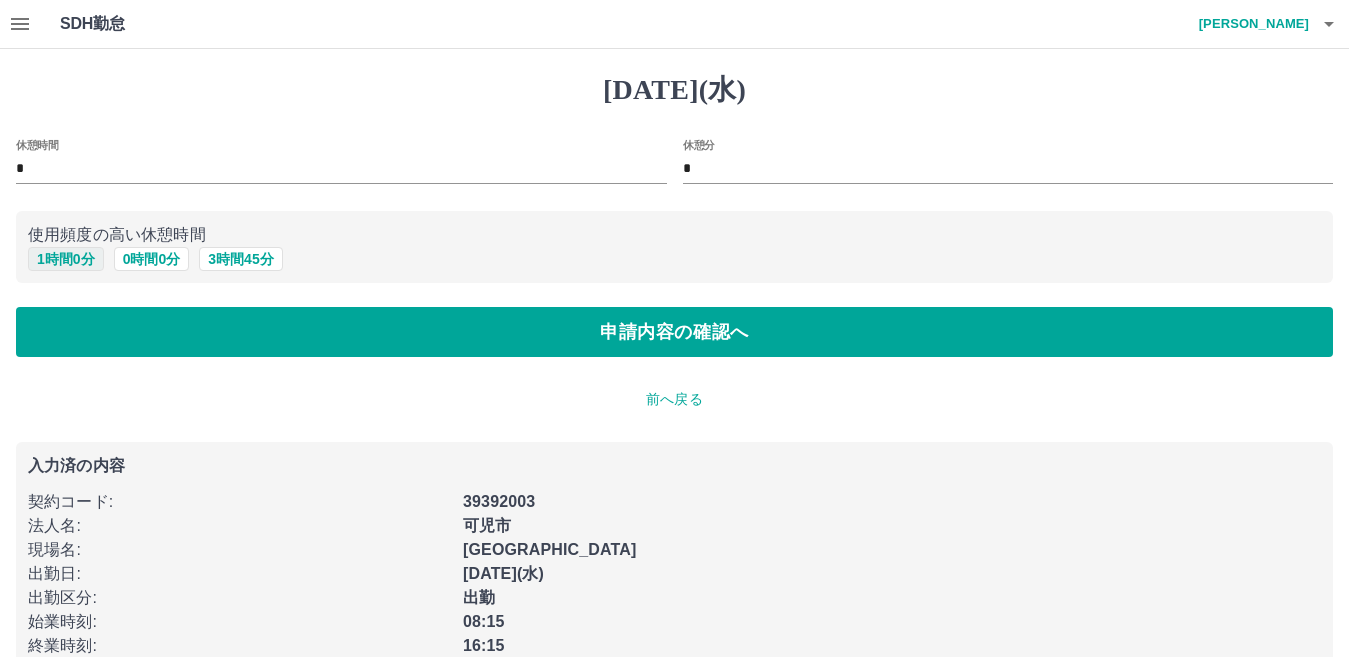 click on "1 時間 0 分" at bounding box center [66, 259] 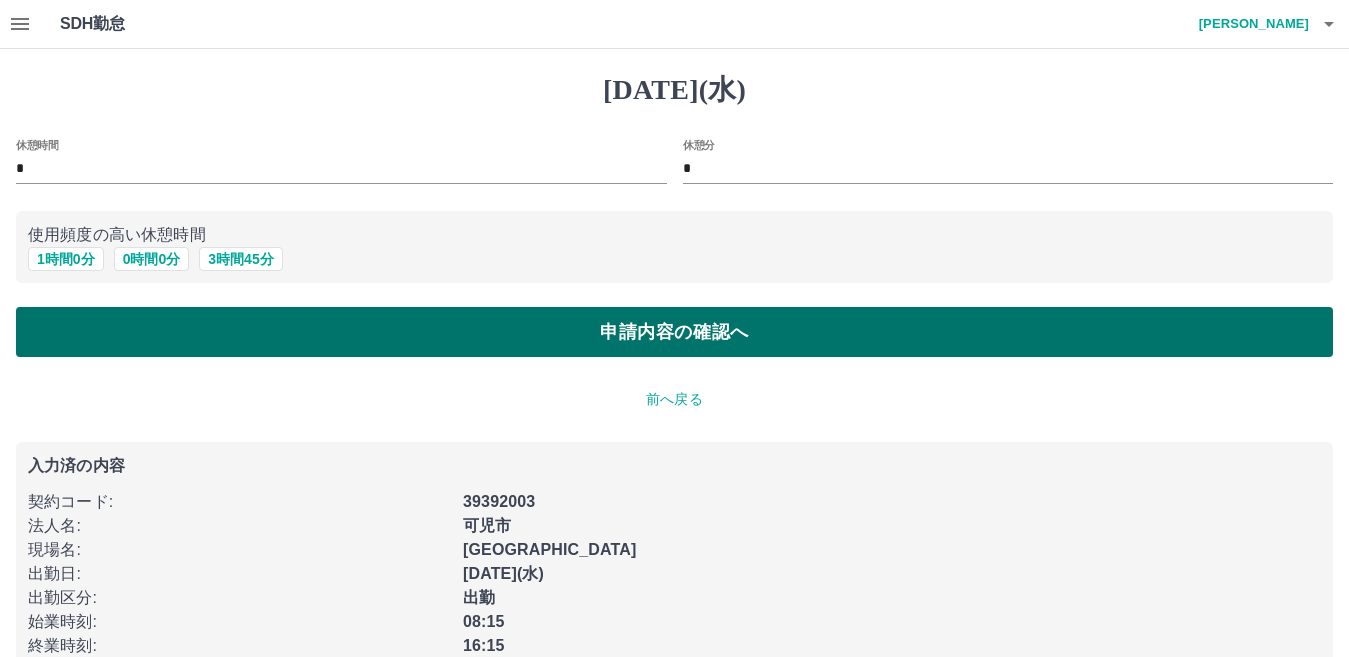 click on "申請内容の確認へ" at bounding box center (674, 332) 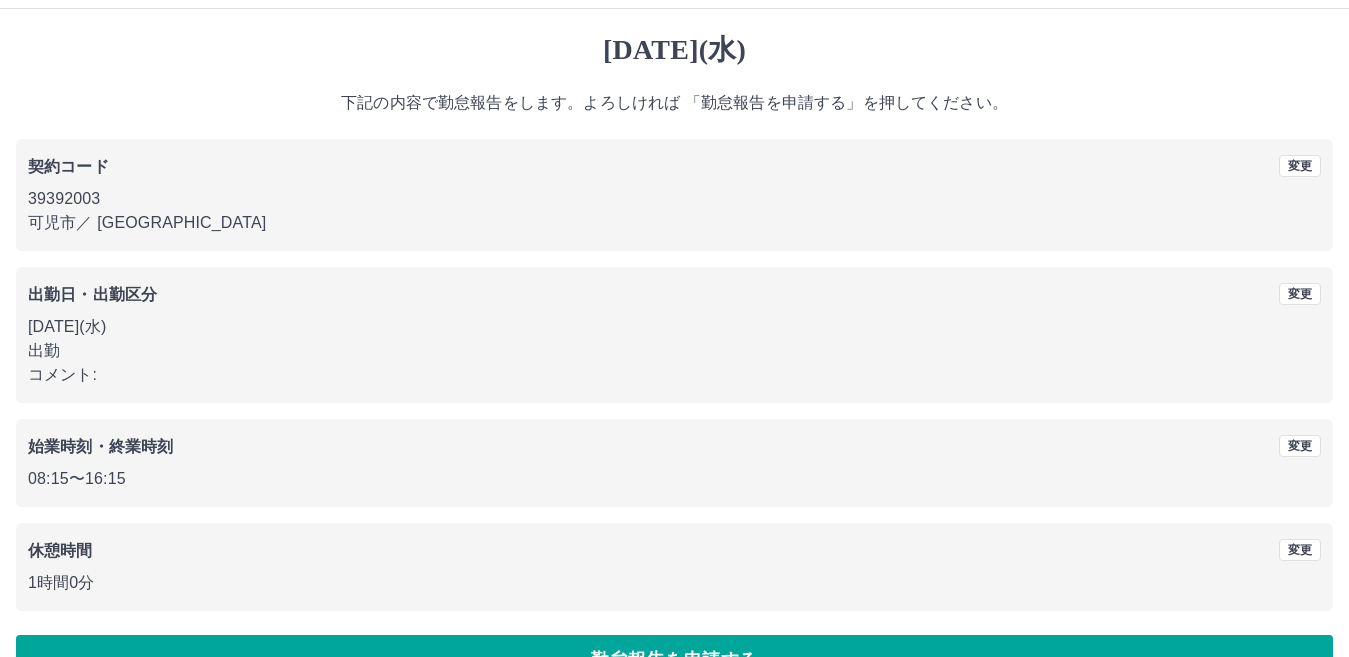 scroll, scrollTop: 92, scrollLeft: 0, axis: vertical 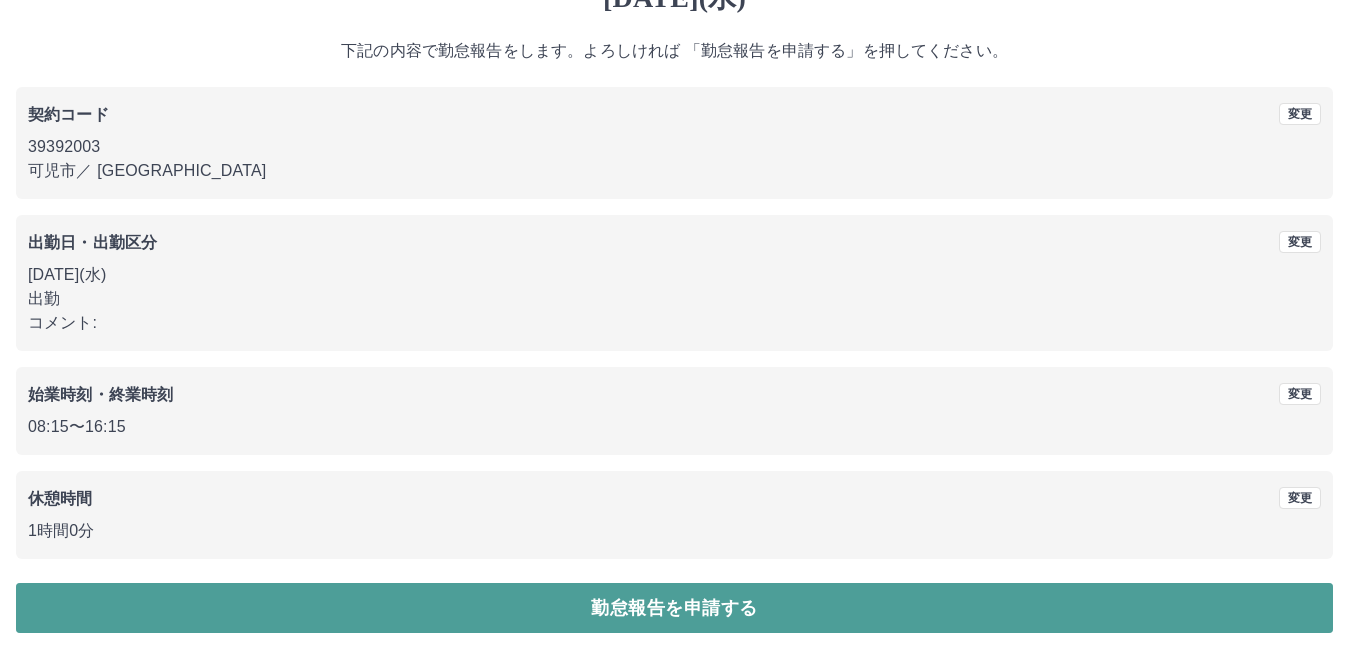 click on "勤怠報告を申請する" at bounding box center [674, 608] 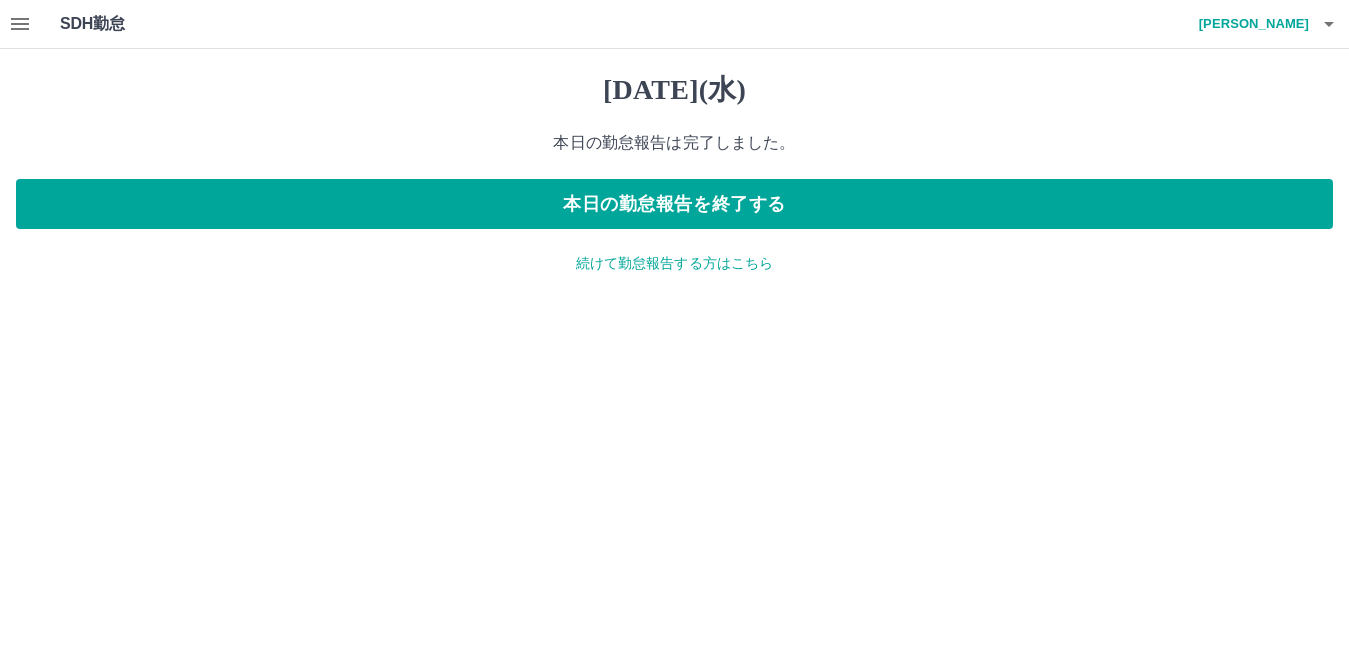 scroll, scrollTop: 0, scrollLeft: 0, axis: both 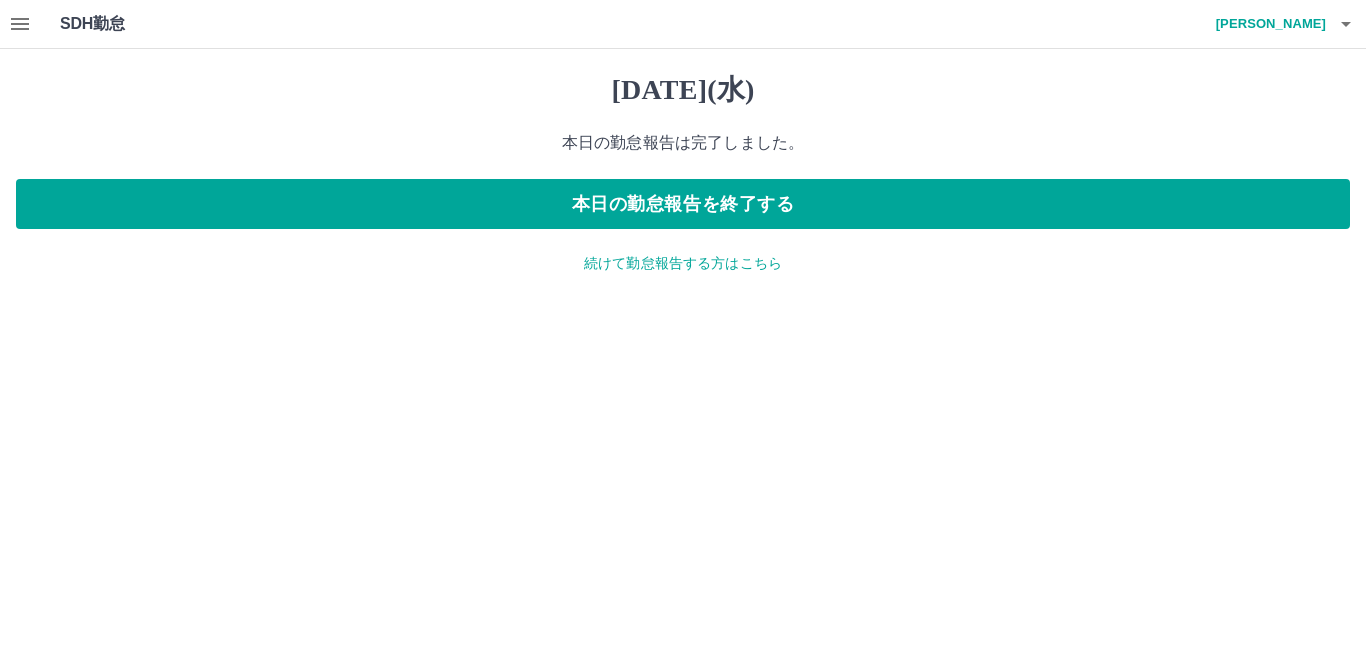 click on "続けて勤怠報告する方はこちら" at bounding box center [683, 263] 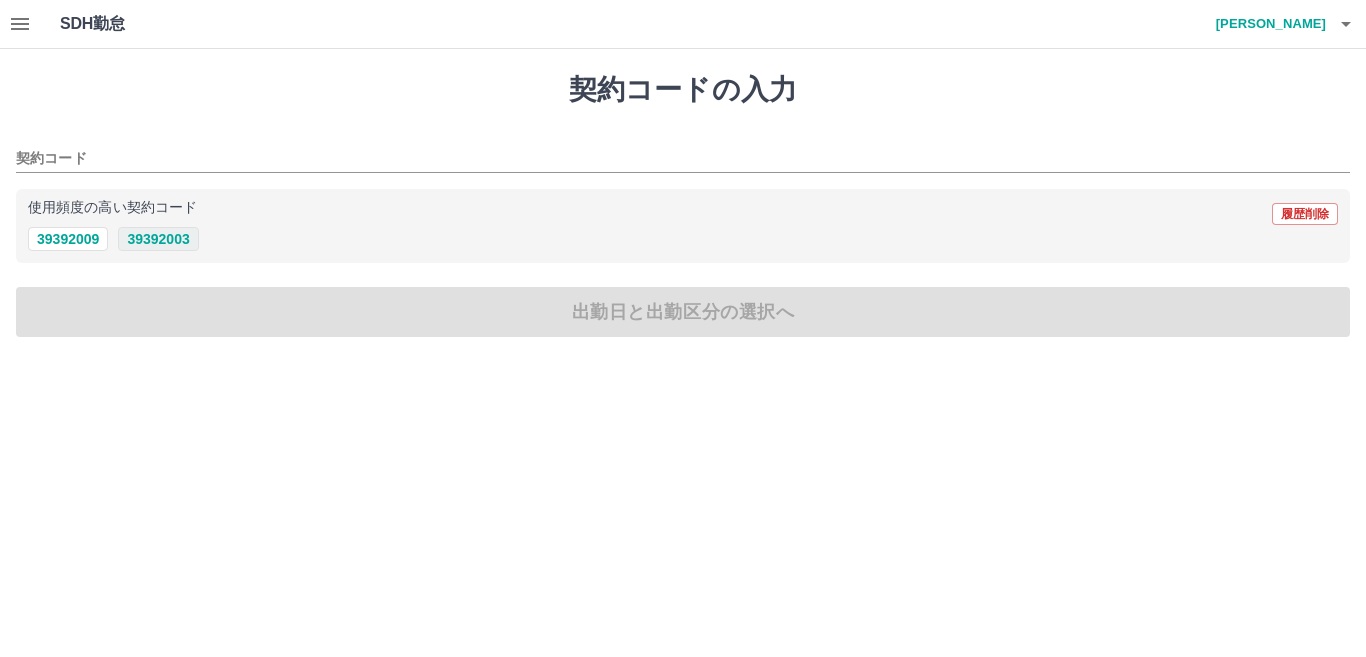 click on "39392003" at bounding box center (158, 239) 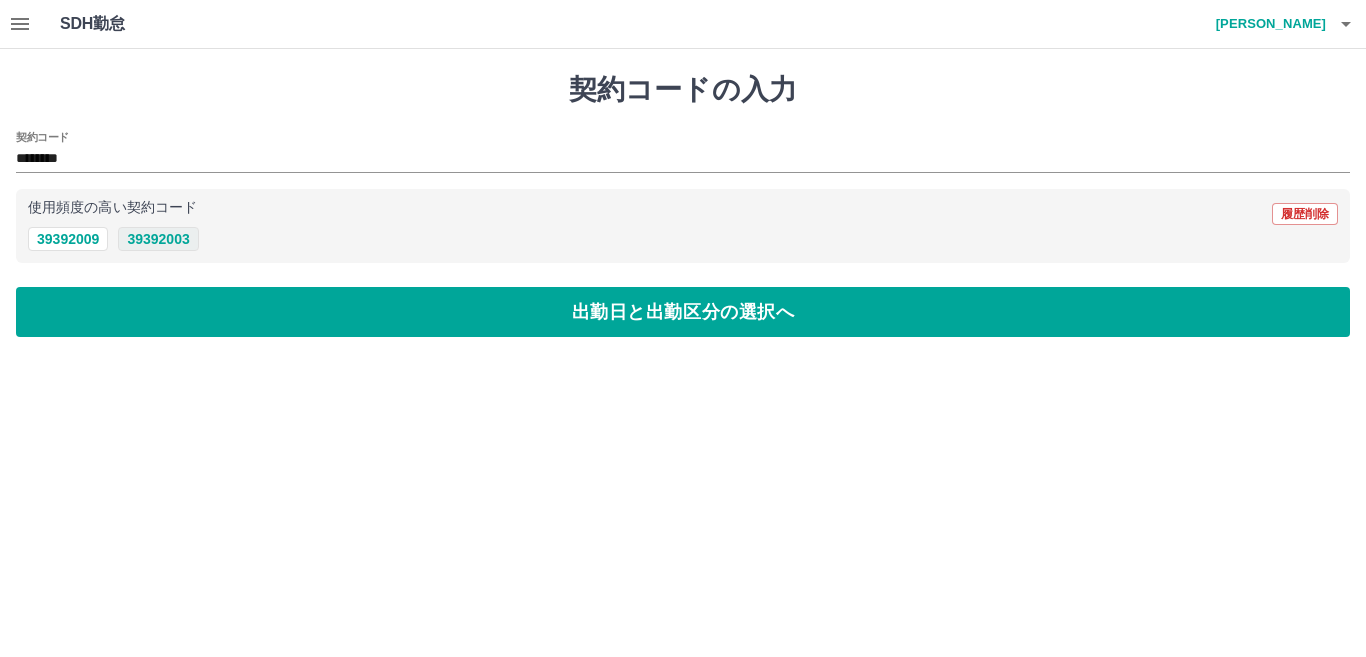 type on "********" 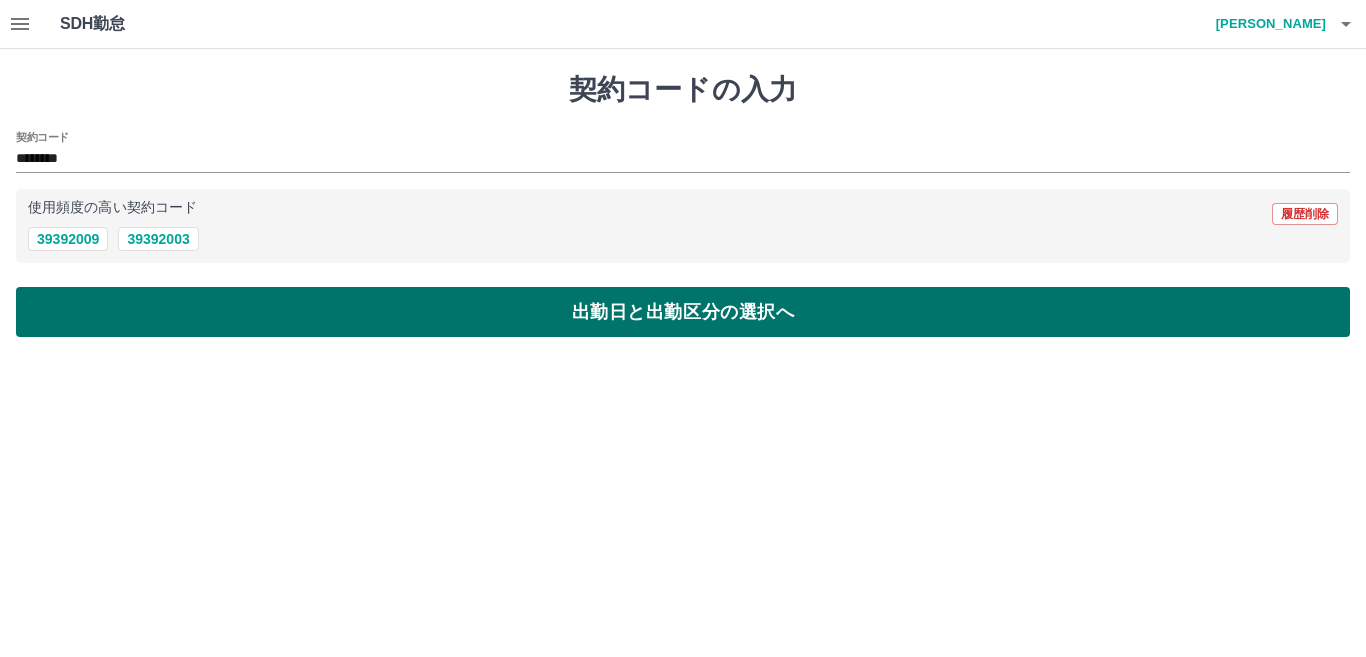 click on "出勤日と出勤区分の選択へ" at bounding box center (683, 312) 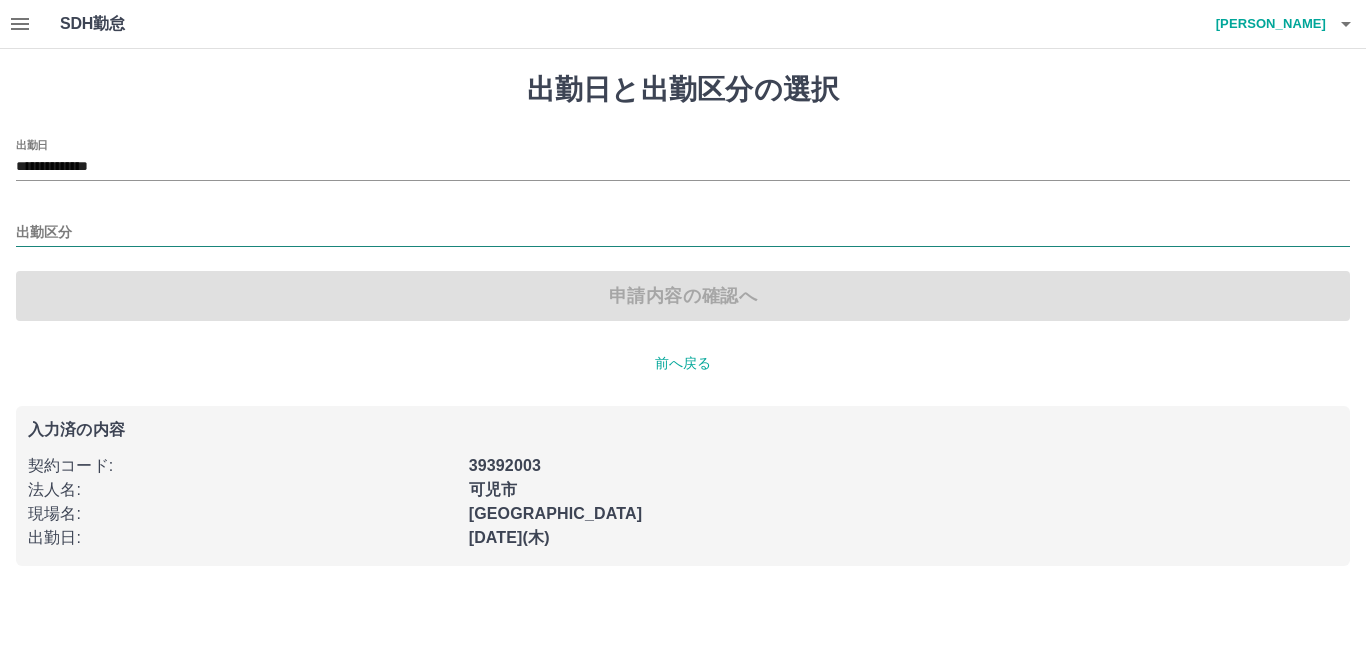 click on "出勤区分" at bounding box center (683, 233) 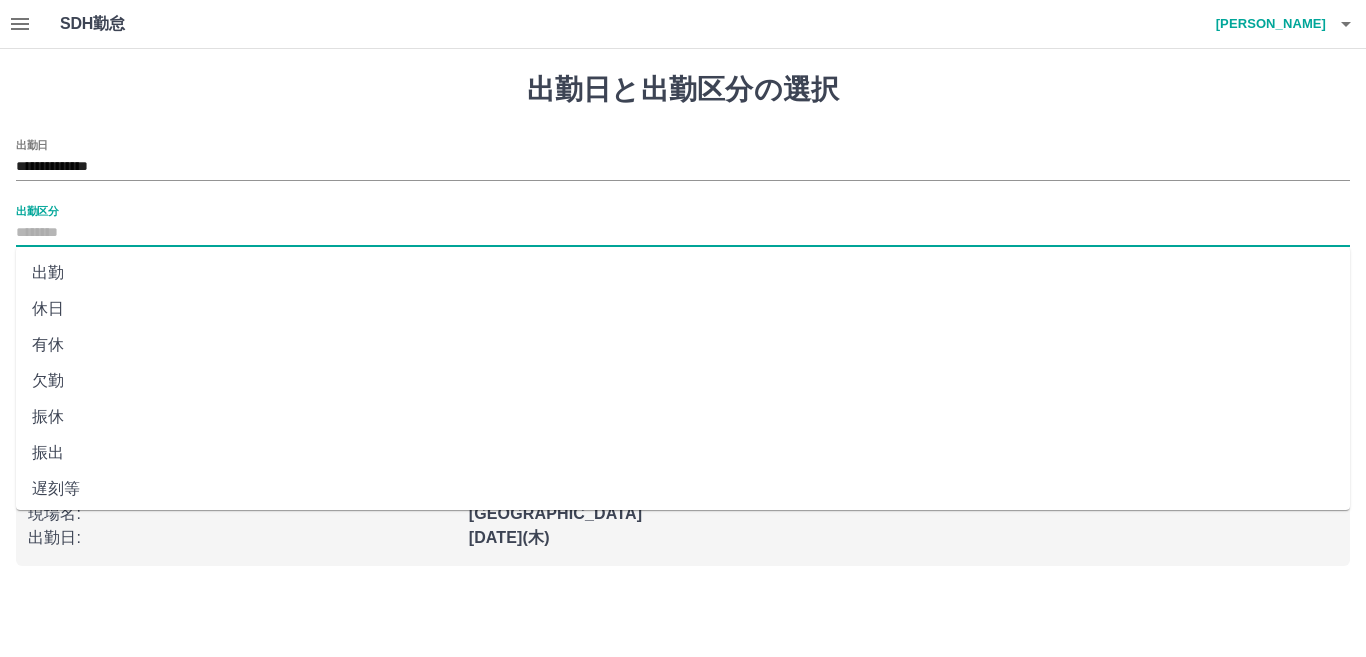 click on "出勤" at bounding box center [683, 273] 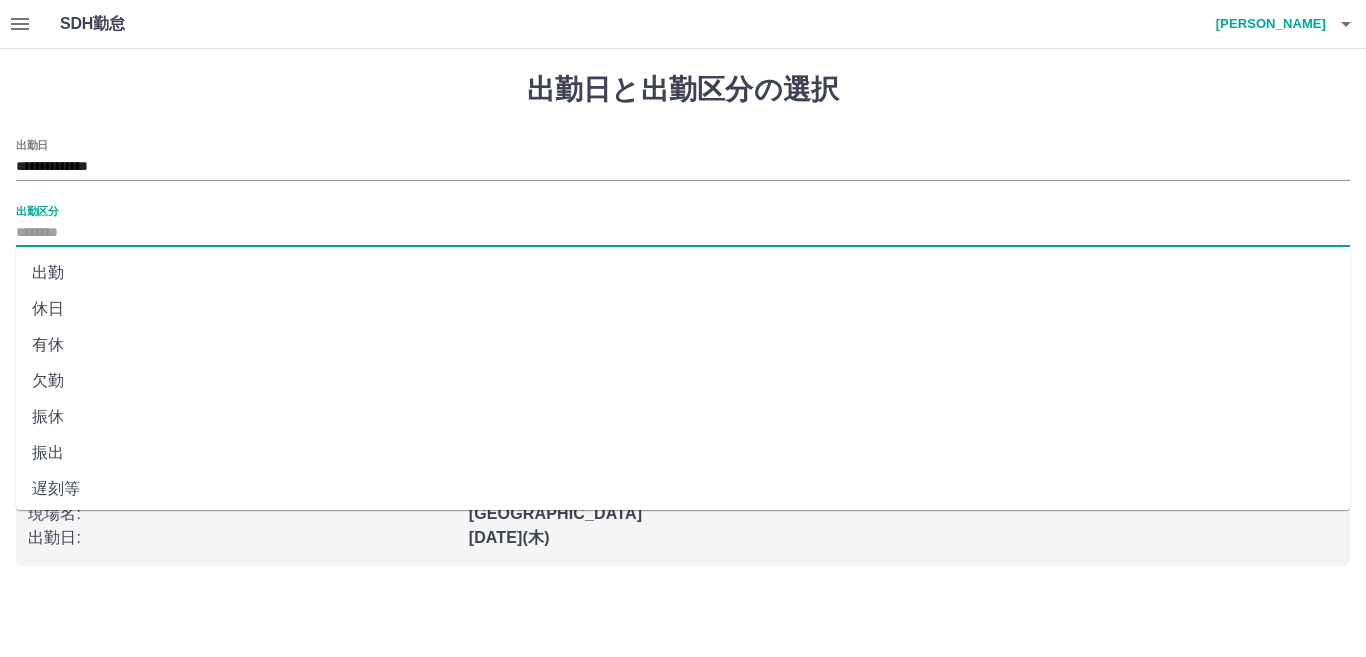type on "**" 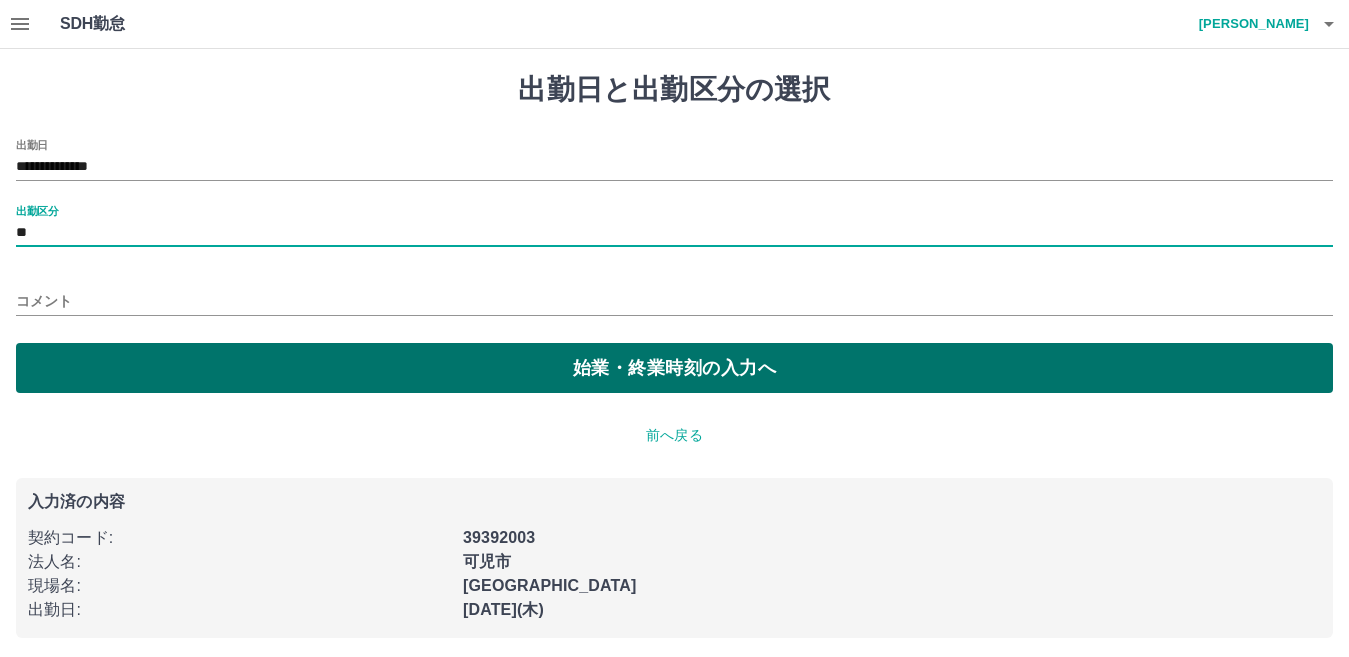 click on "始業・終業時刻の入力へ" at bounding box center (674, 368) 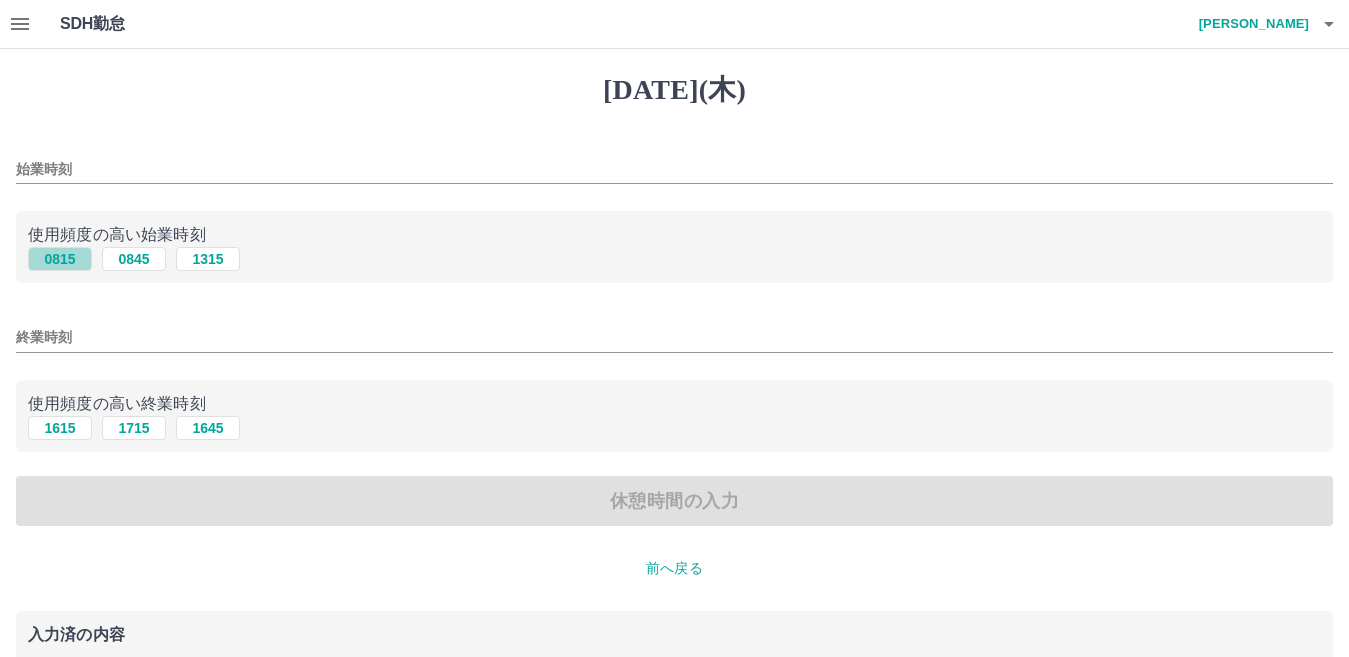 click on "0815" at bounding box center [60, 259] 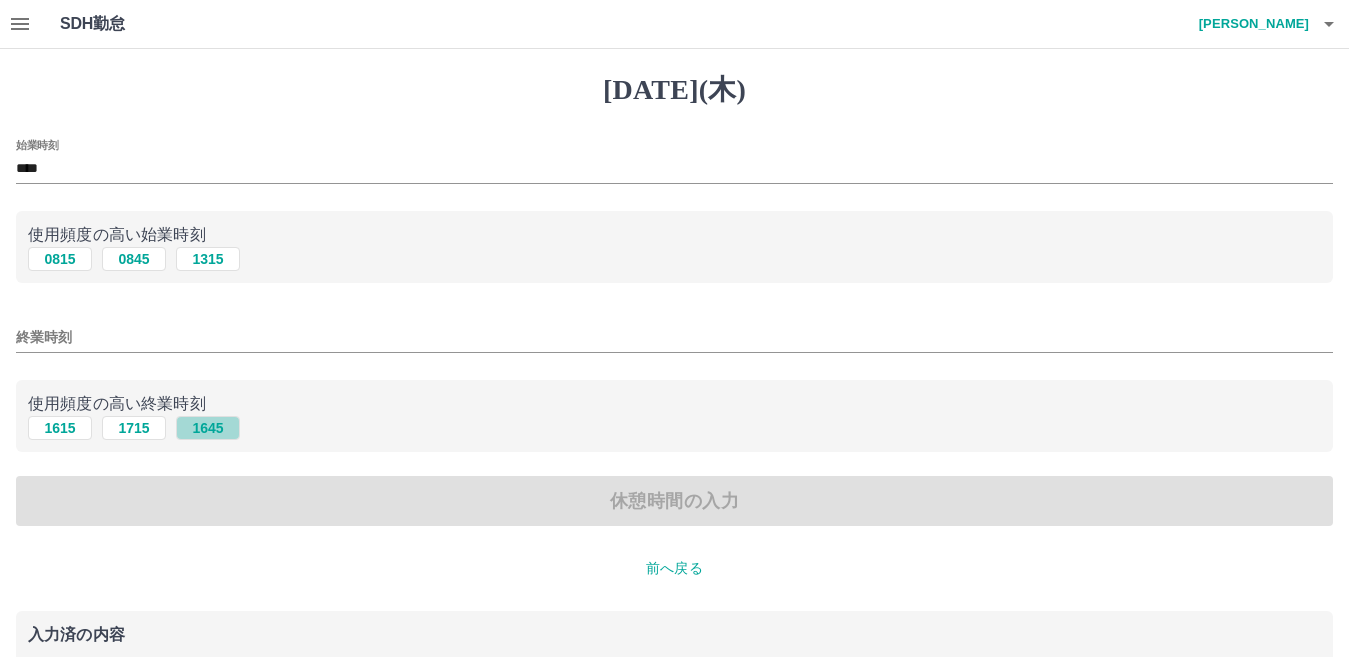 click on "1645" at bounding box center (208, 428) 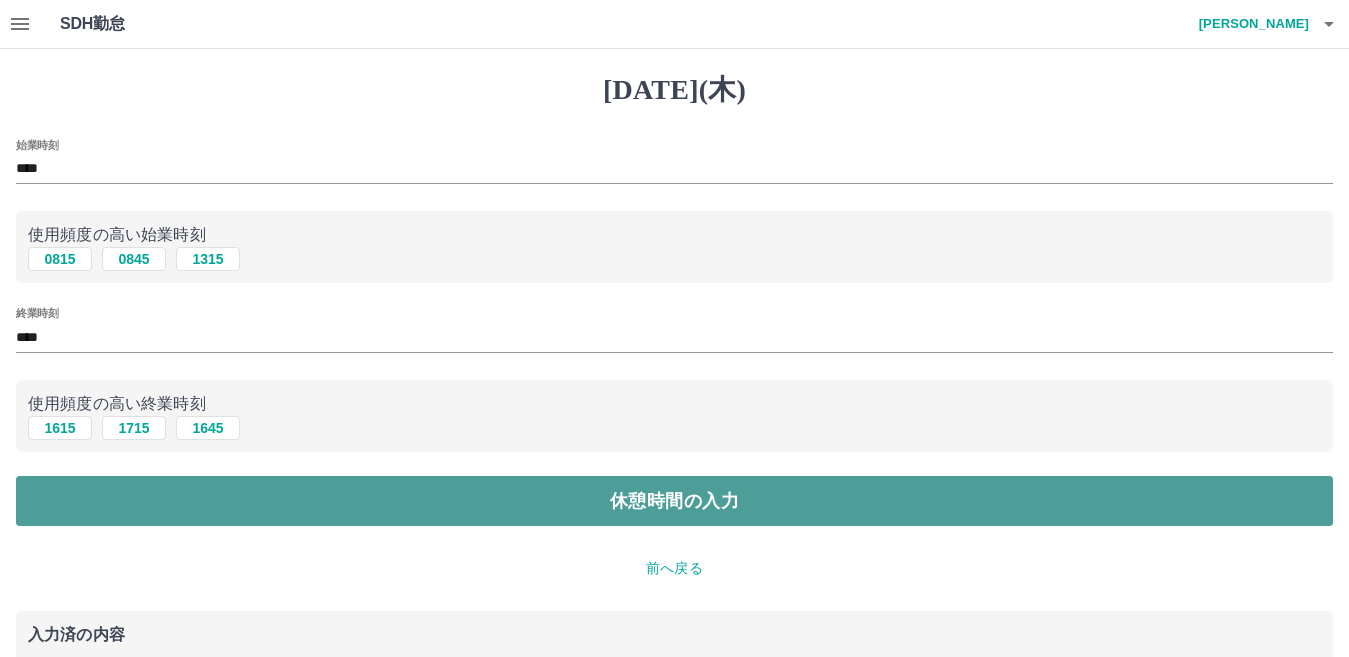 click on "休憩時間の入力" at bounding box center (674, 501) 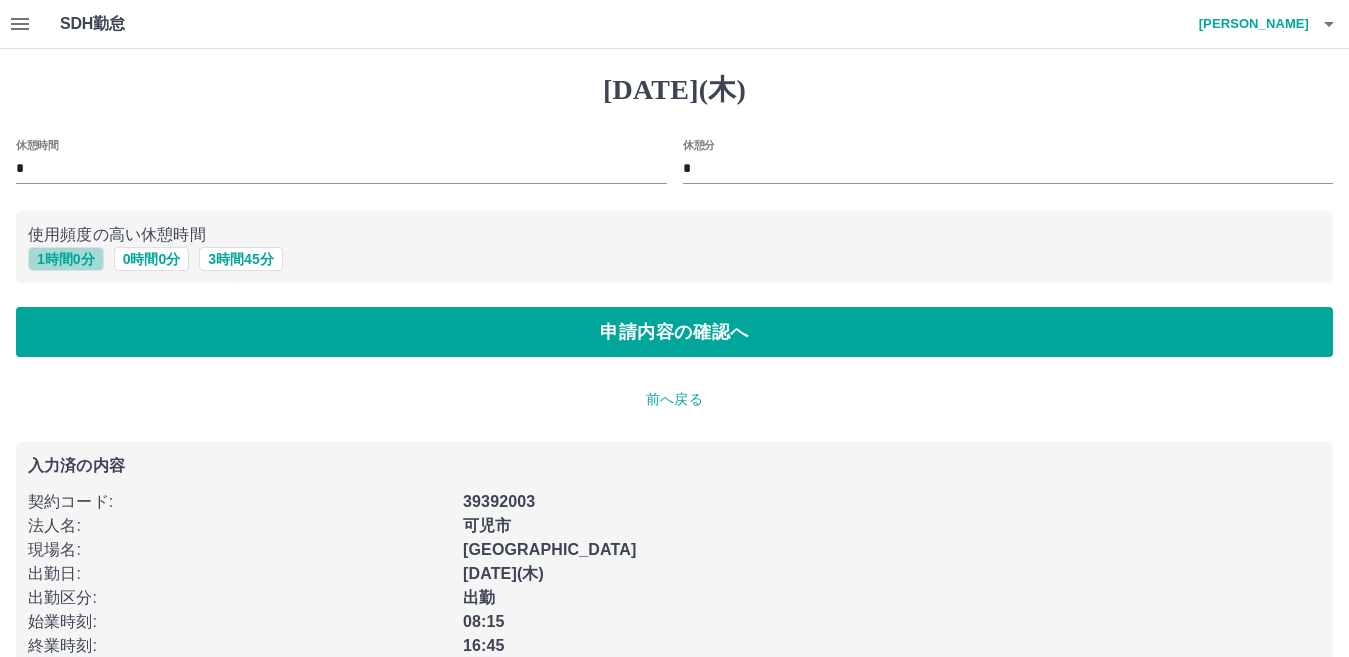 click on "1 時間 0 分" at bounding box center (66, 259) 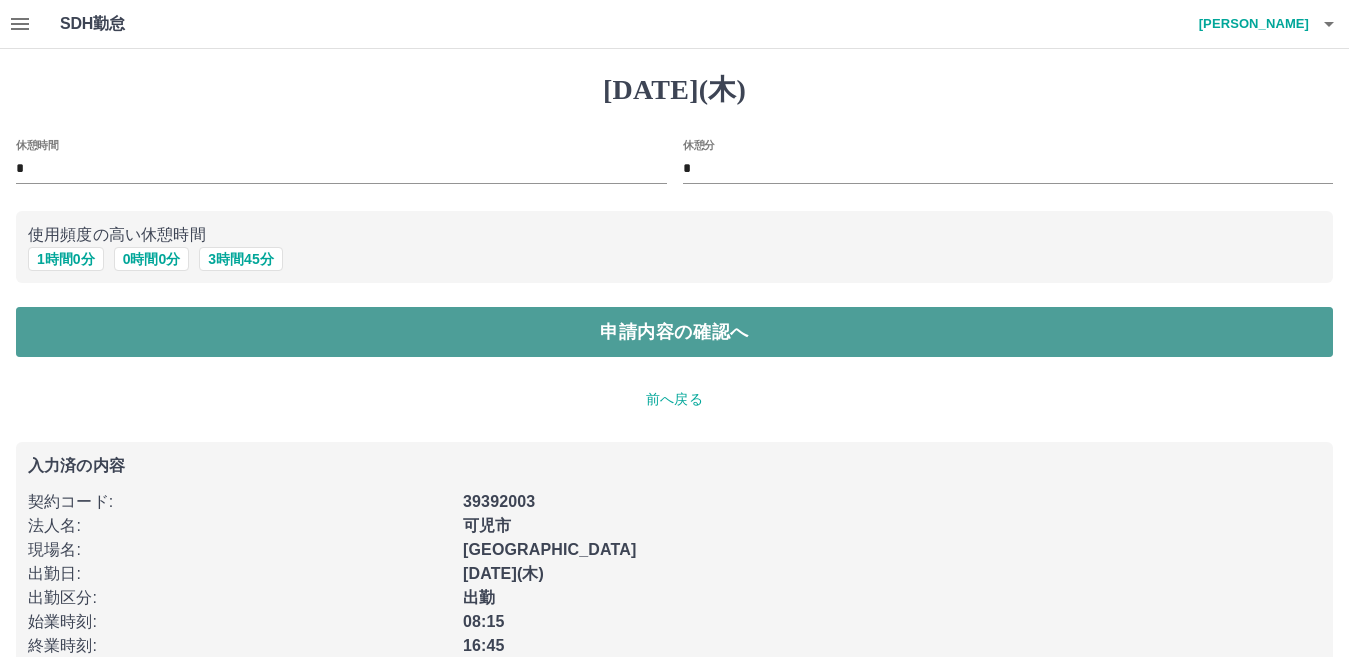 click on "申請内容の確認へ" at bounding box center (674, 332) 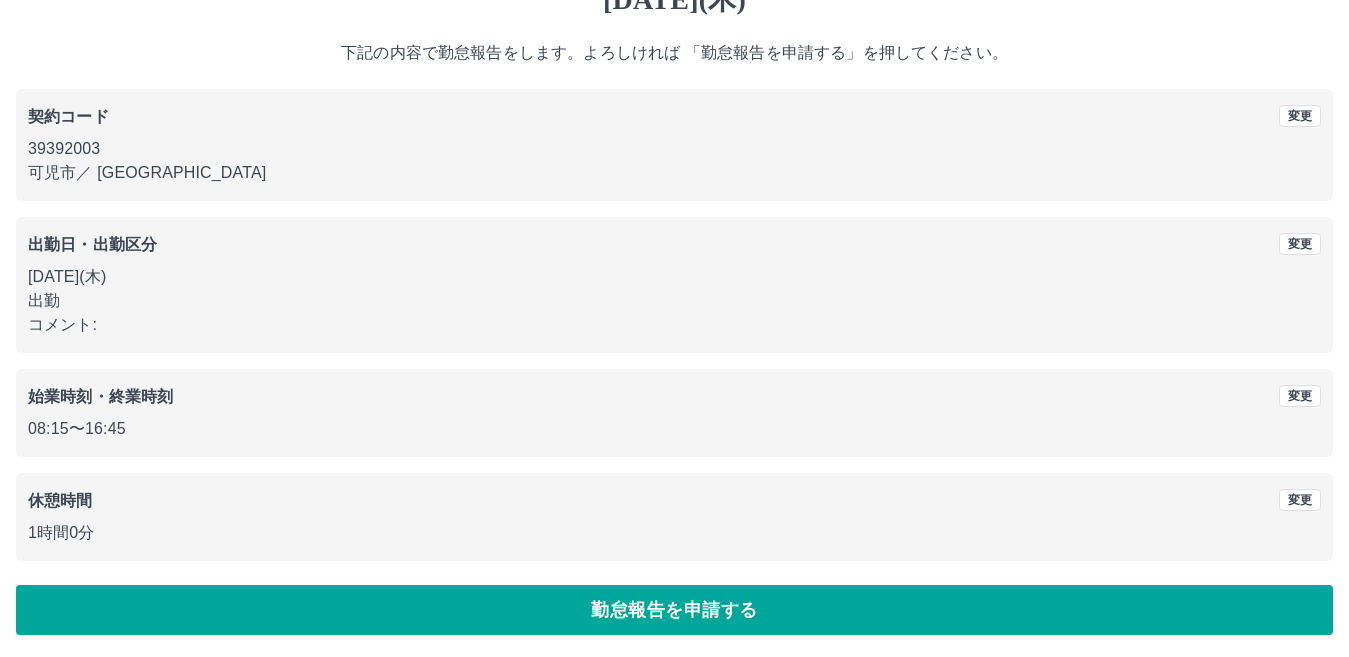 scroll, scrollTop: 92, scrollLeft: 0, axis: vertical 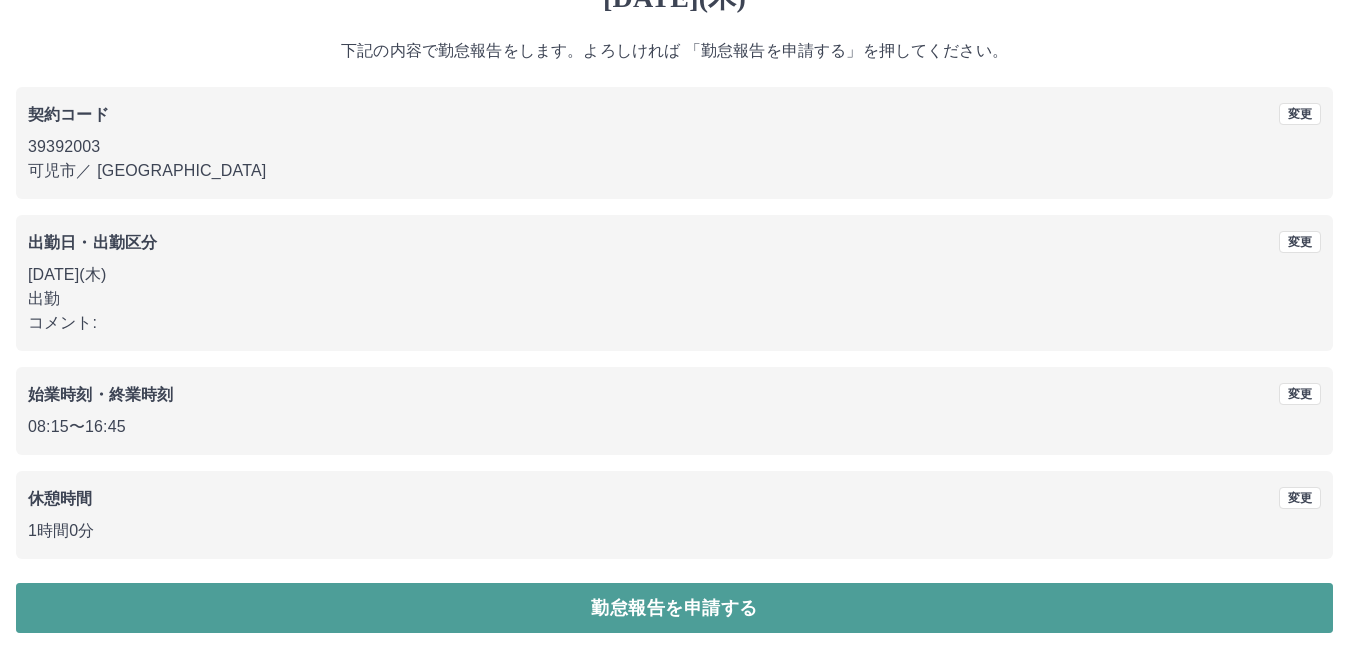 click on "勤怠報告を申請する" at bounding box center (674, 608) 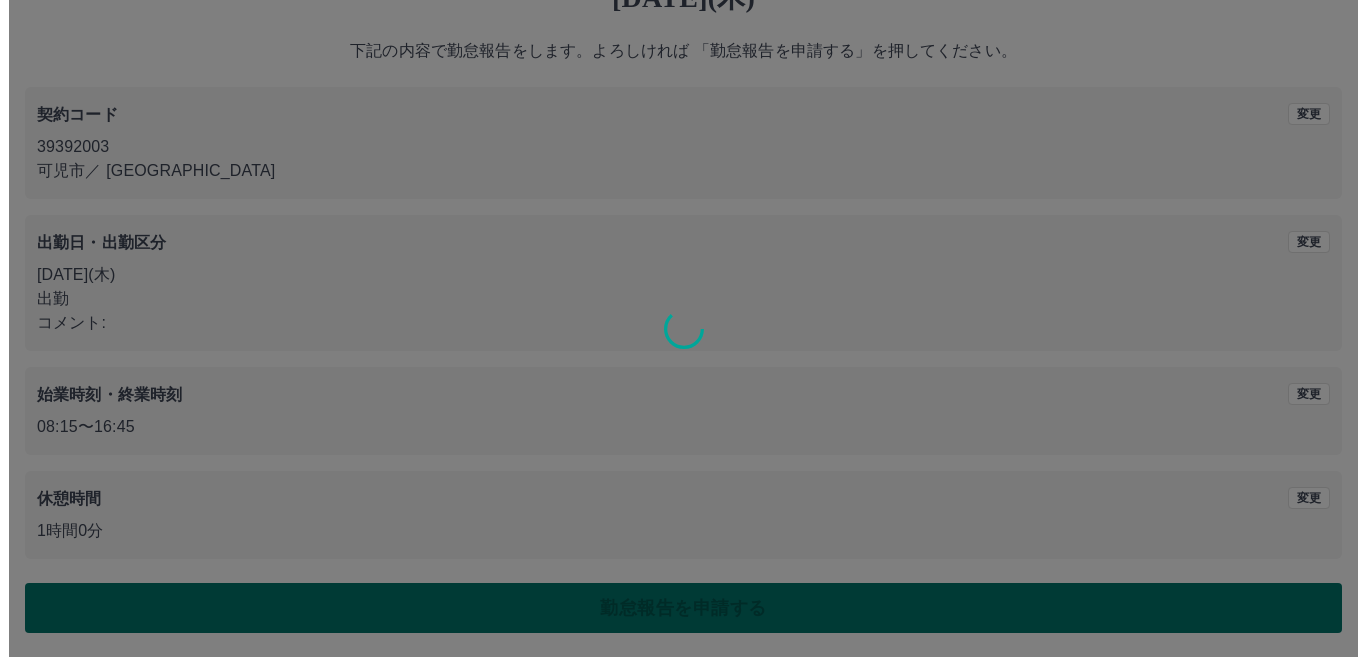 scroll, scrollTop: 0, scrollLeft: 0, axis: both 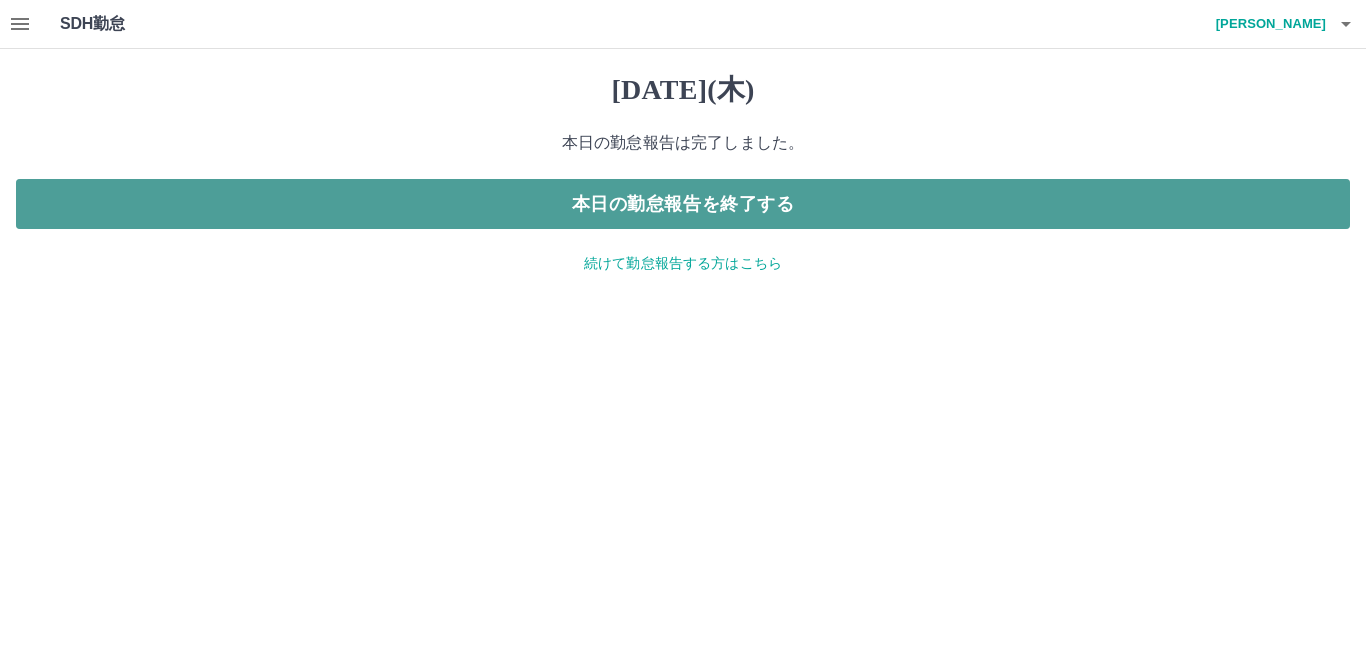 click on "本日の勤怠報告を終了する" at bounding box center [683, 204] 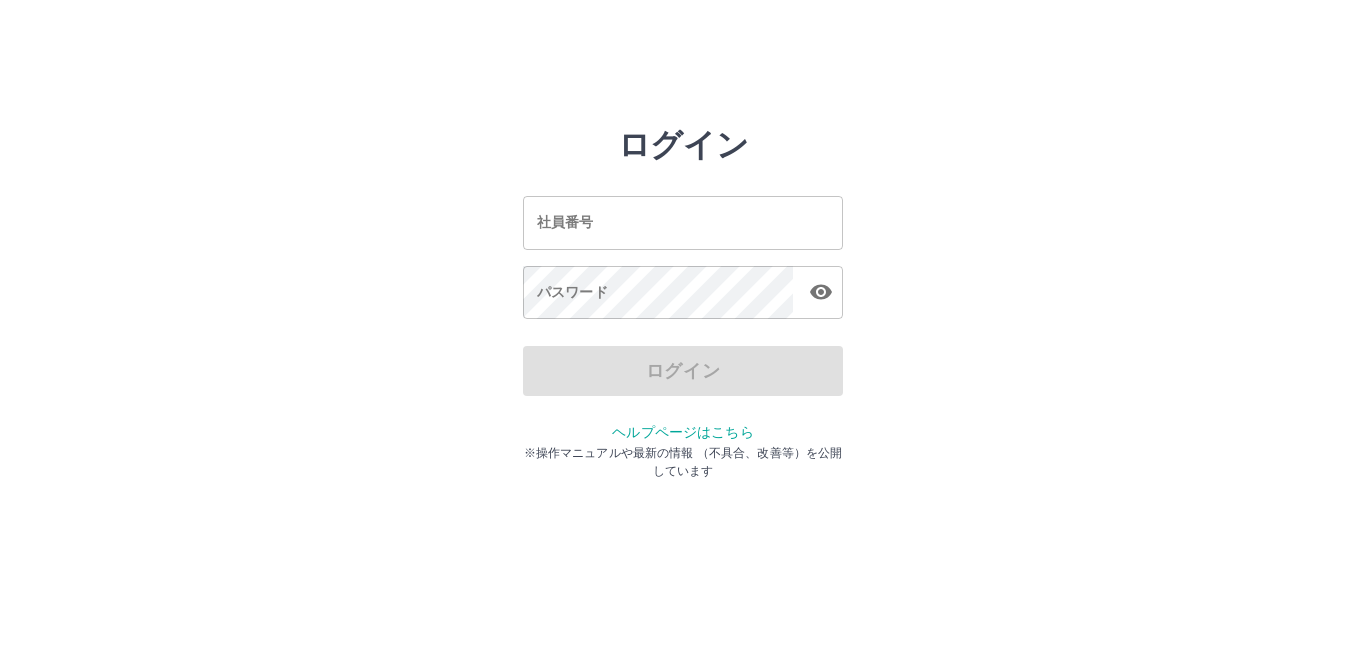 scroll, scrollTop: 0, scrollLeft: 0, axis: both 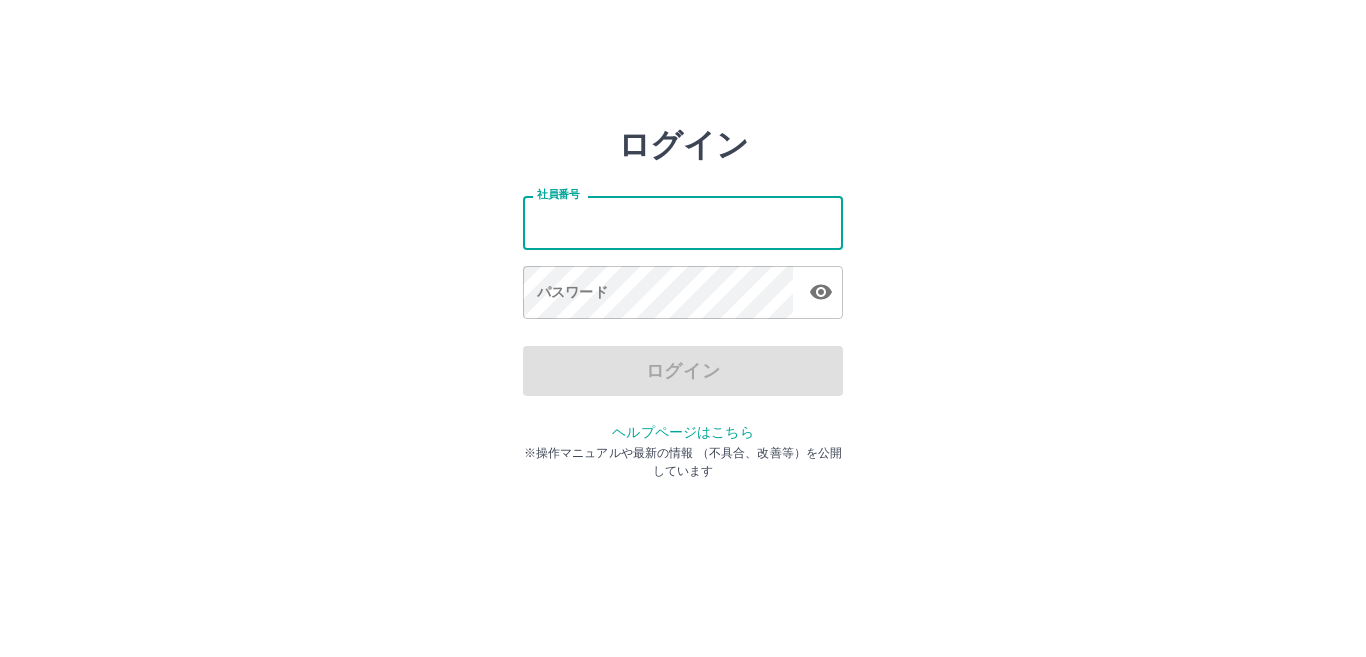 click on "社員番号" at bounding box center [683, 222] 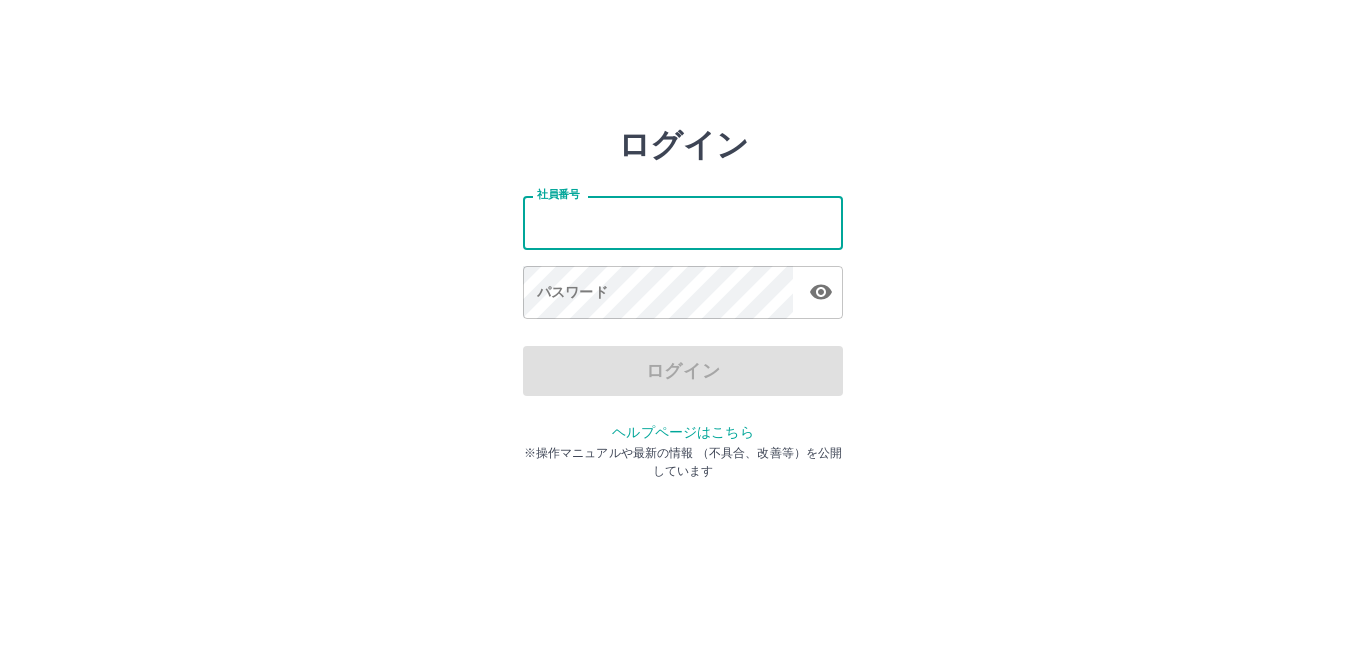 type on "*******" 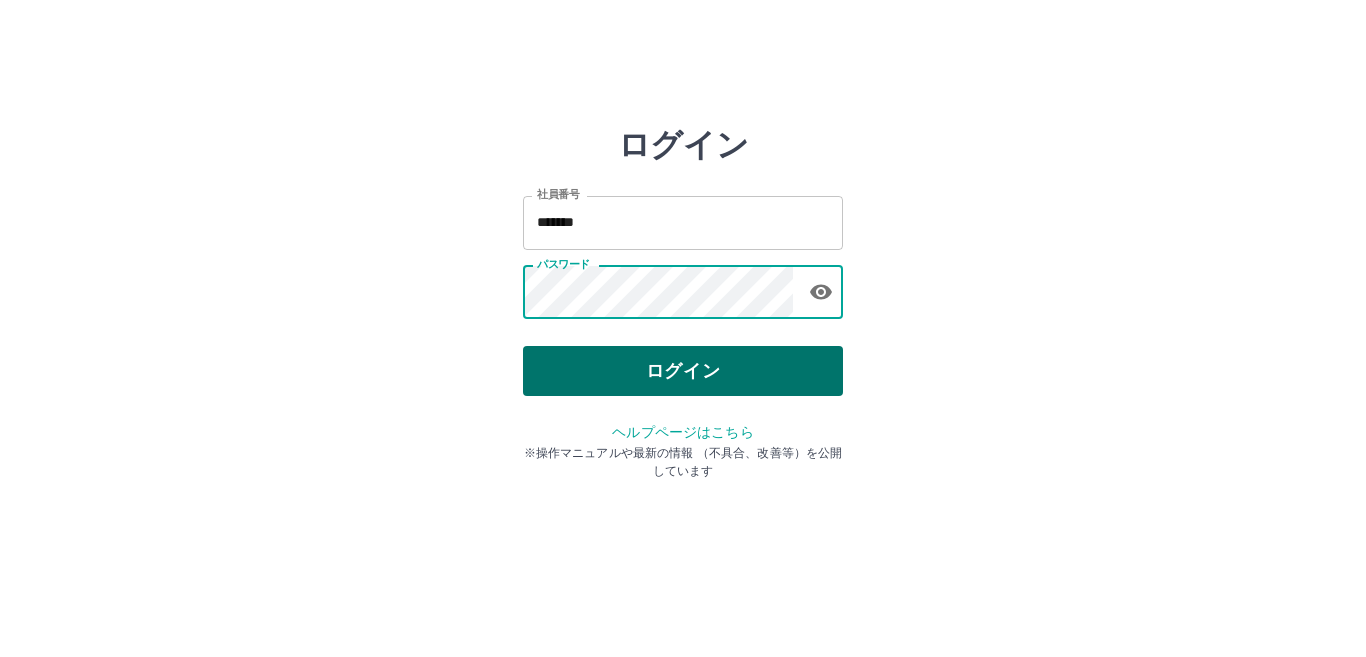 click on "ログイン" at bounding box center [683, 371] 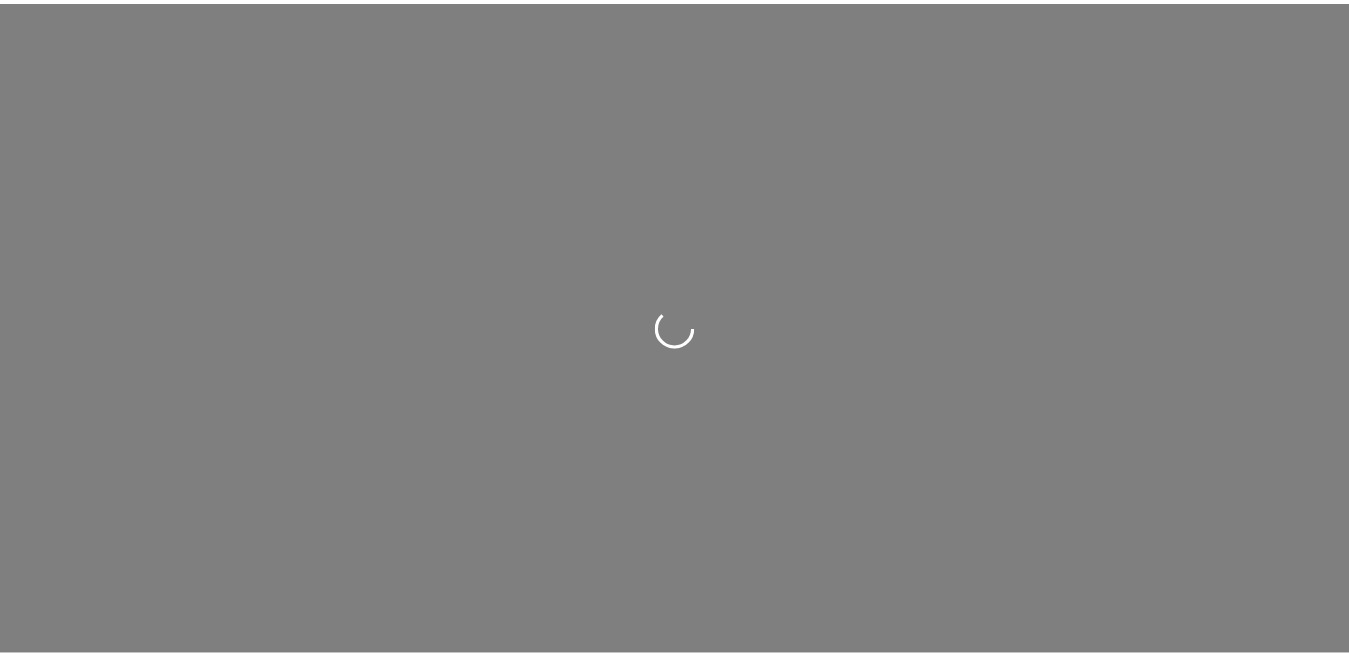 scroll, scrollTop: 0, scrollLeft: 0, axis: both 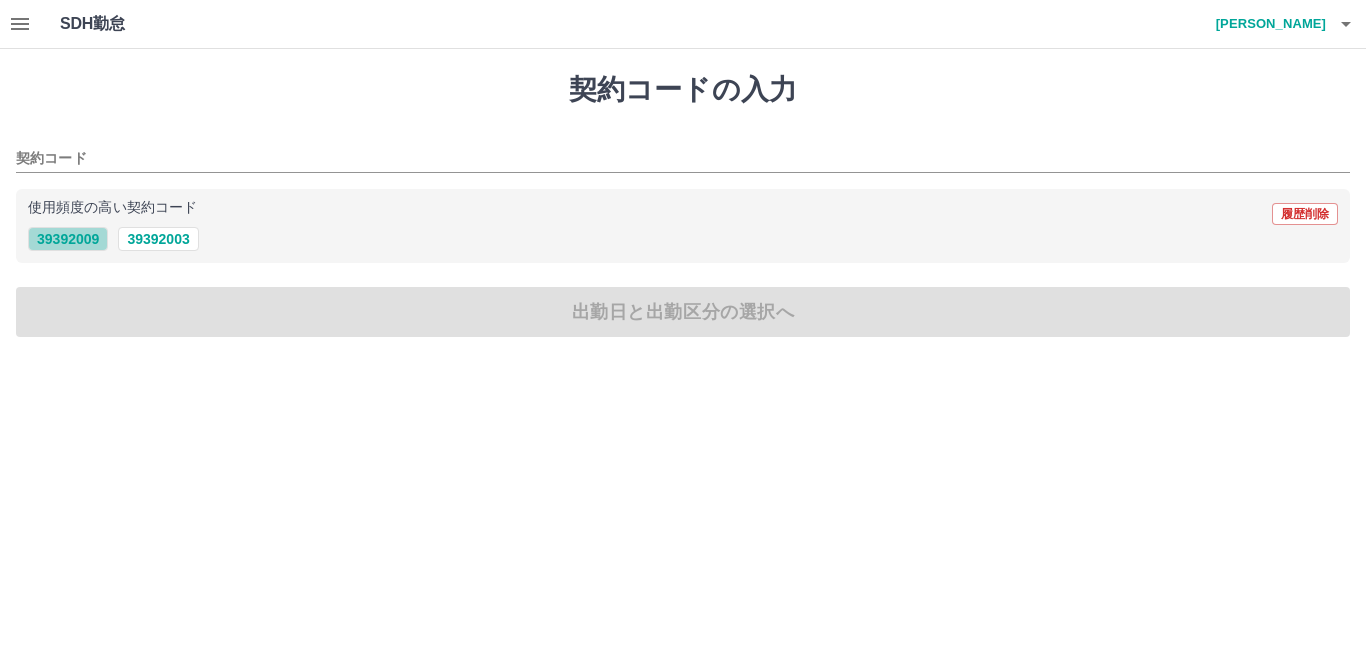 click on "39392009" at bounding box center (68, 239) 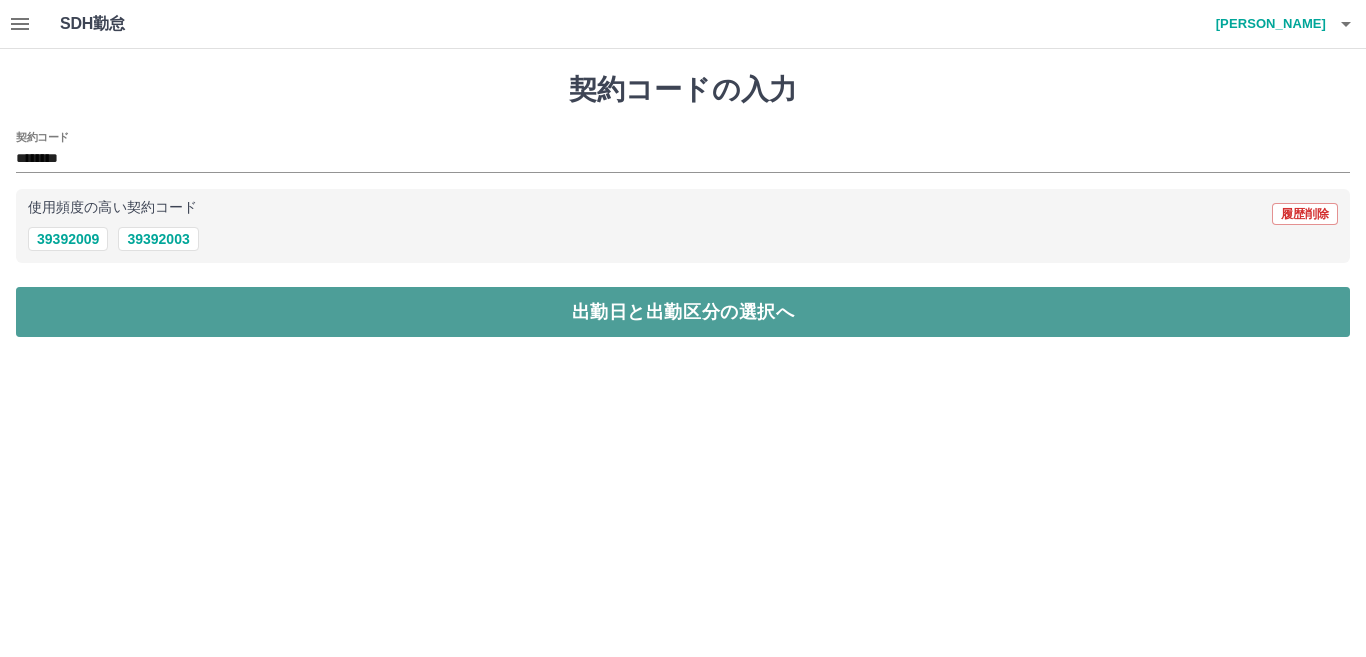 click on "出勤日と出勤区分の選択へ" at bounding box center [683, 312] 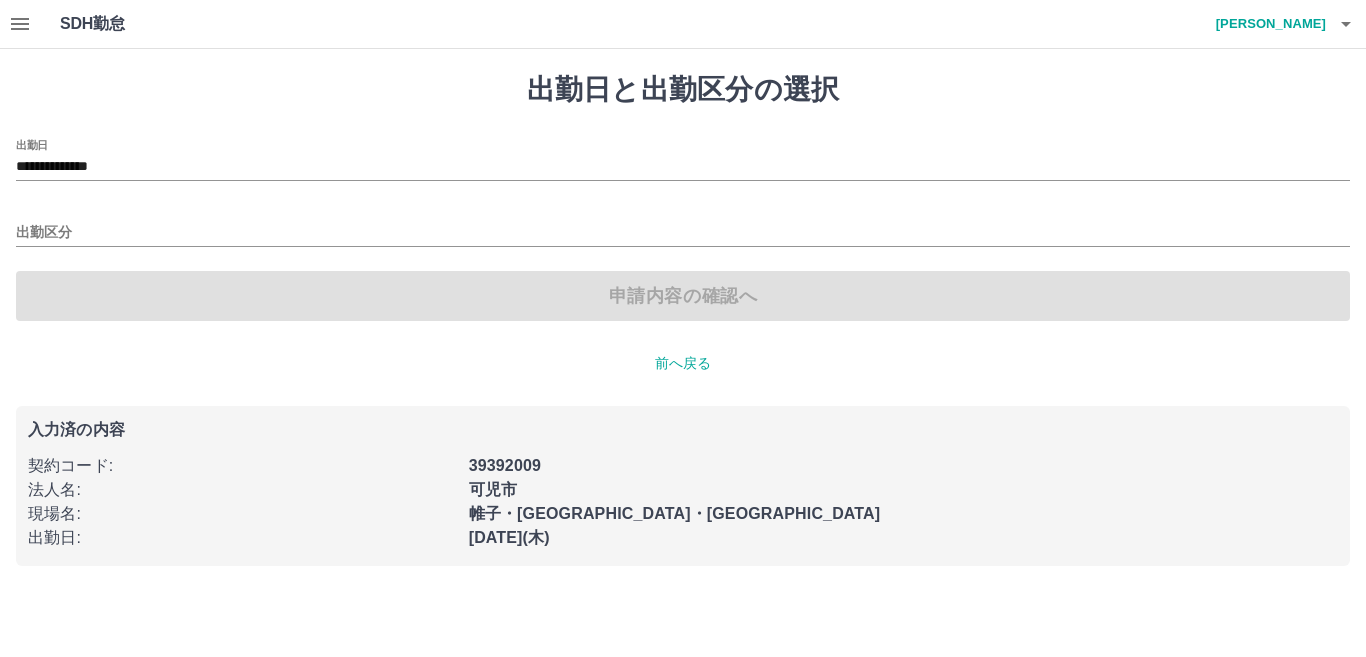 click 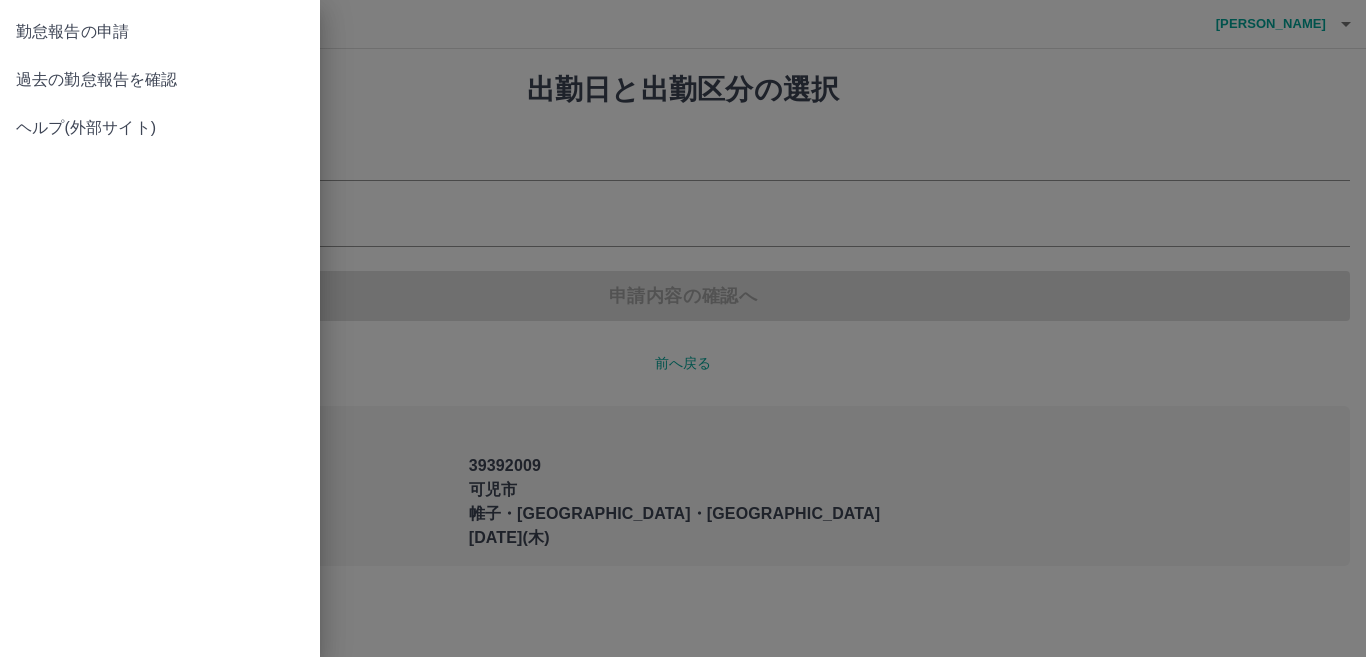 click on "過去の勤怠報告を確認" at bounding box center (160, 80) 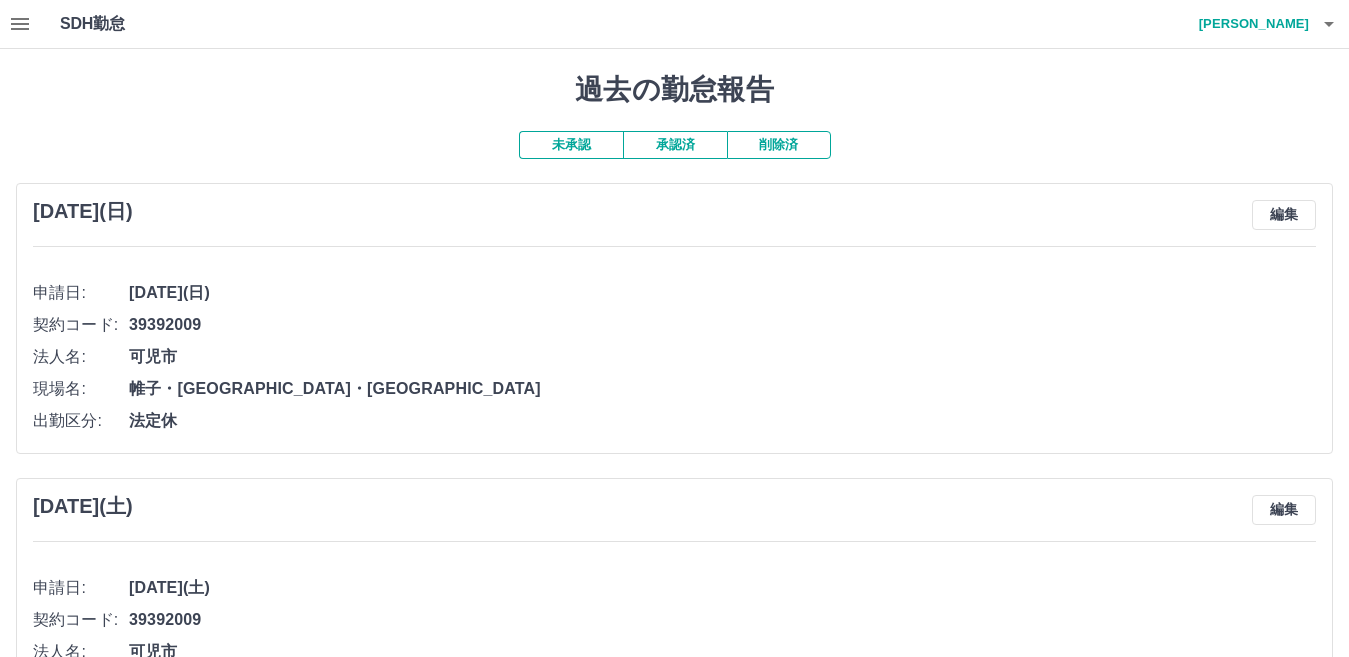 click on "承認済" at bounding box center (675, 145) 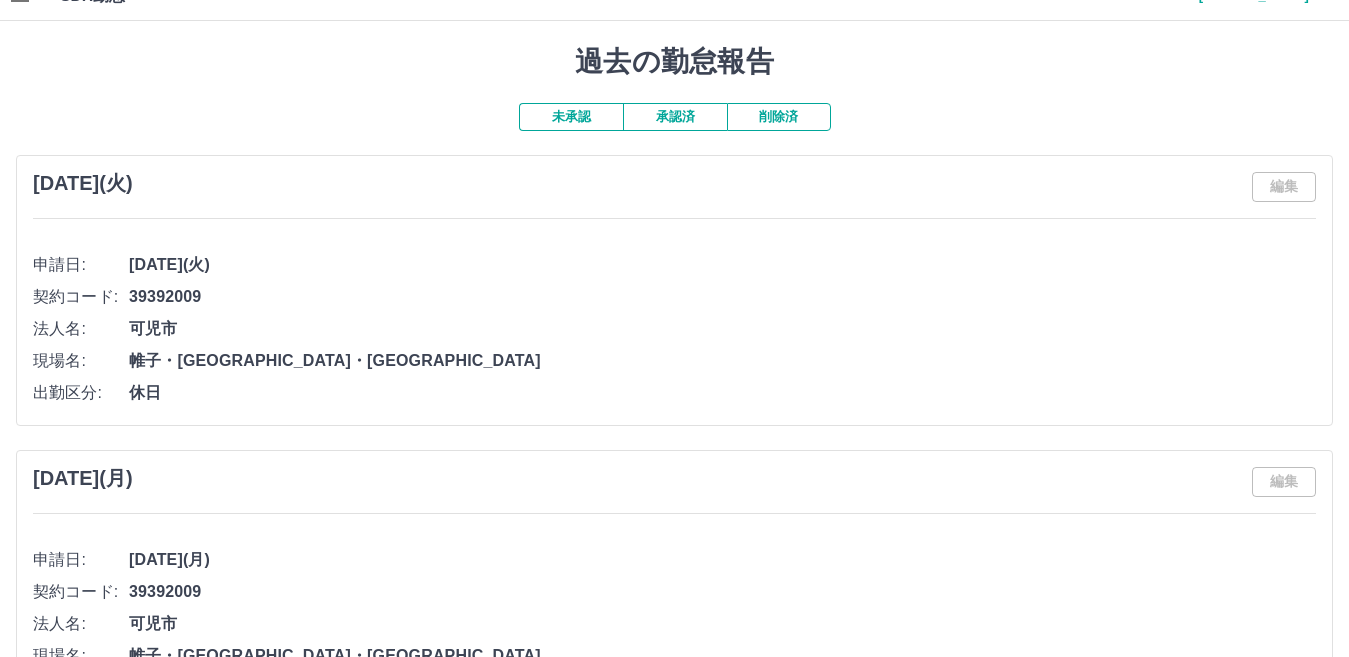 scroll, scrollTop: 40, scrollLeft: 0, axis: vertical 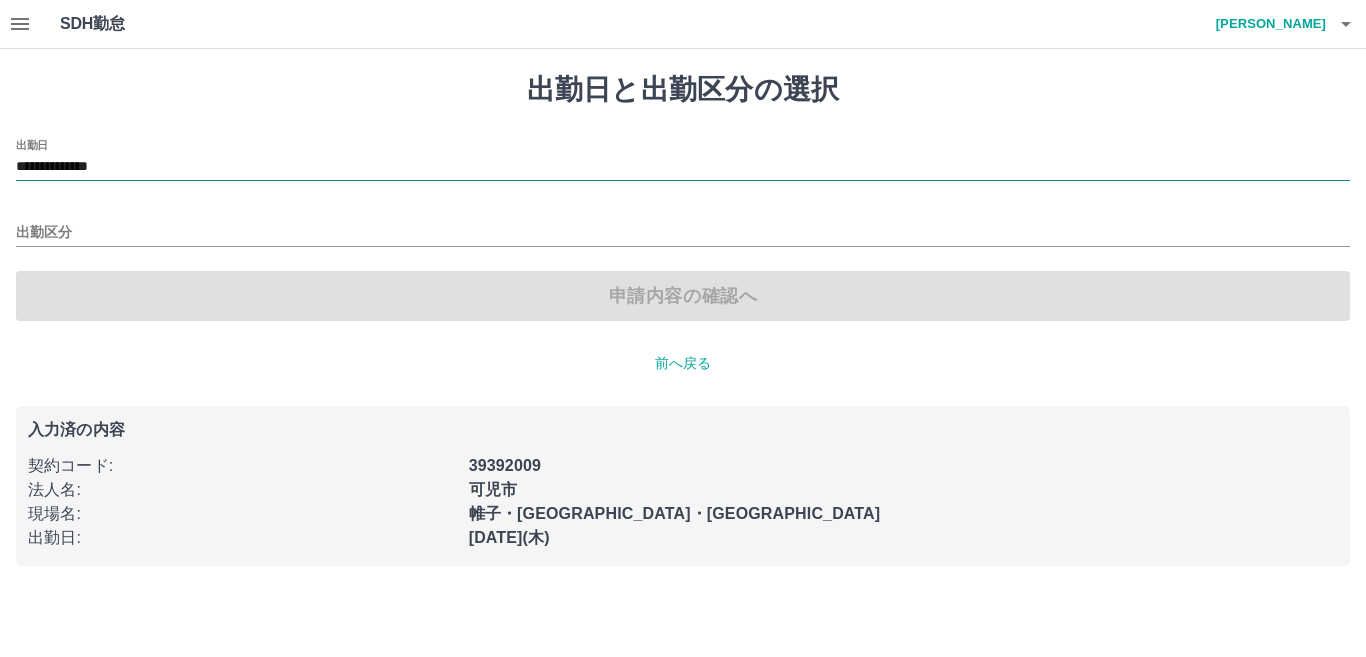 click on "**********" at bounding box center (683, 167) 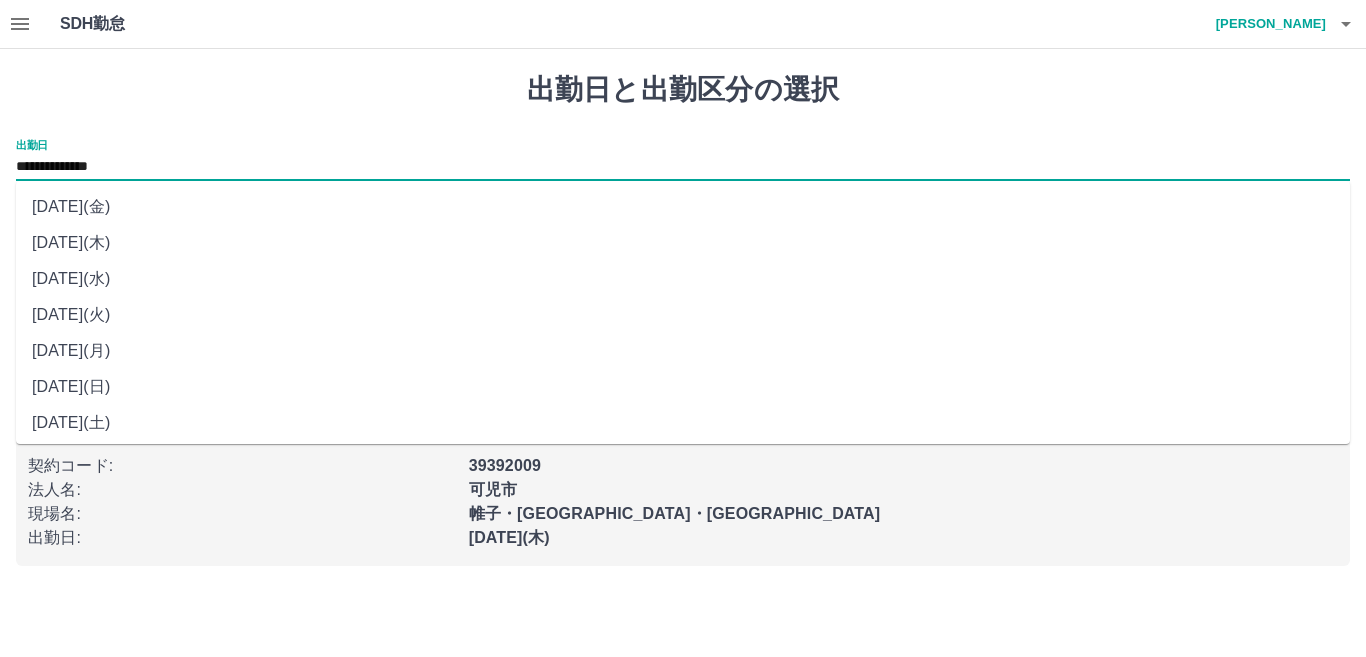 click on "2025年07月09日(水)" at bounding box center [683, 279] 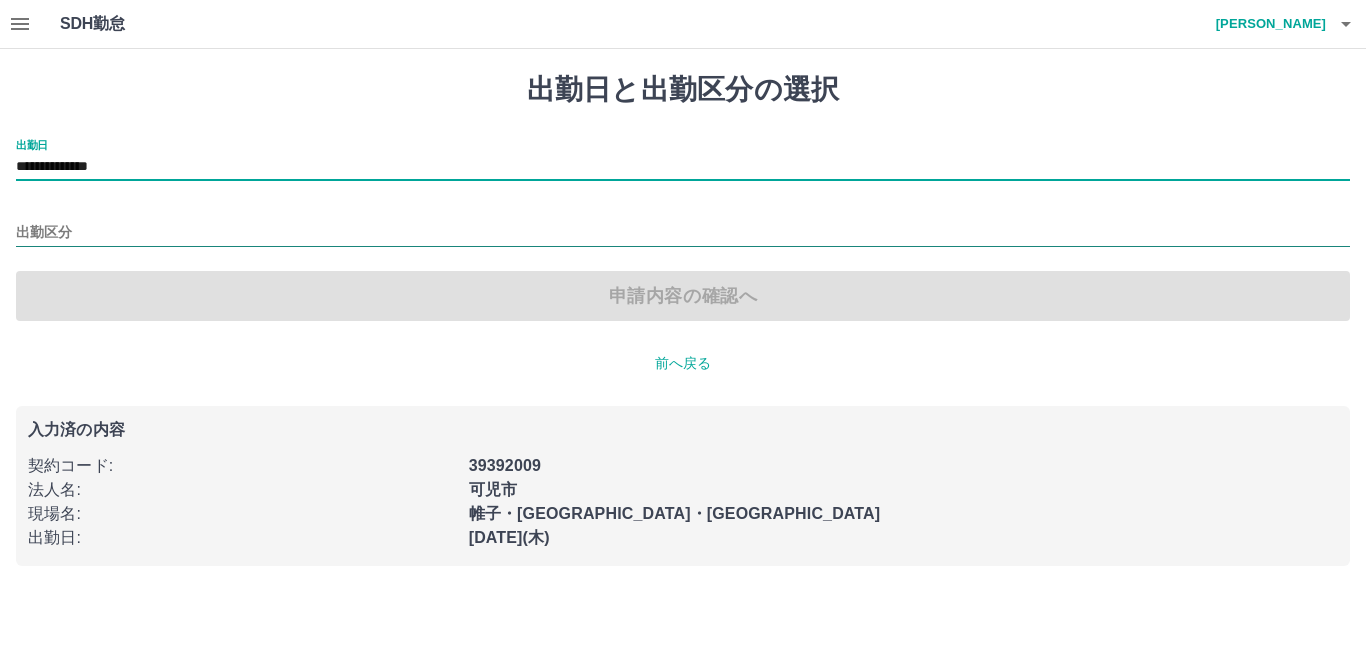 click on "出勤区分" at bounding box center (683, 233) 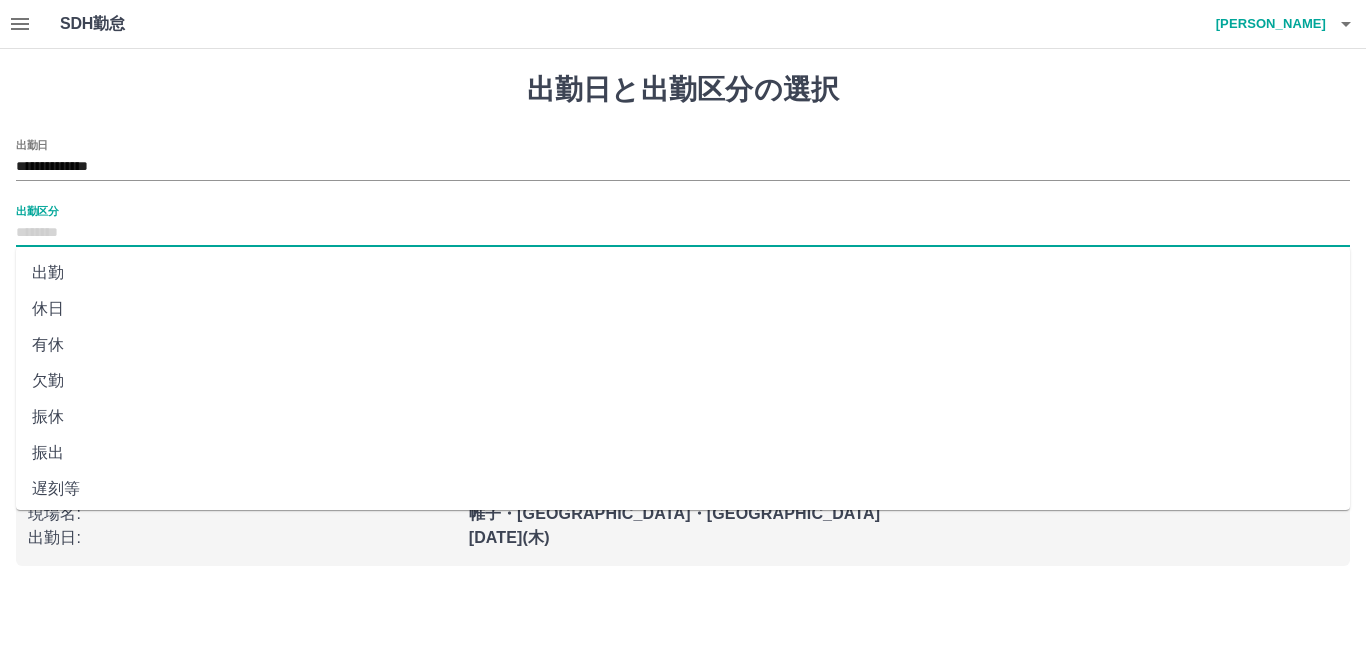 click on "休日" at bounding box center [683, 309] 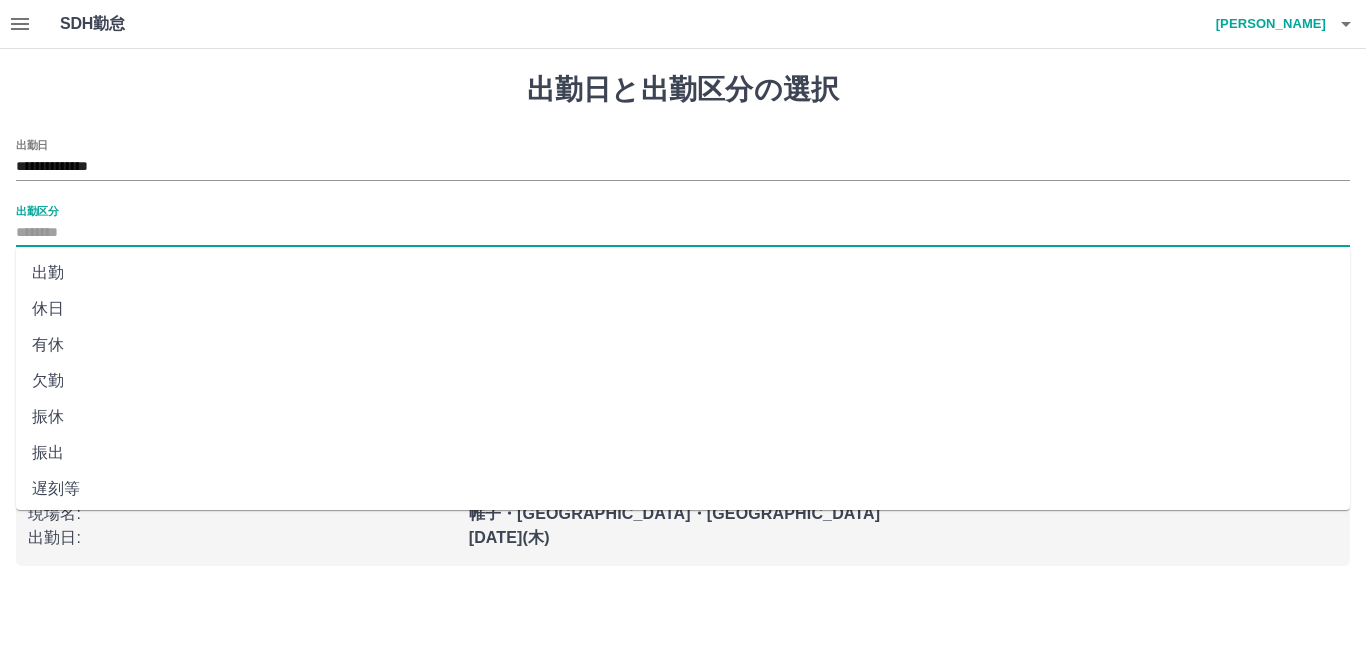 type on "**" 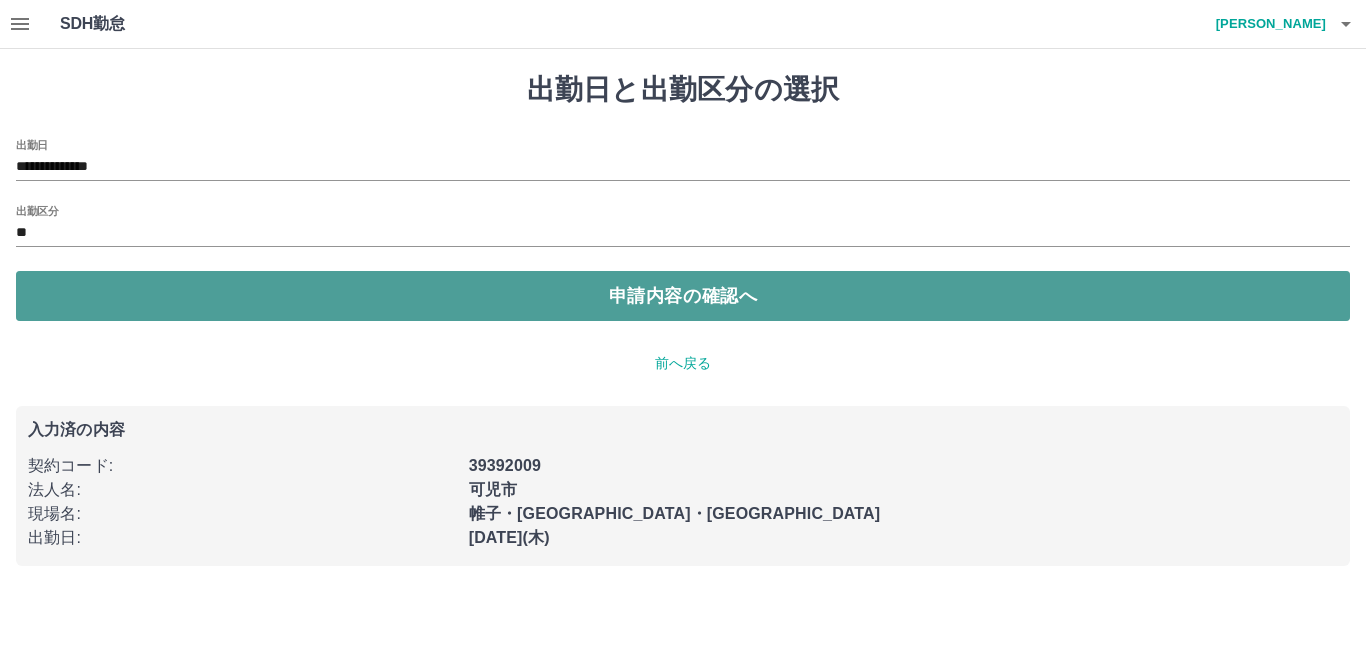 click on "申請内容の確認へ" at bounding box center (683, 296) 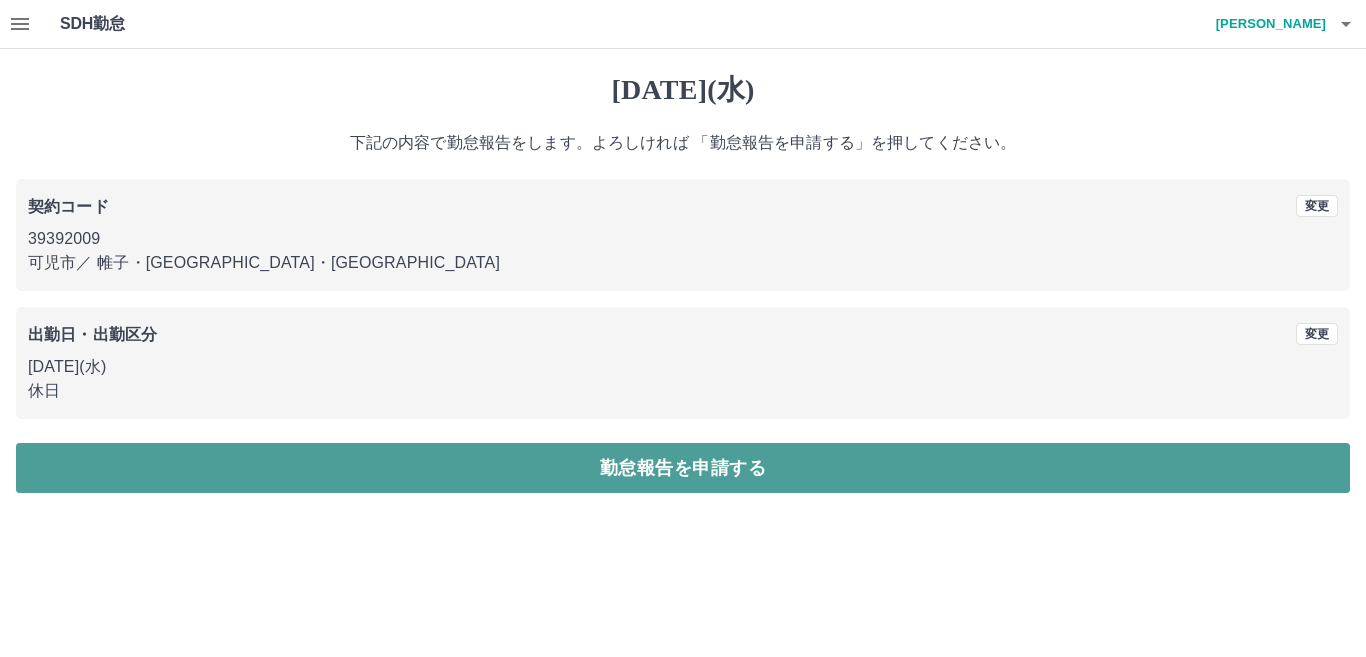 click on "勤怠報告を申請する" at bounding box center (683, 468) 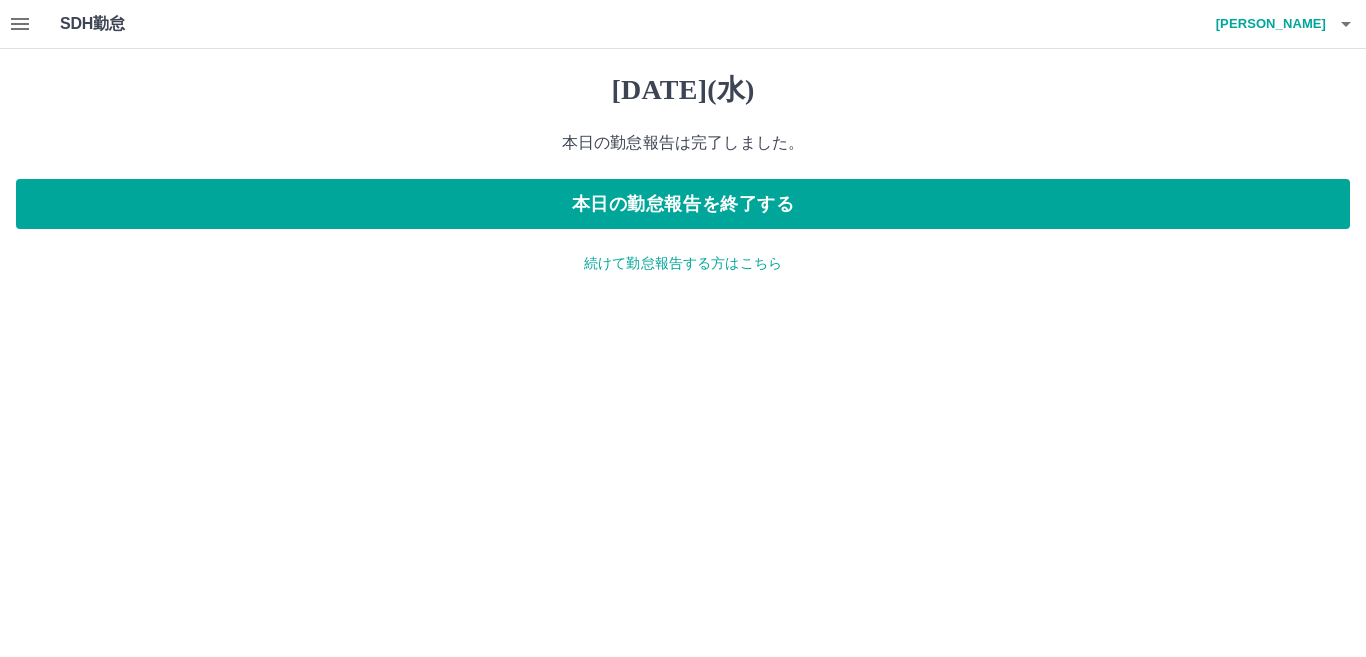 click on "続けて勤怠報告する方はこちら" at bounding box center [683, 263] 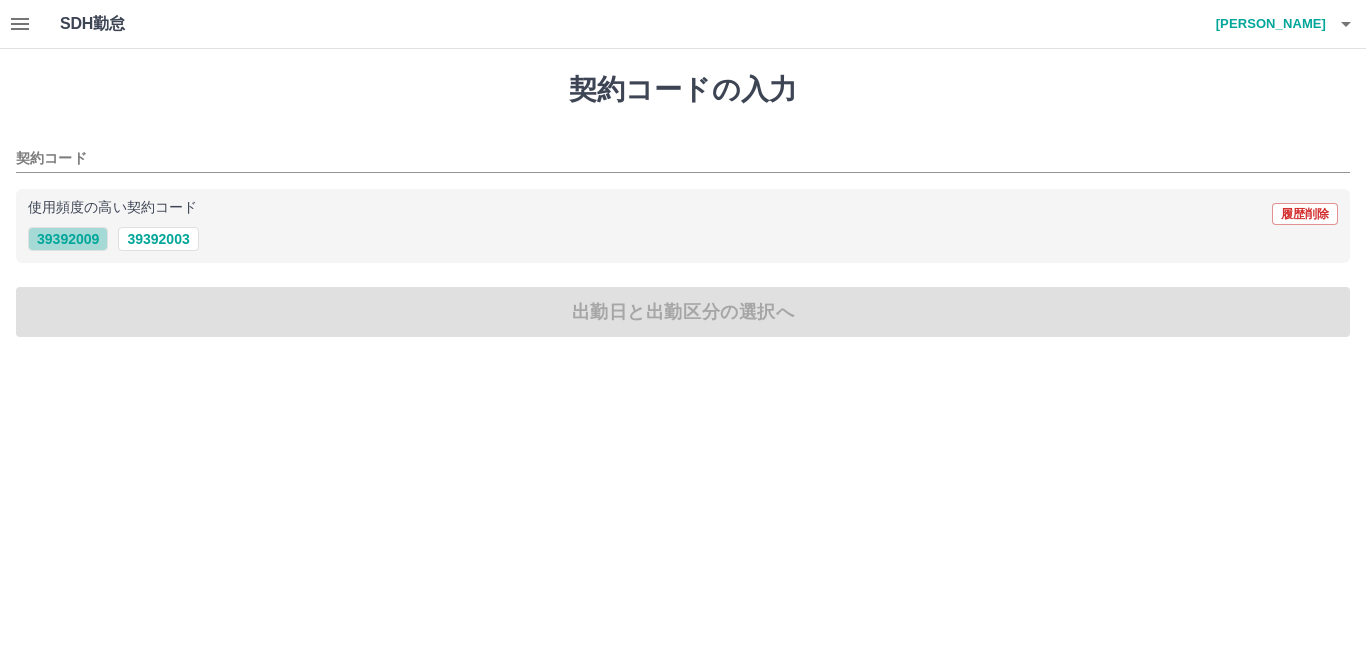 click on "39392009" at bounding box center (68, 239) 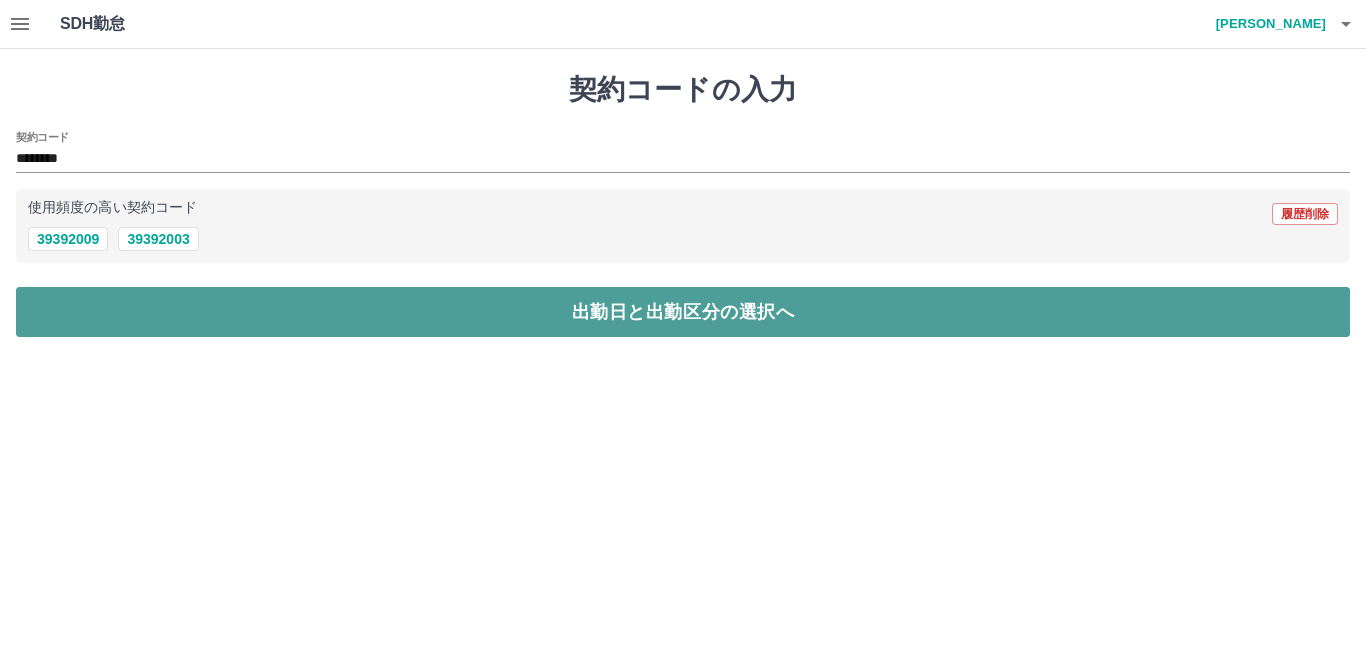 click on "出勤日と出勤区分の選択へ" at bounding box center (683, 312) 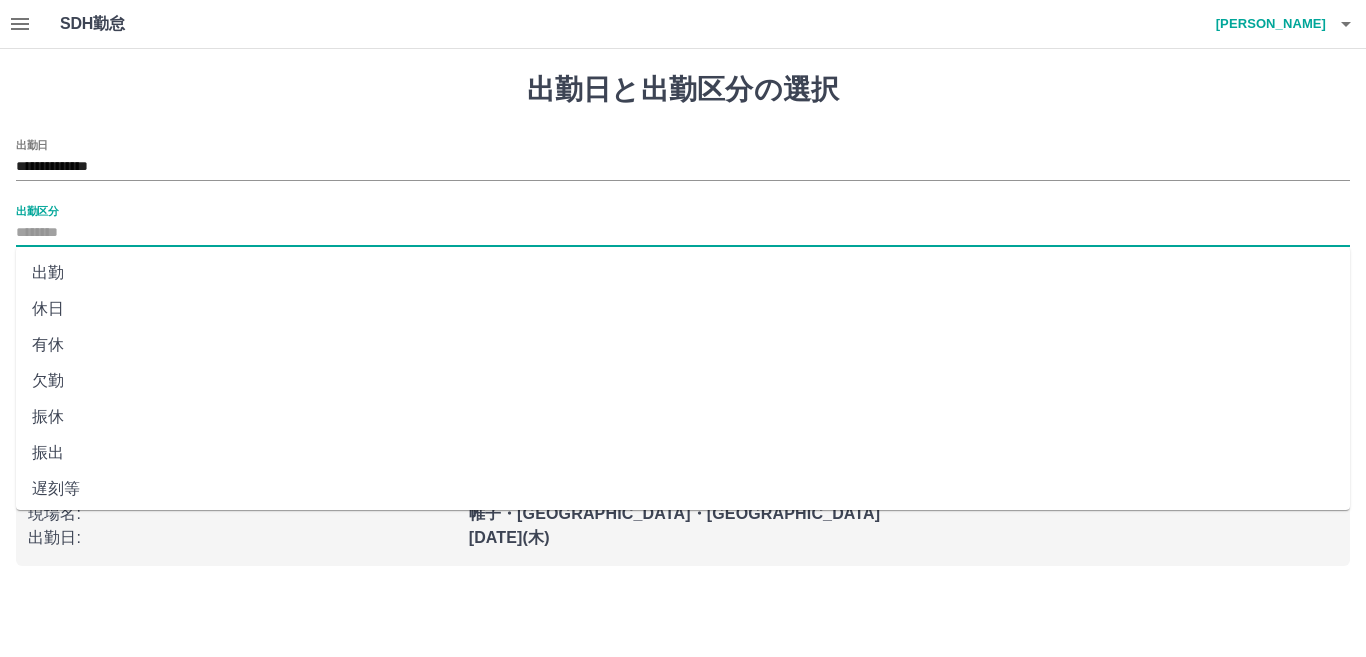 click on "出勤区分" at bounding box center (683, 233) 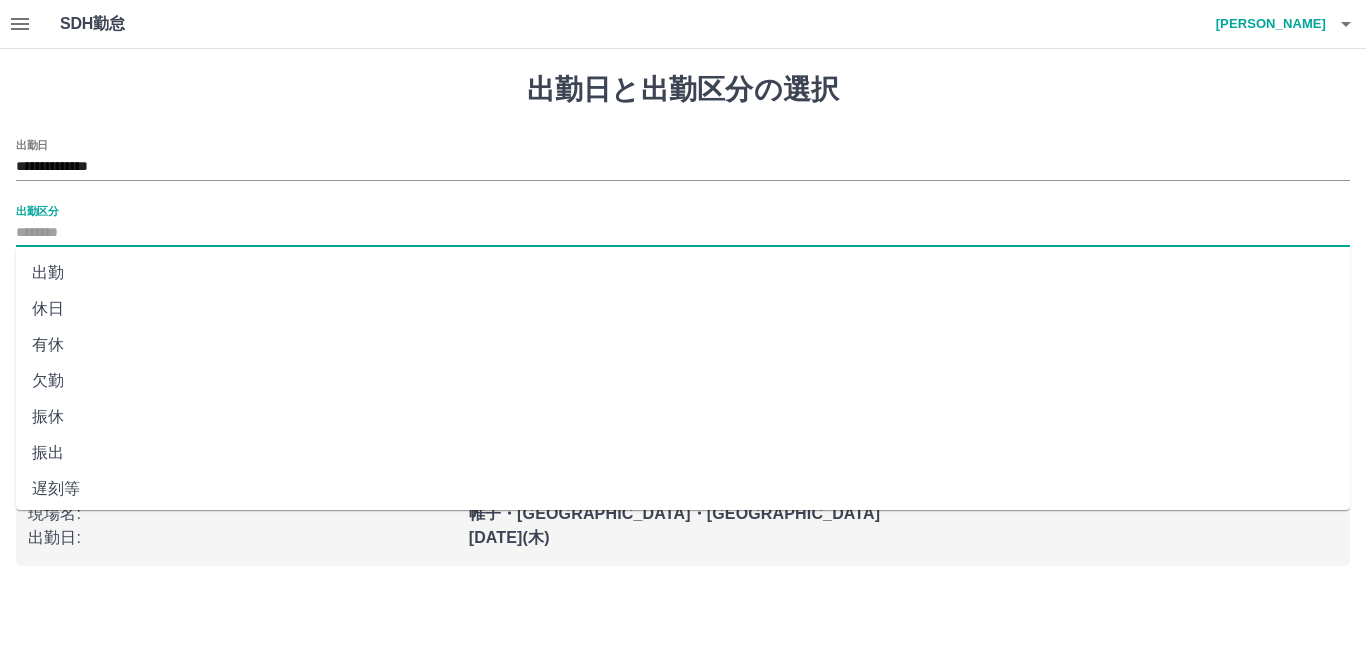 click on "有休" at bounding box center (683, 345) 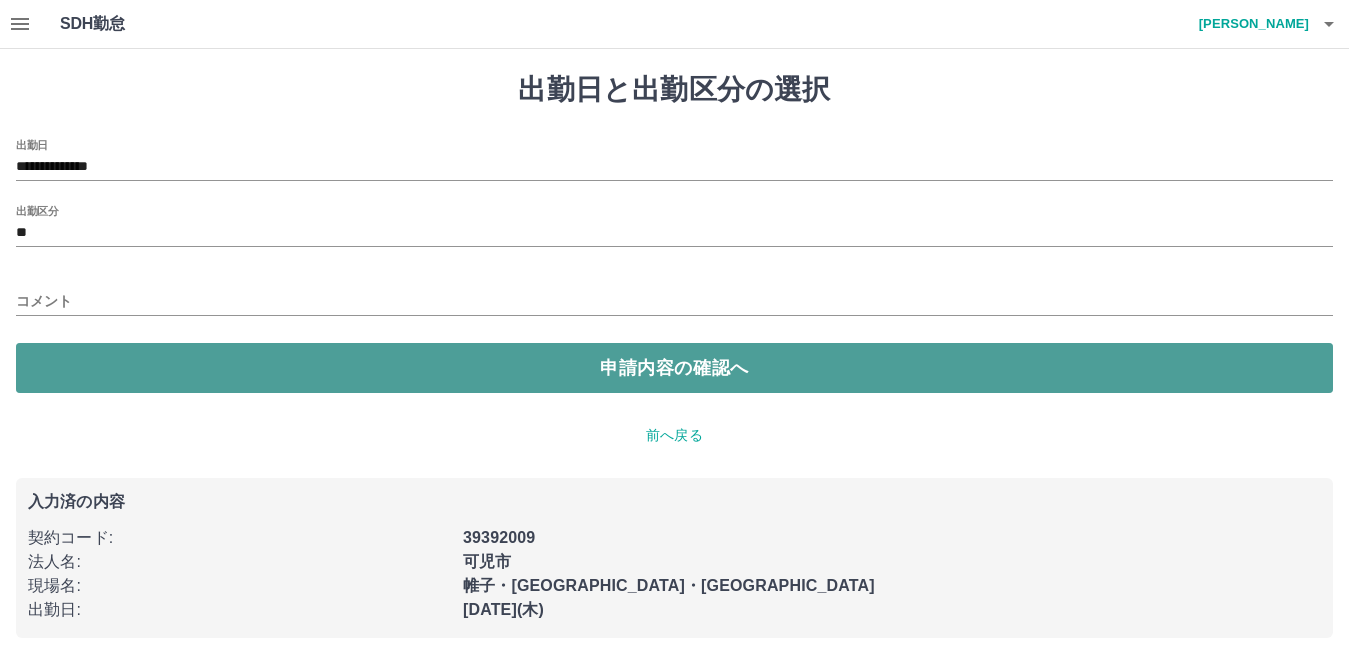 click on "申請内容の確認へ" at bounding box center [674, 368] 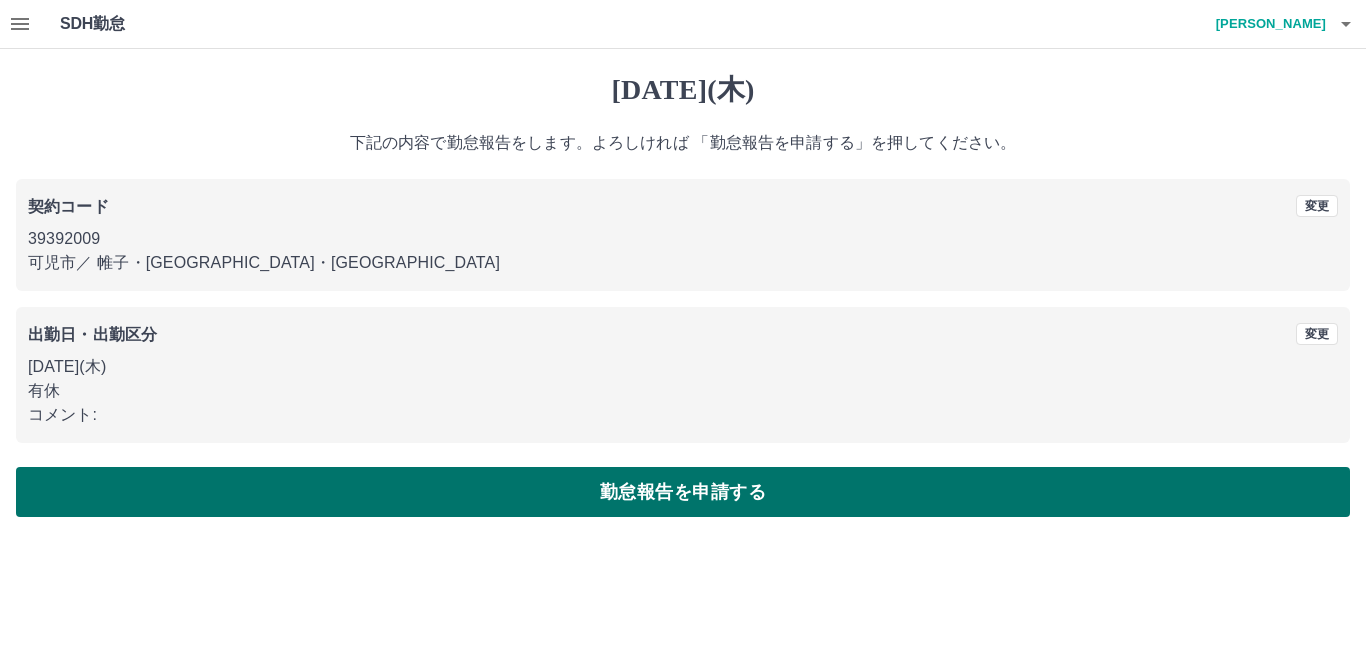 click on "勤怠報告を申請する" at bounding box center [683, 492] 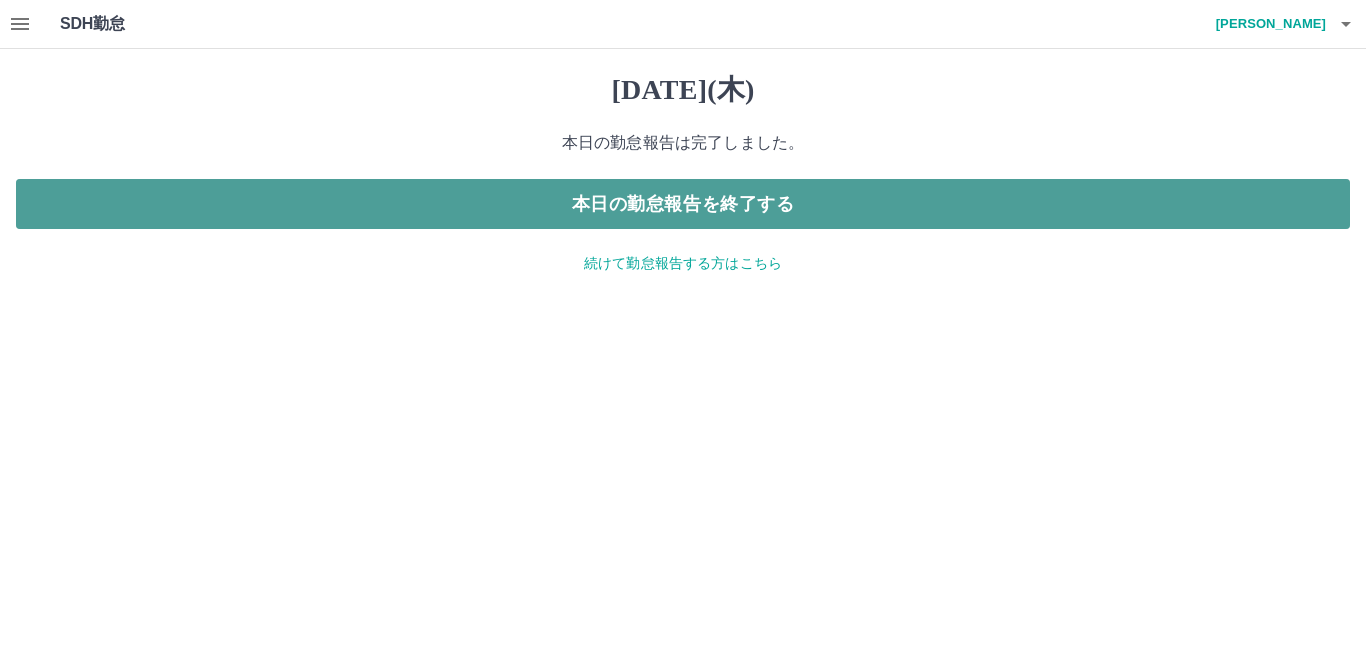 click on "本日の勤怠報告を終了する" at bounding box center (683, 204) 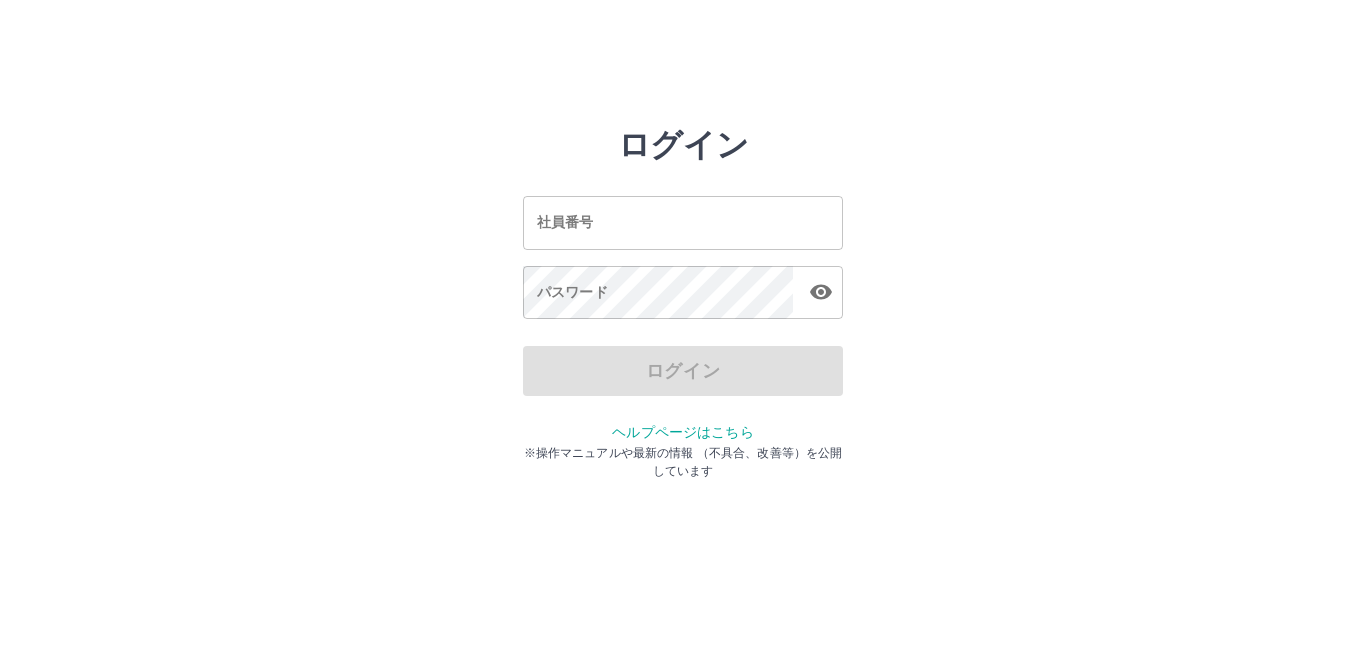 scroll, scrollTop: 0, scrollLeft: 0, axis: both 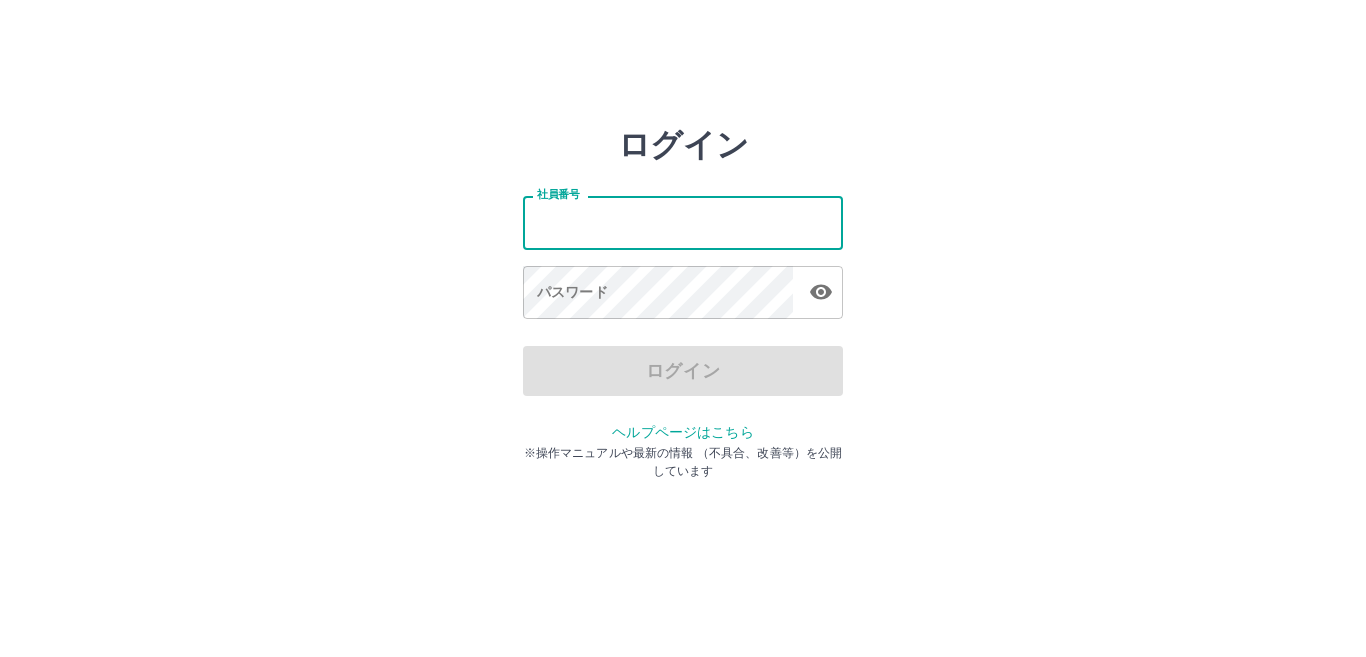 click on "社員番号" at bounding box center (683, 222) 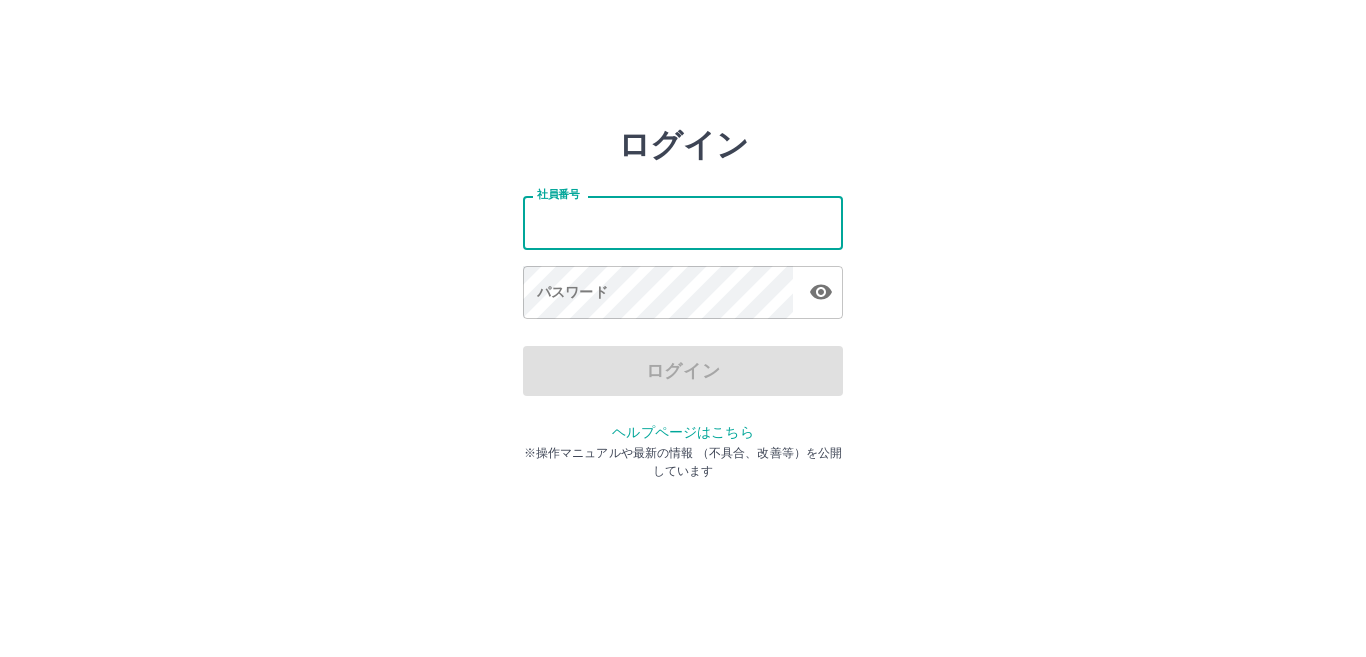type on "*******" 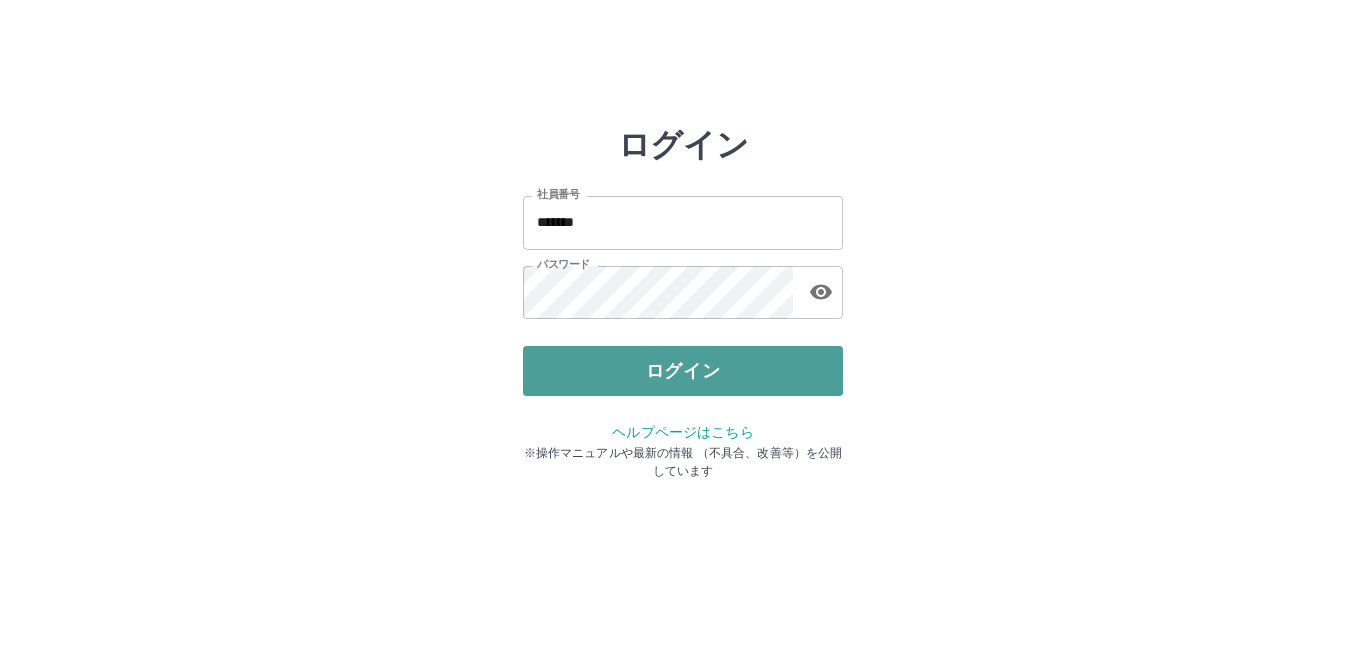 click on "ログイン" at bounding box center [683, 371] 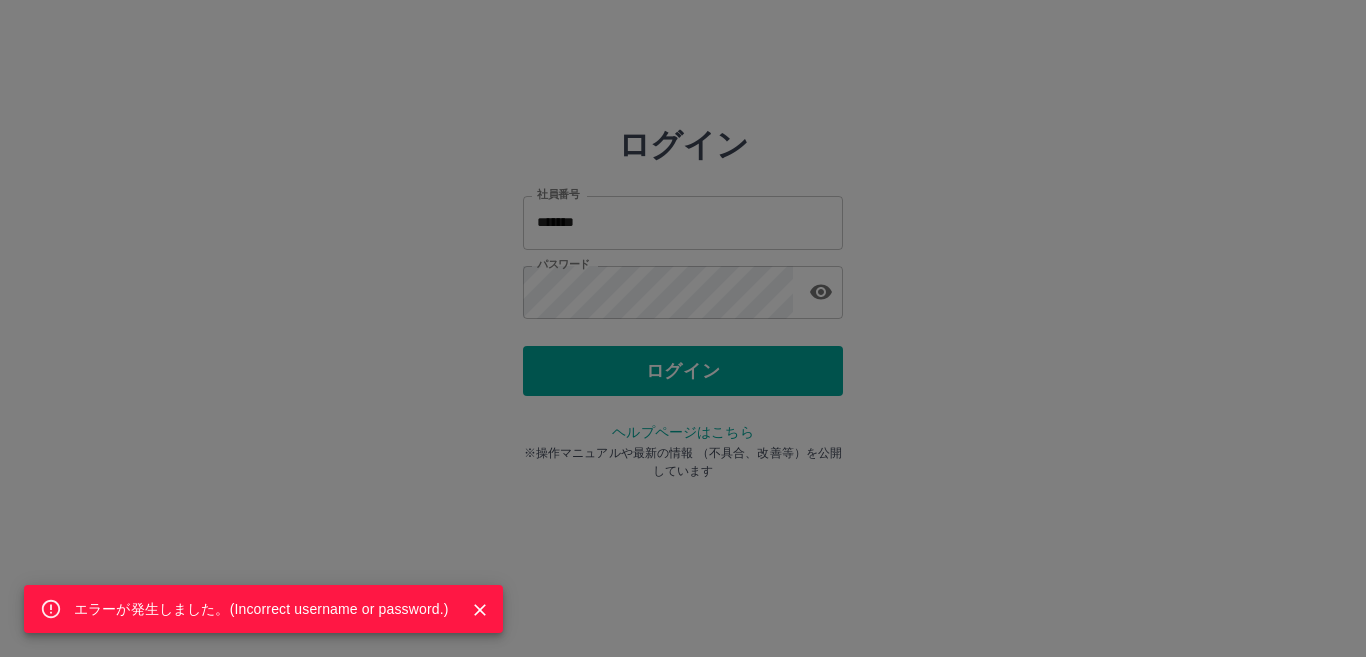 click on "エラーが発生しました。( Incorrect username or password. )" at bounding box center [683, 328] 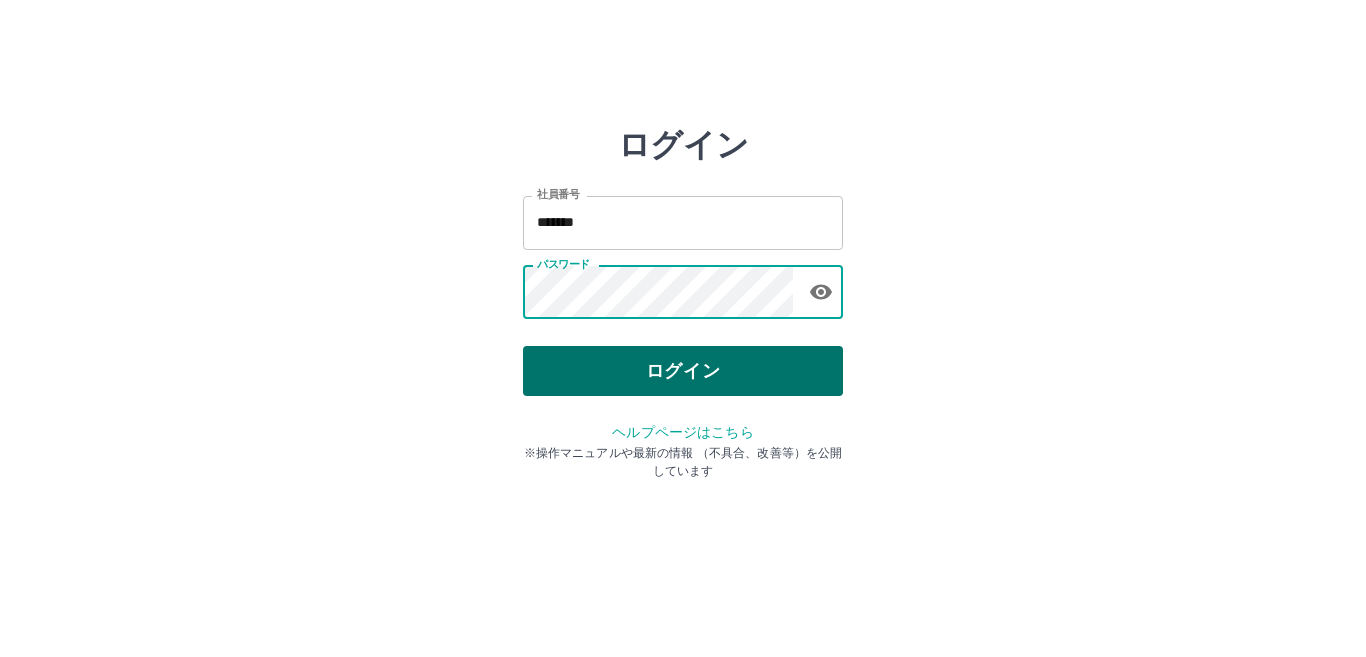 click on "ログイン" at bounding box center [683, 371] 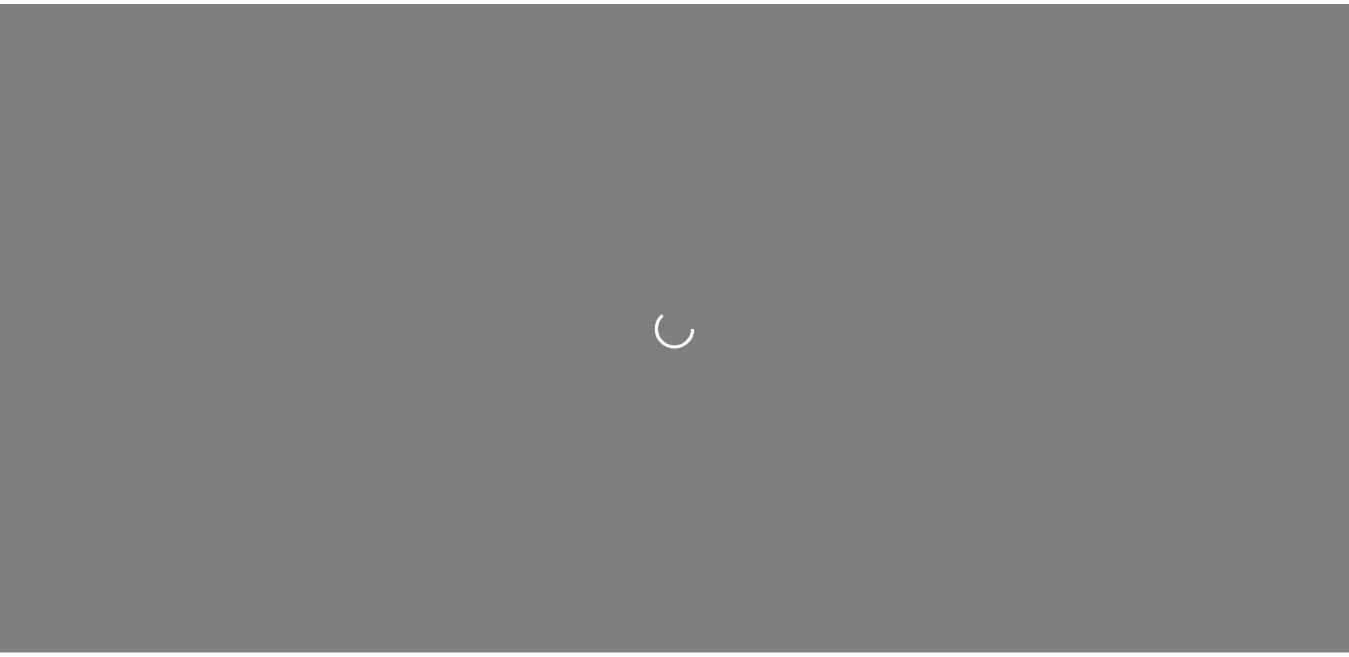 scroll, scrollTop: 0, scrollLeft: 0, axis: both 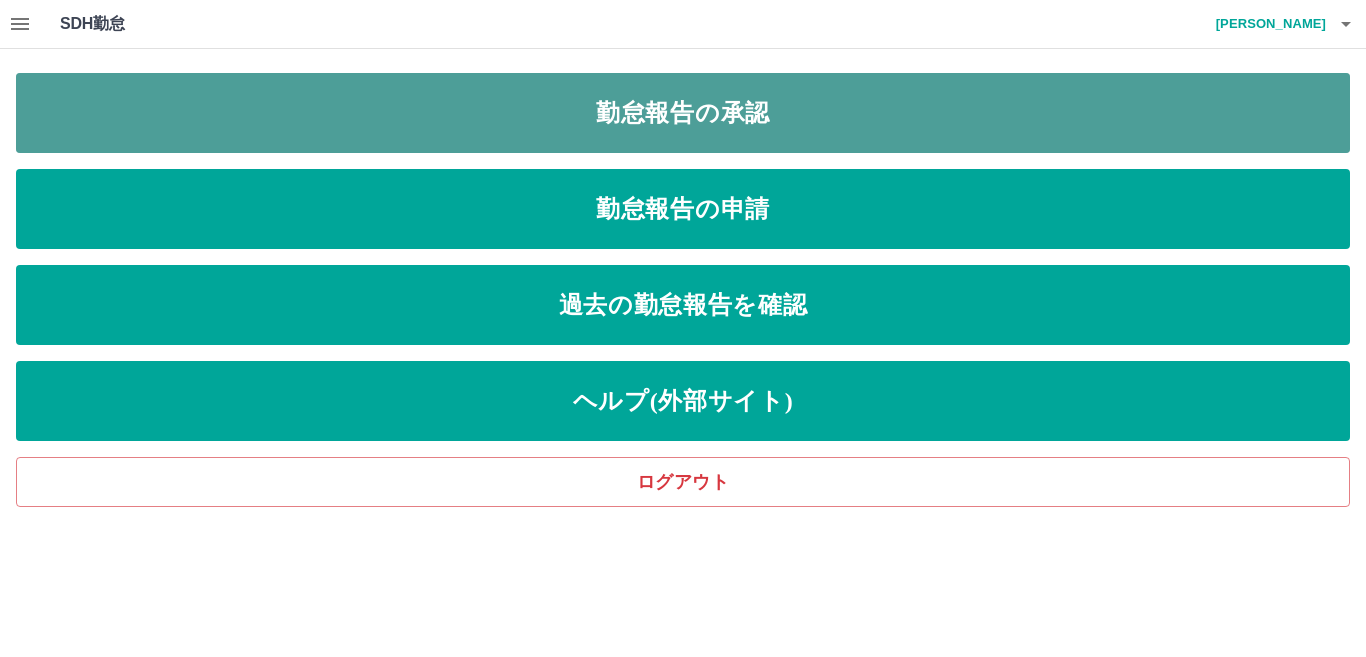 click on "勤怠報告の承認" at bounding box center (683, 113) 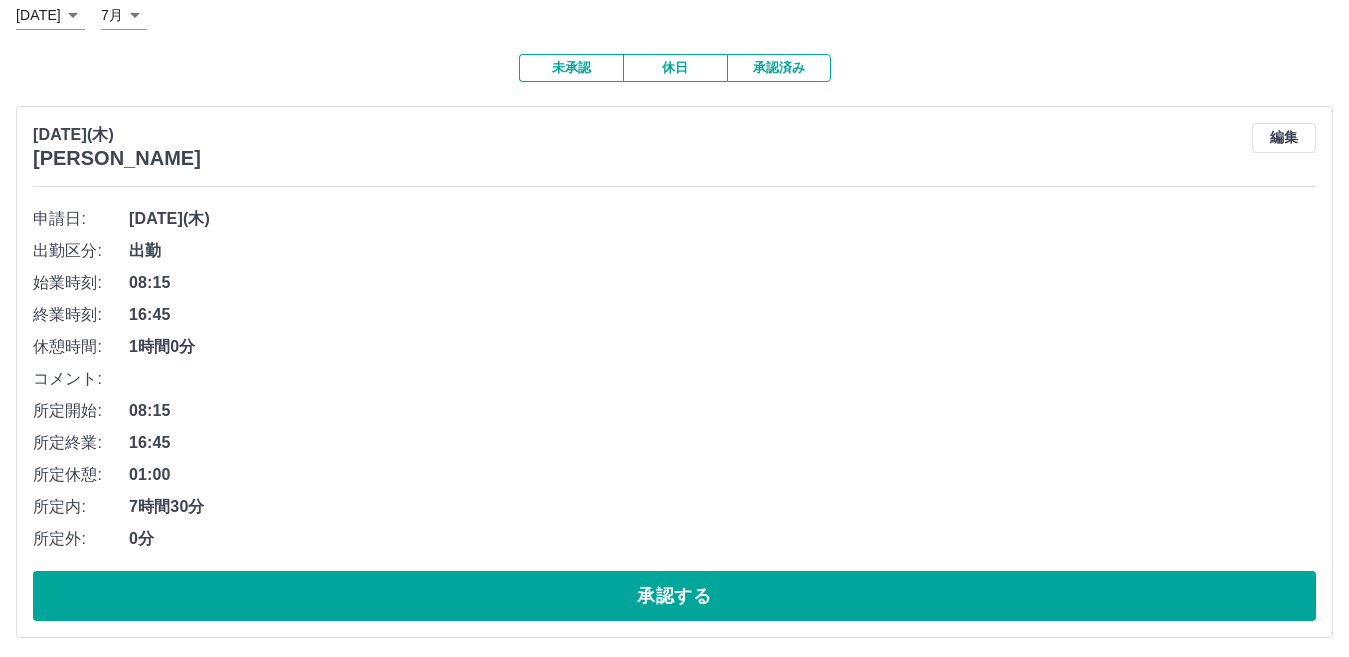 scroll, scrollTop: 160, scrollLeft: 0, axis: vertical 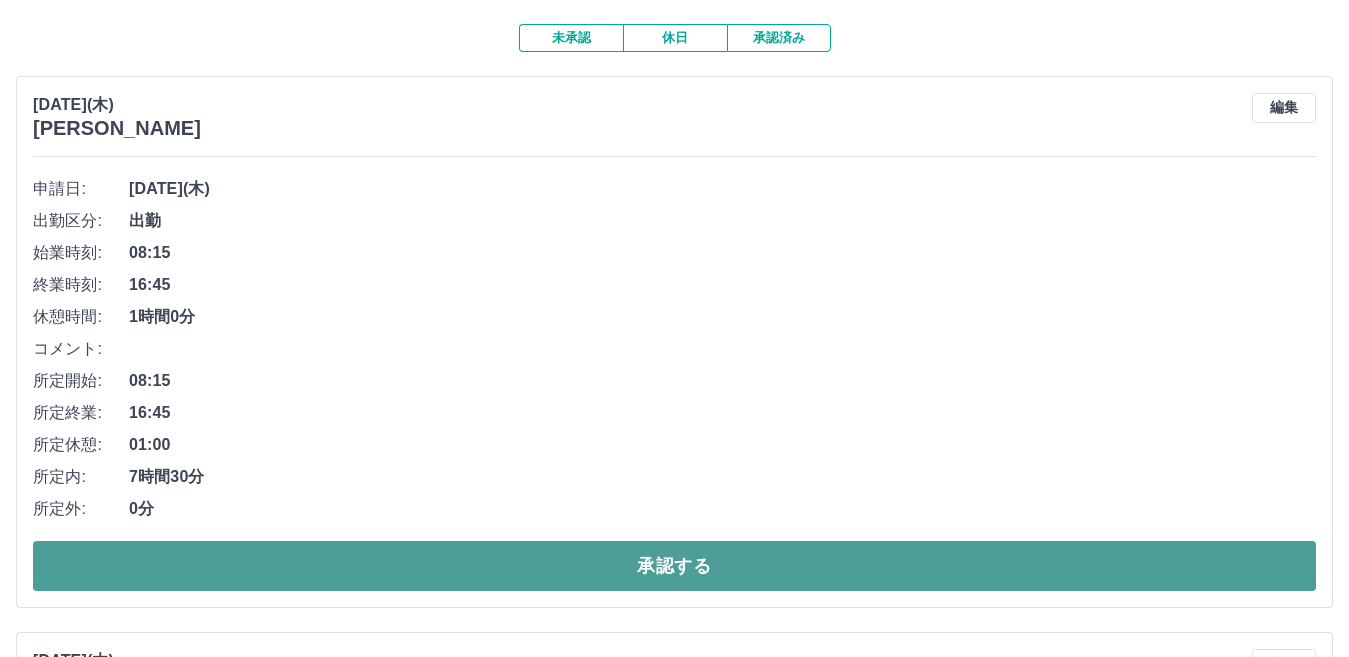 click on "承認する" at bounding box center (674, 566) 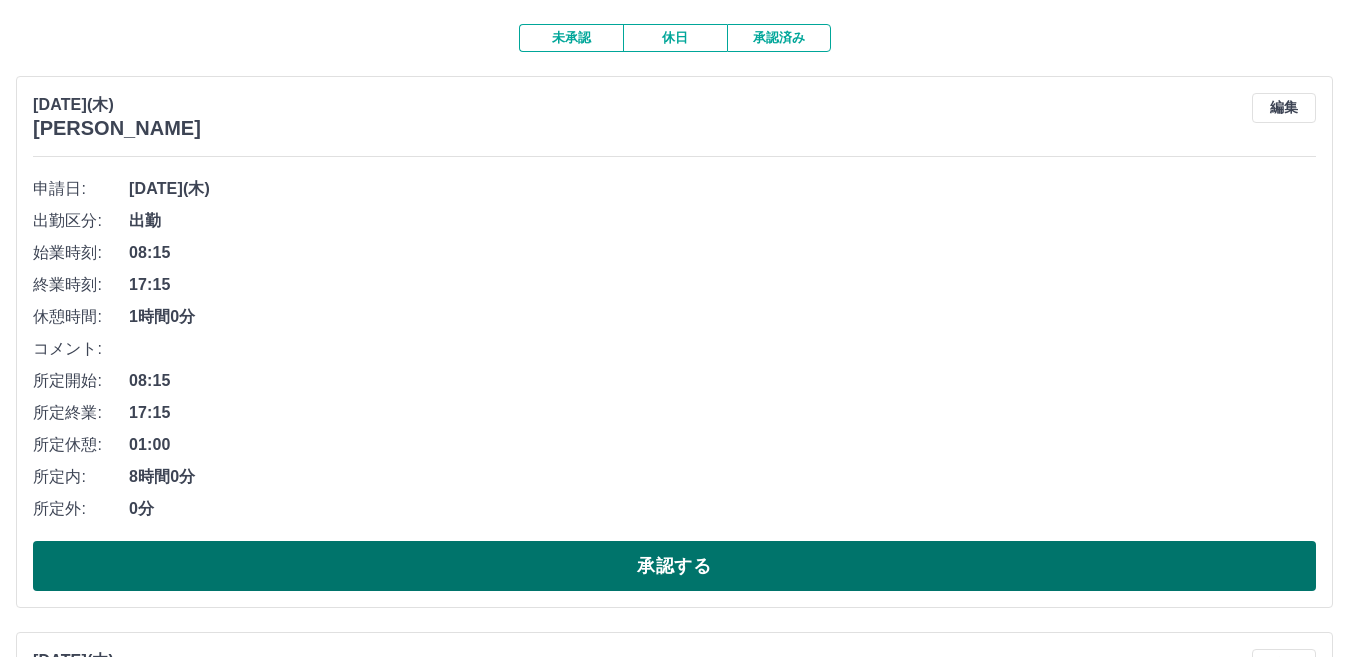 click on "承認する" at bounding box center (674, 566) 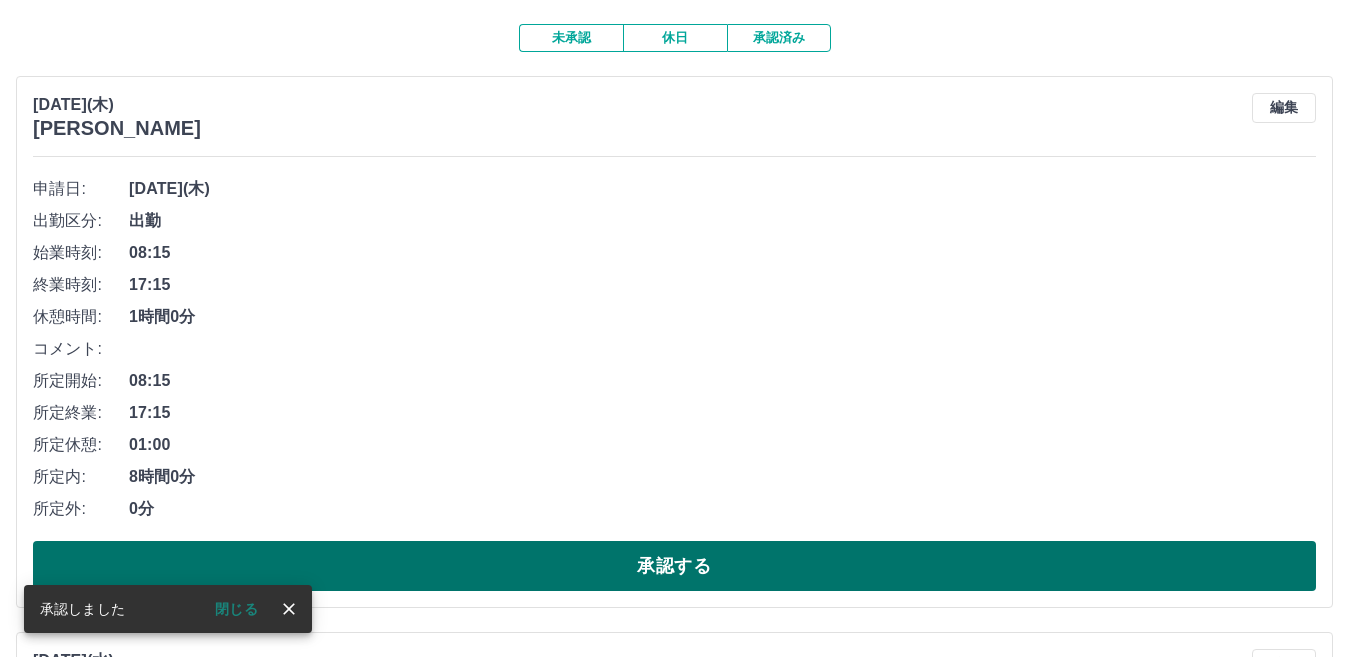 click on "承認する" at bounding box center [674, 566] 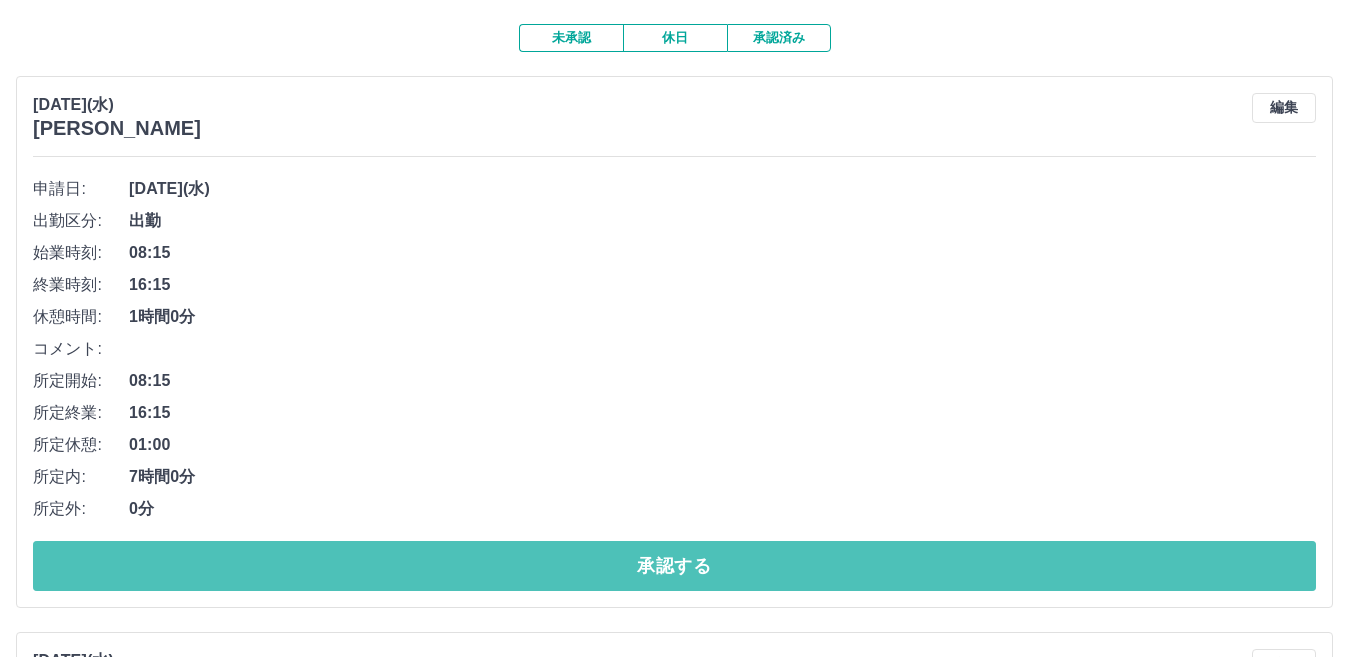 click on "承認する" at bounding box center [674, 566] 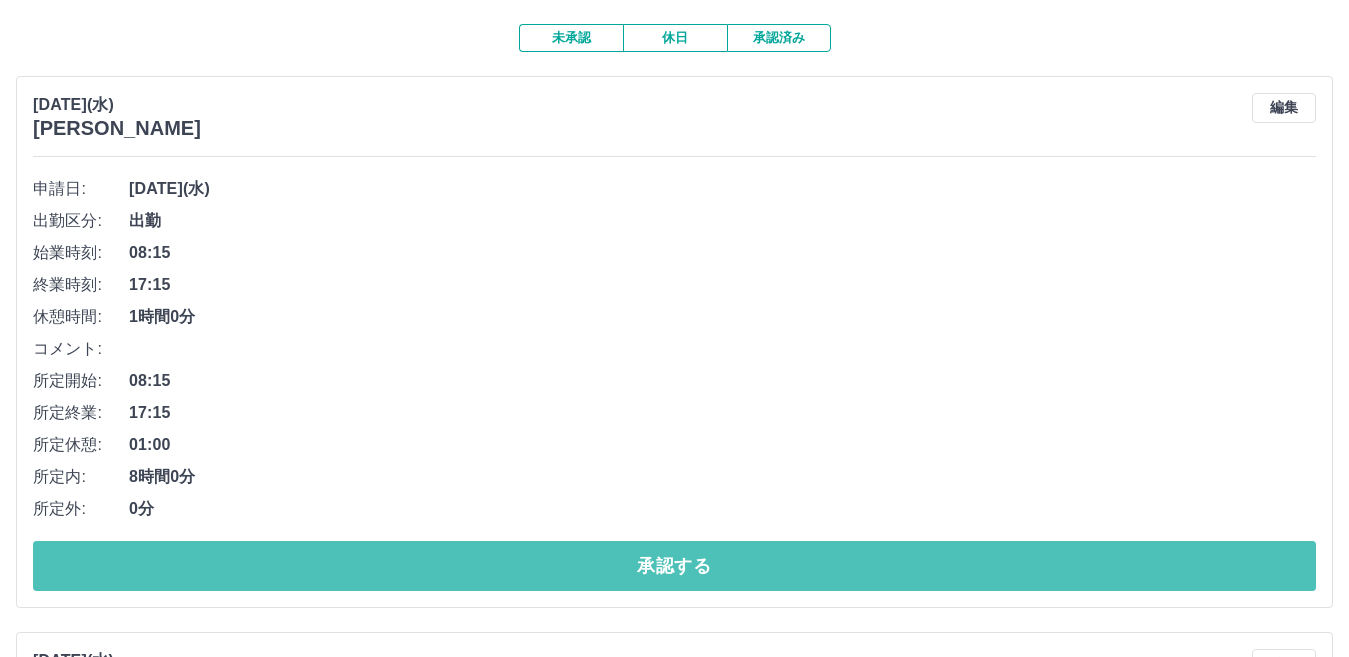 click on "承認する" at bounding box center [674, 566] 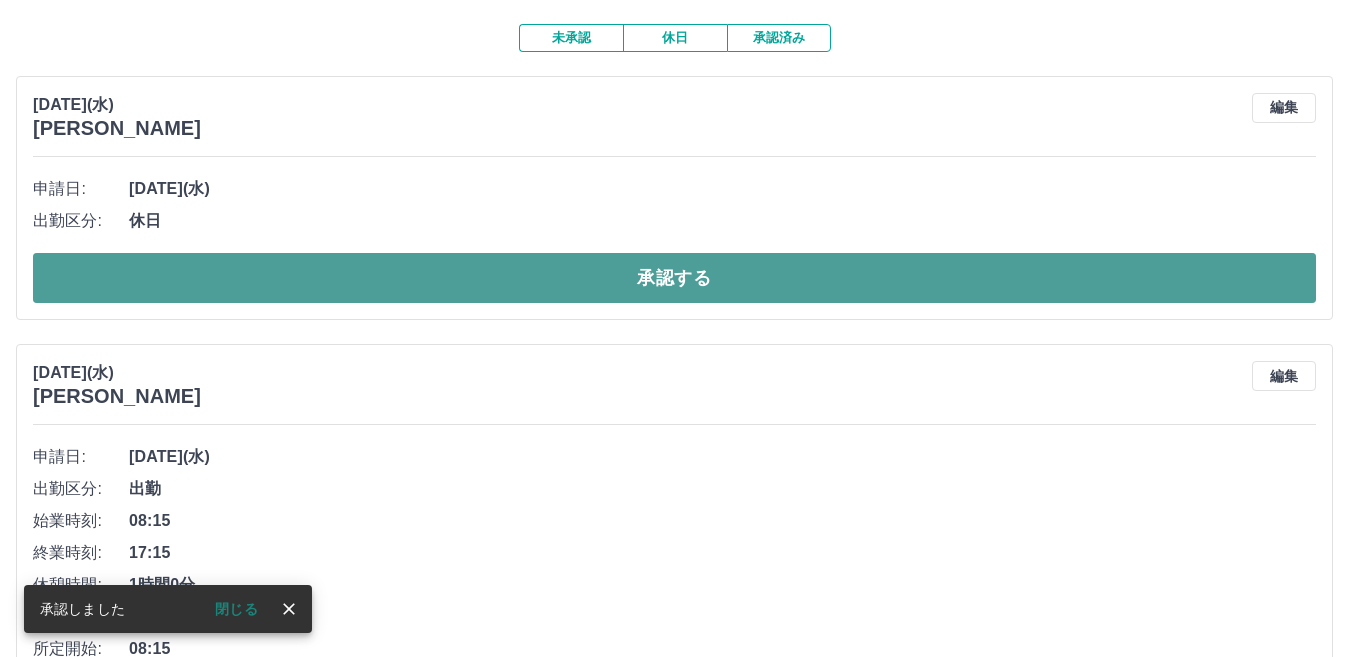click on "承認する" at bounding box center [674, 278] 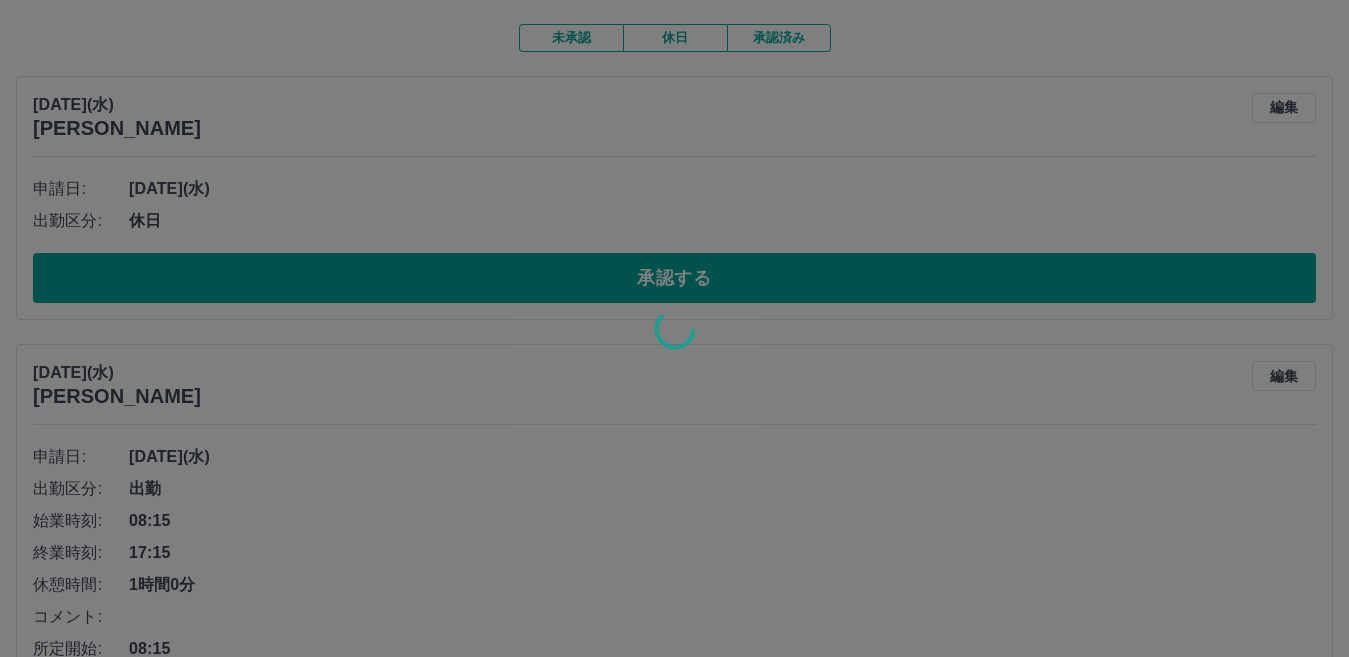 scroll, scrollTop: 137, scrollLeft: 0, axis: vertical 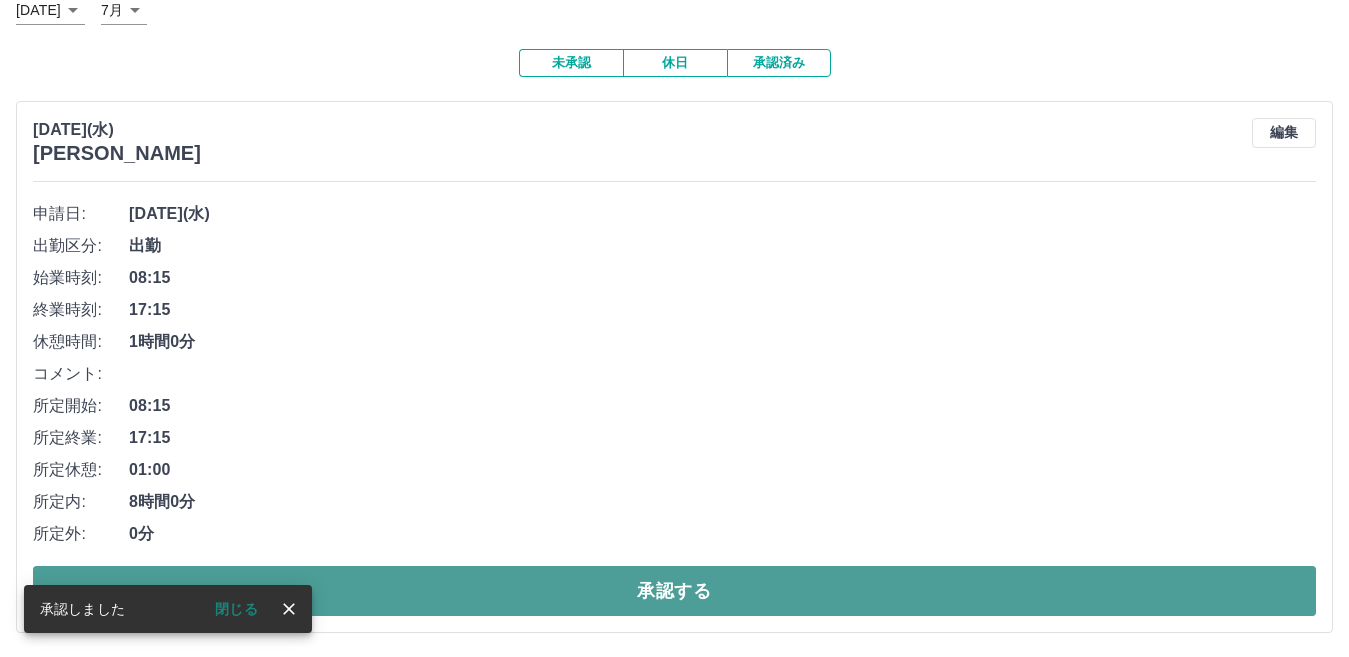 click on "承認する" at bounding box center [674, 591] 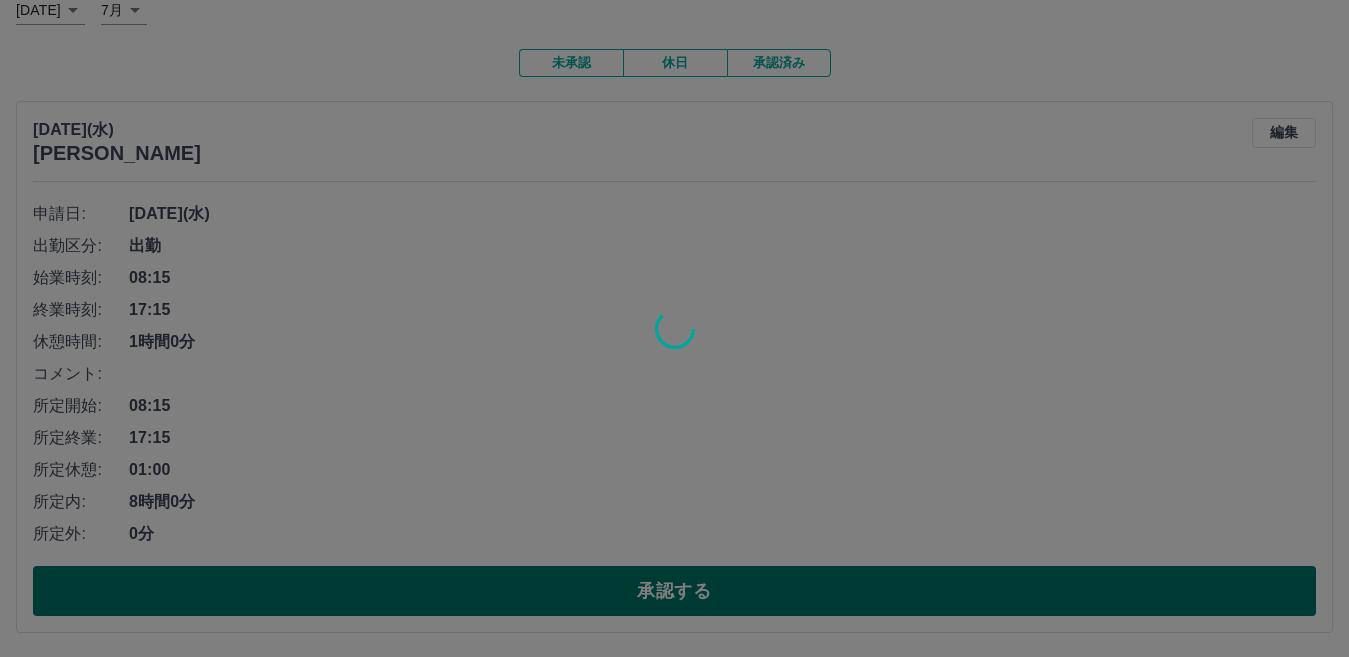 scroll, scrollTop: 0, scrollLeft: 0, axis: both 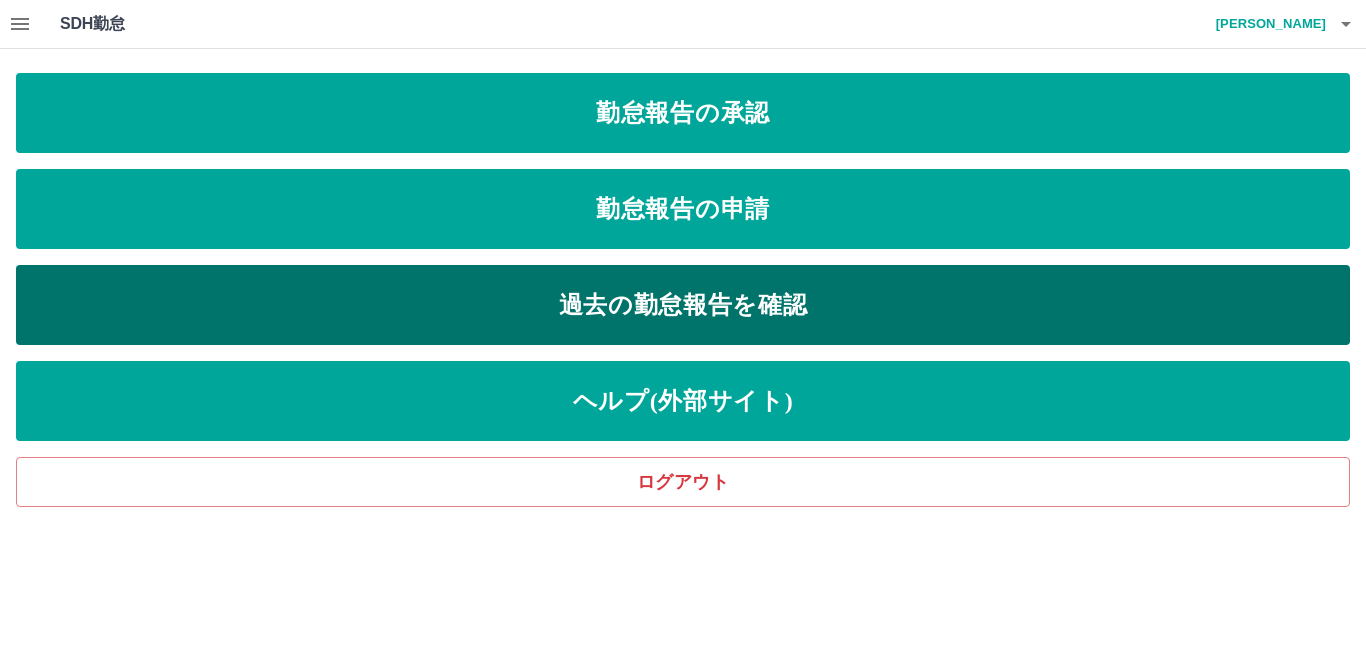 click on "過去の勤怠報告を確認" at bounding box center [683, 305] 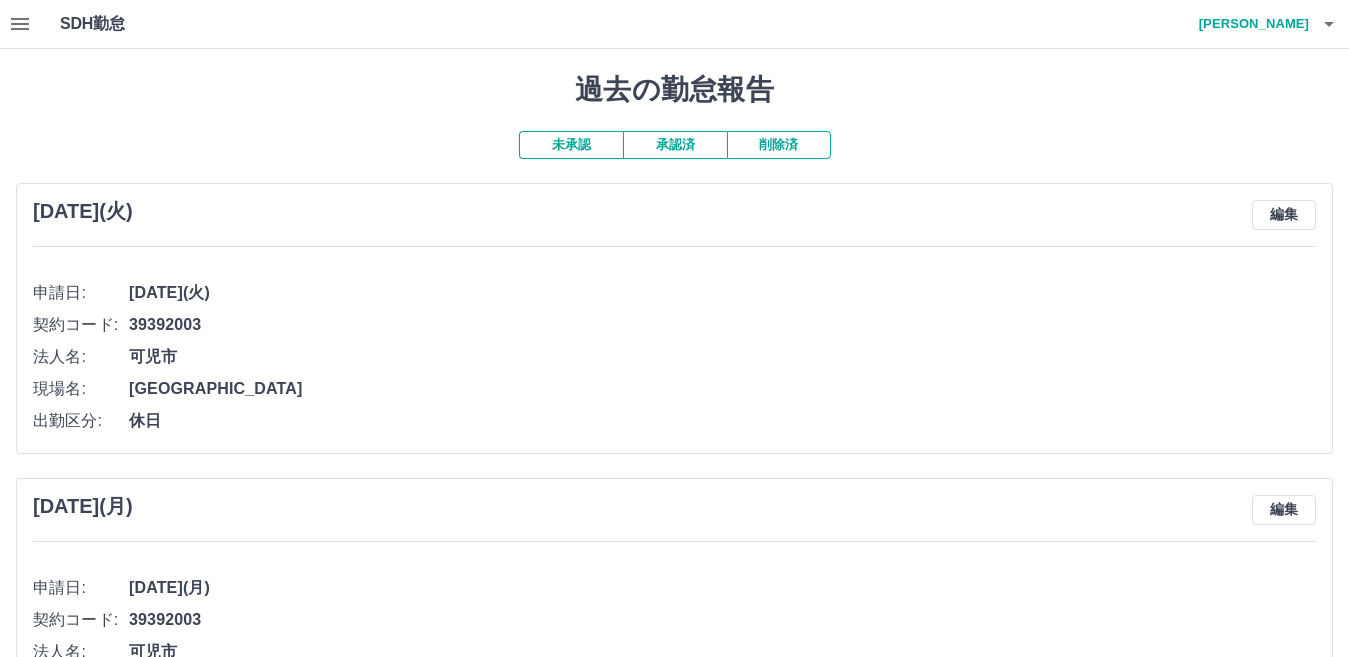 click on "承認済" at bounding box center (675, 145) 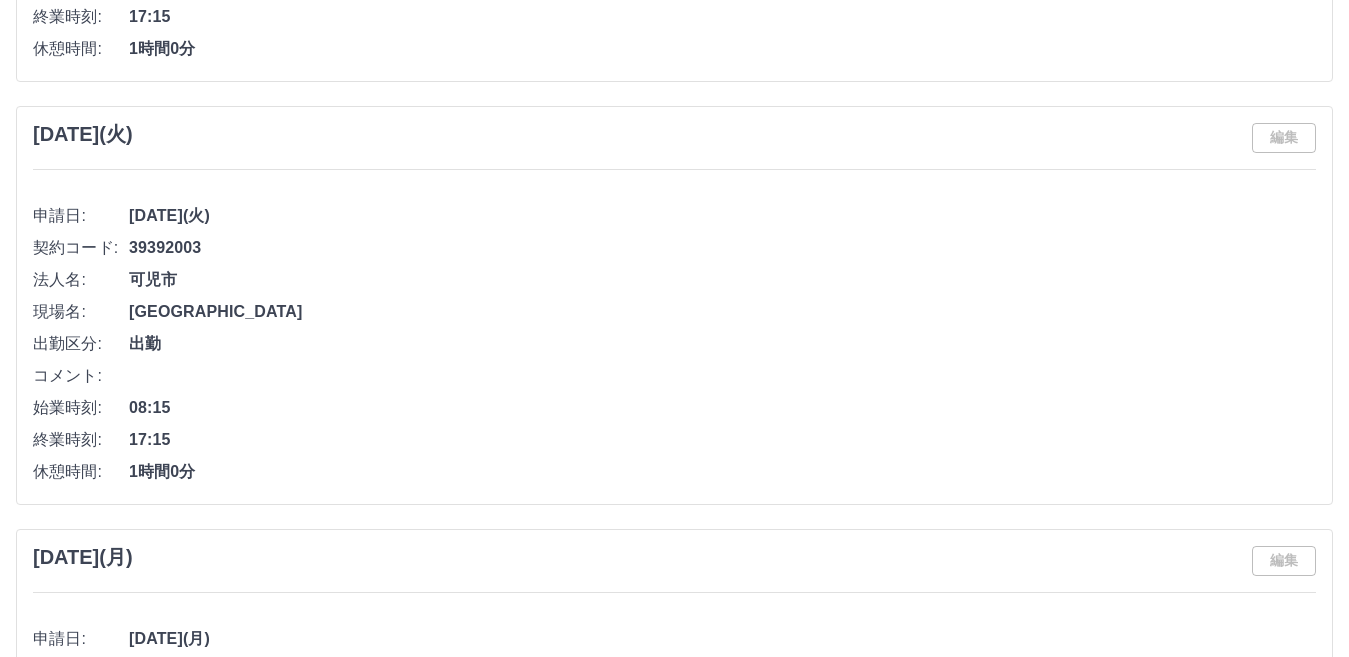 scroll, scrollTop: 3599, scrollLeft: 0, axis: vertical 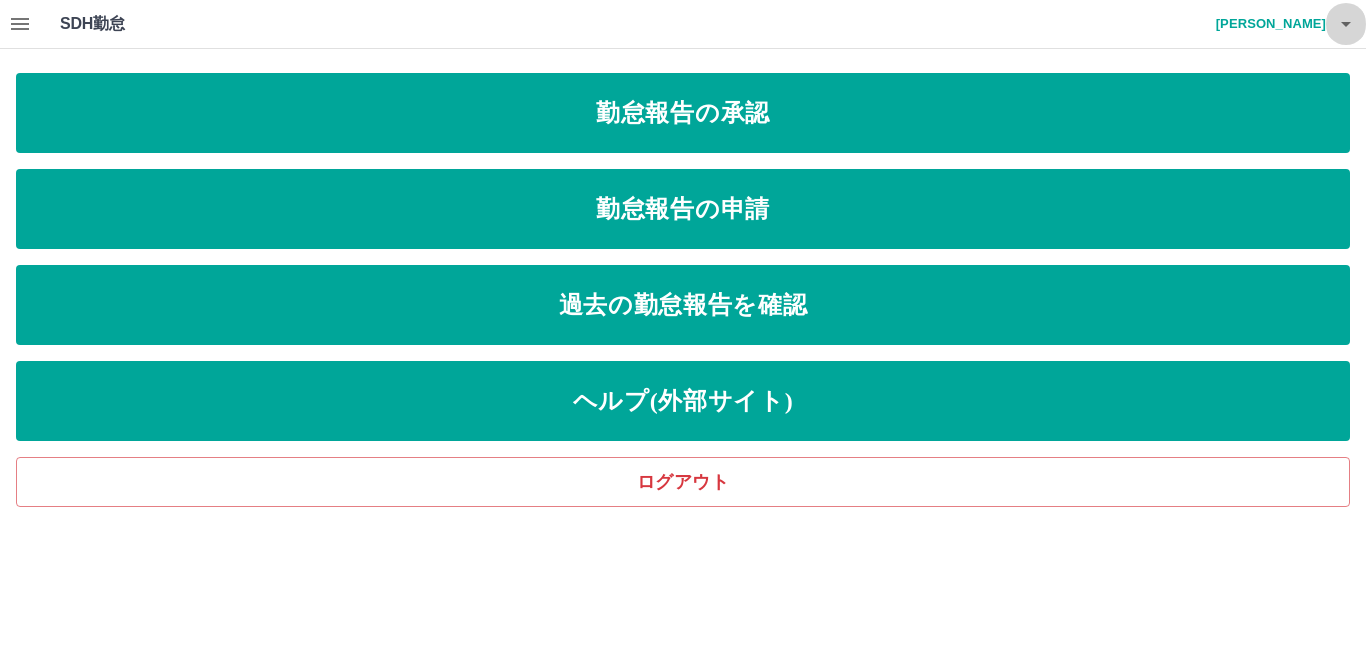 click 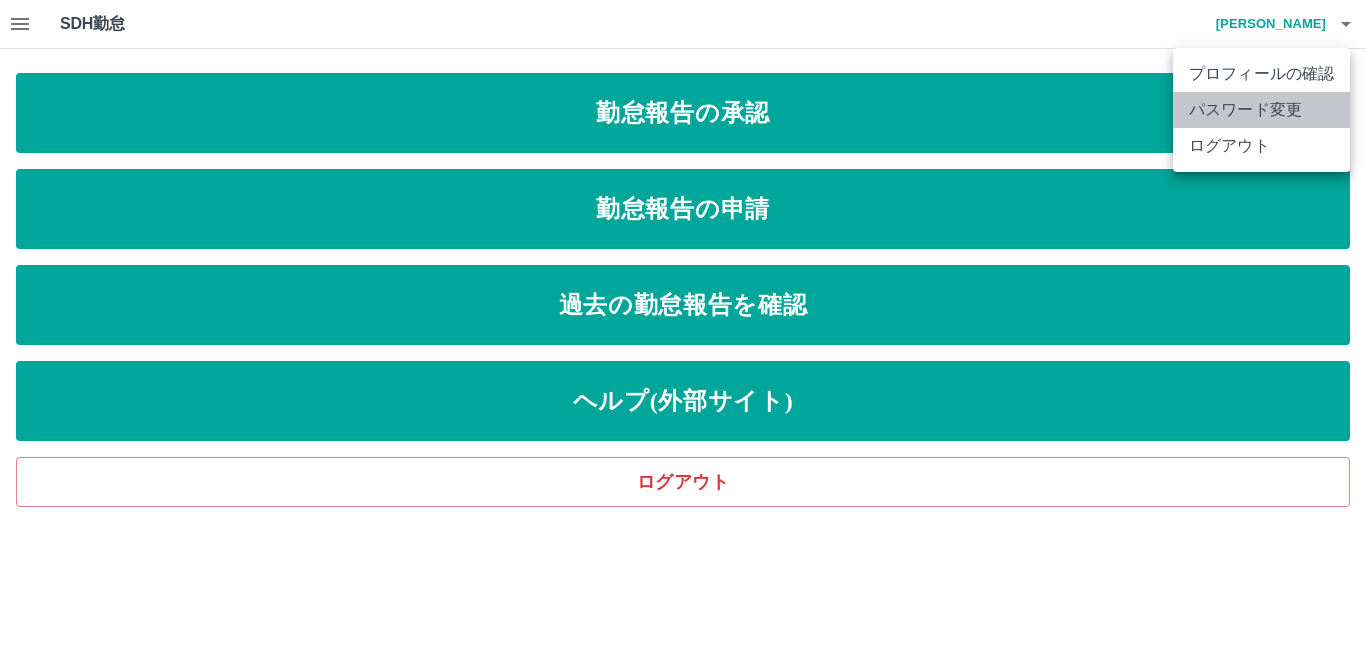 click on "パスワード変更" at bounding box center [1261, 110] 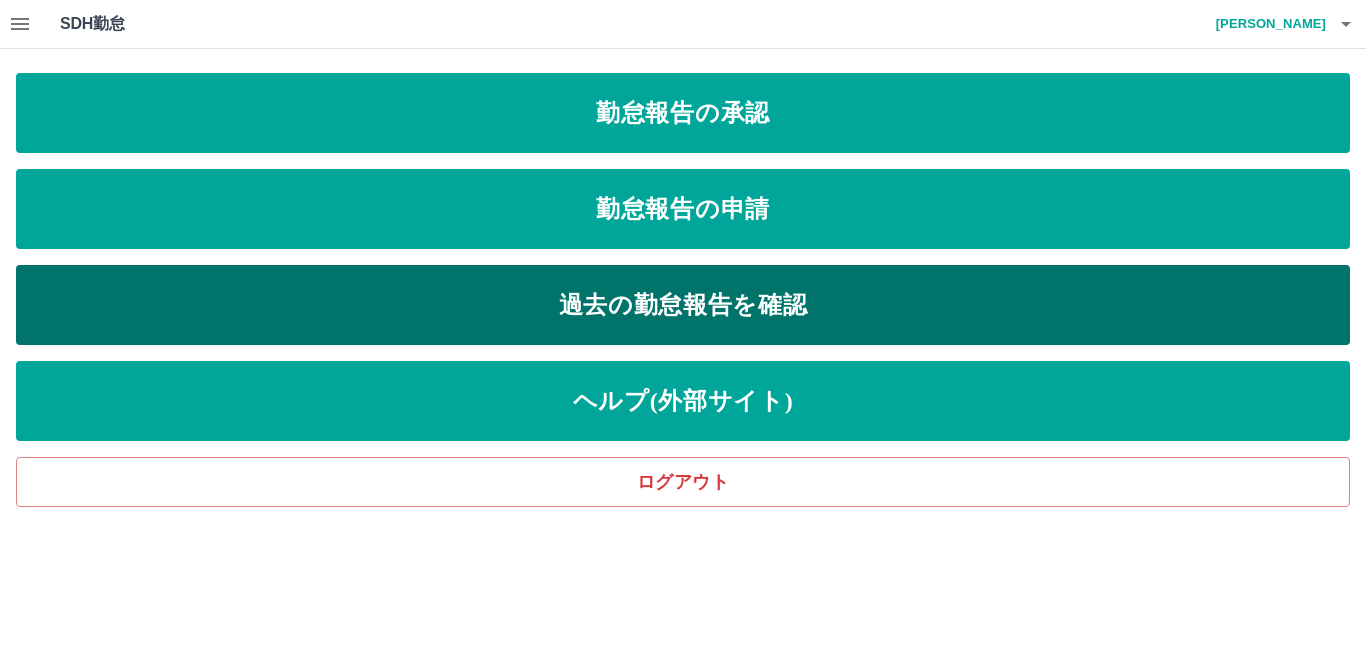 click on "過去の勤怠報告を確認" at bounding box center (683, 305) 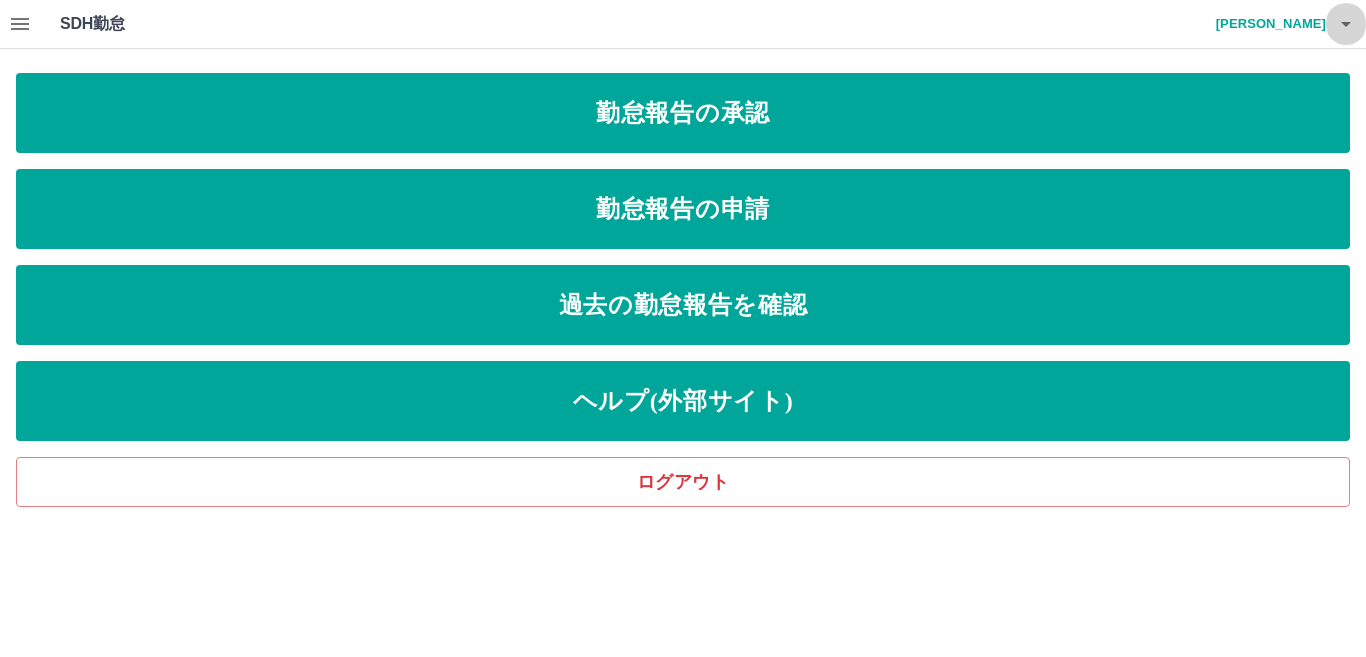 click 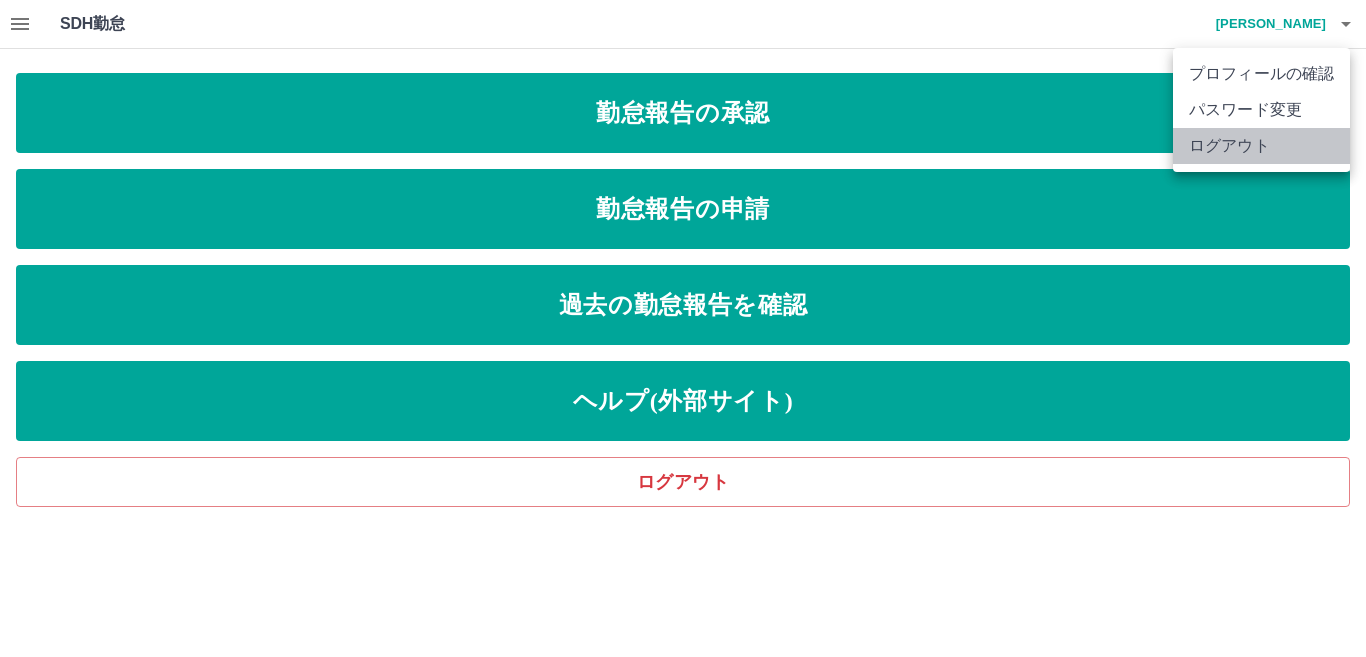 click on "ログアウト" at bounding box center (1261, 146) 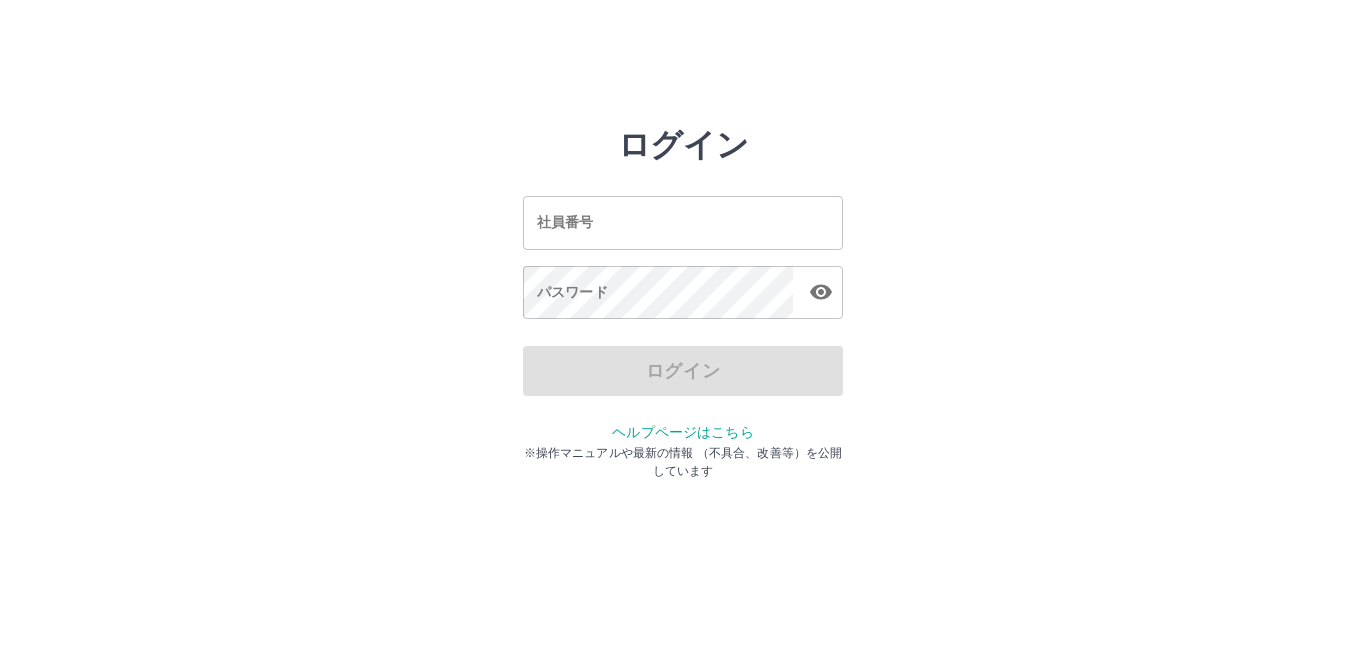 scroll, scrollTop: 0, scrollLeft: 0, axis: both 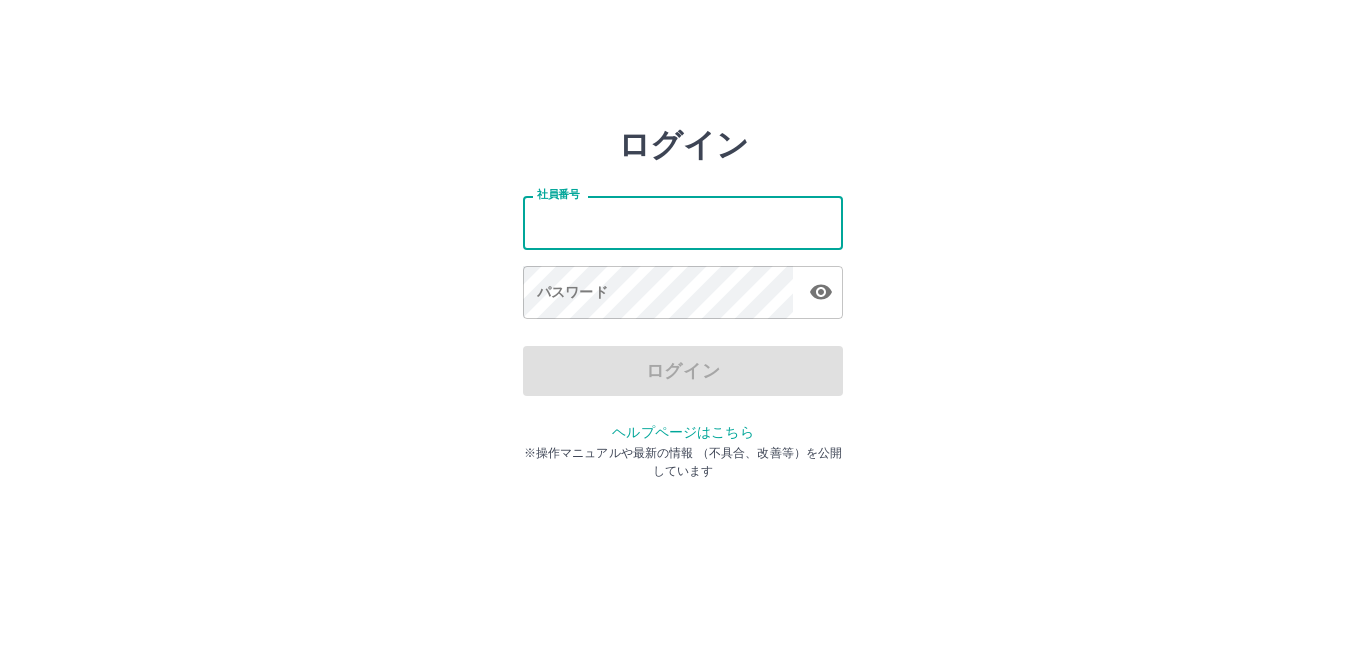 type on "*******" 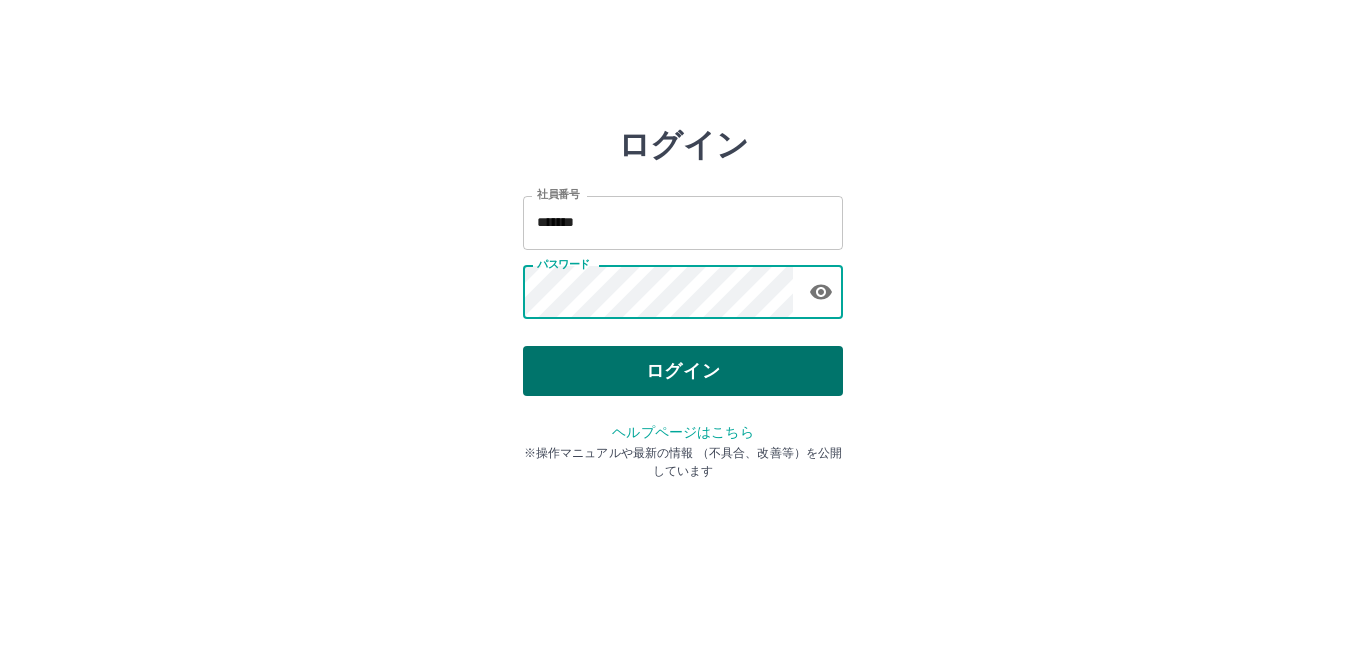 click on "ログイン" at bounding box center [683, 371] 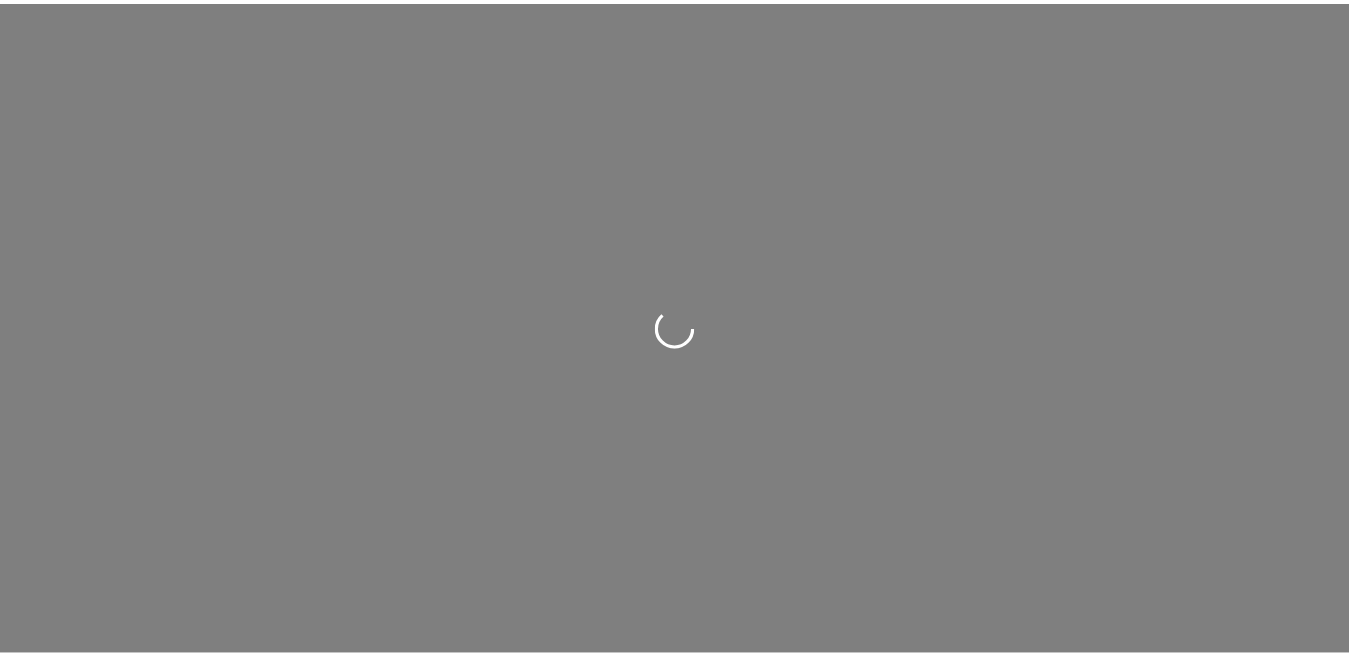 scroll, scrollTop: 0, scrollLeft: 0, axis: both 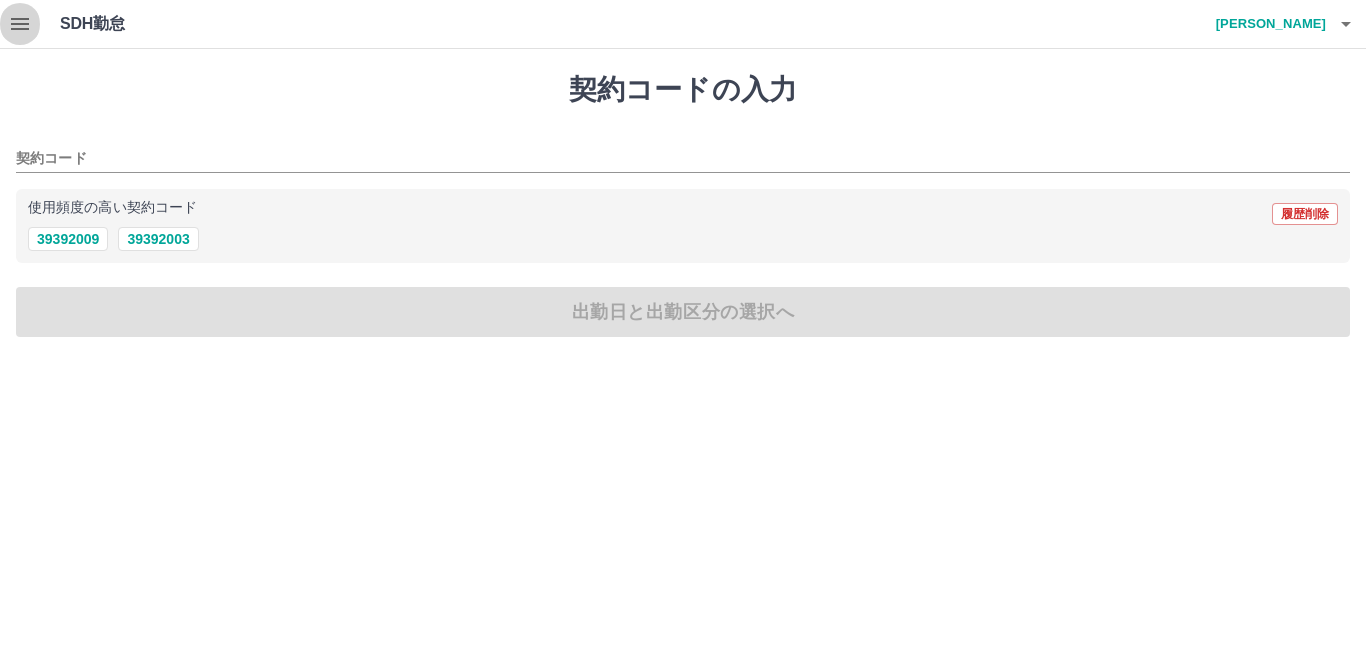 click 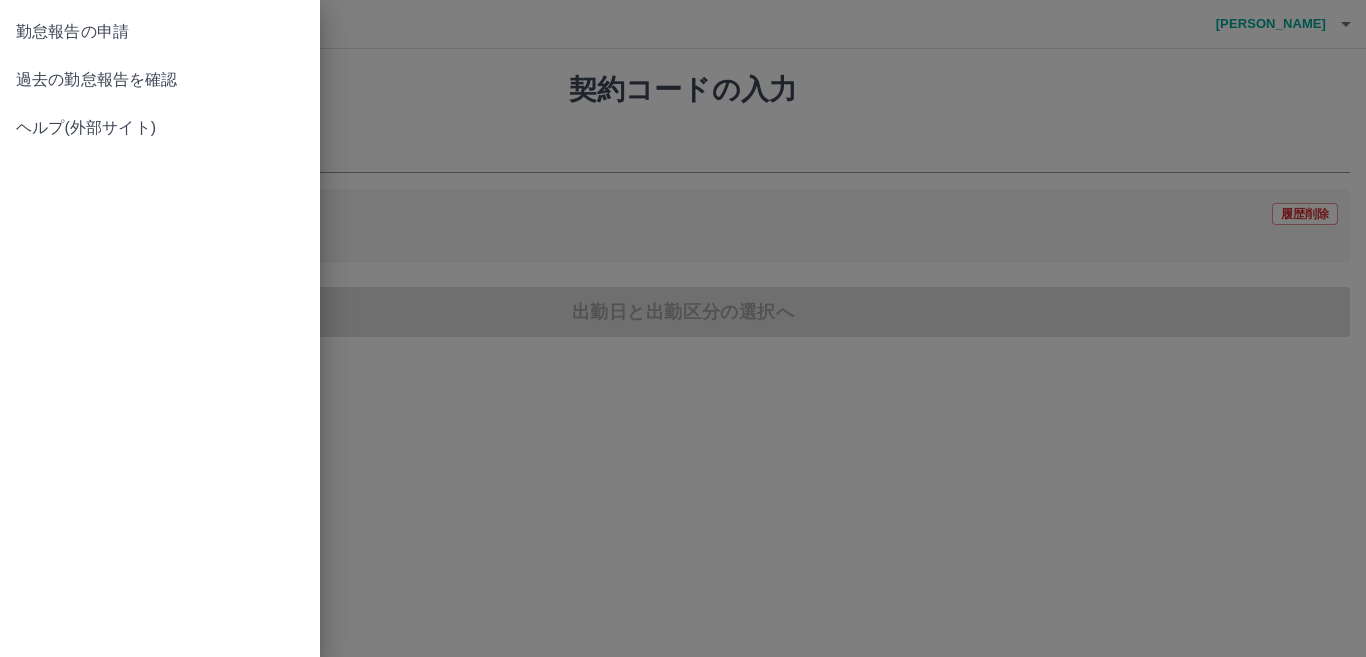 click on "過去の勤怠報告を確認" at bounding box center [160, 80] 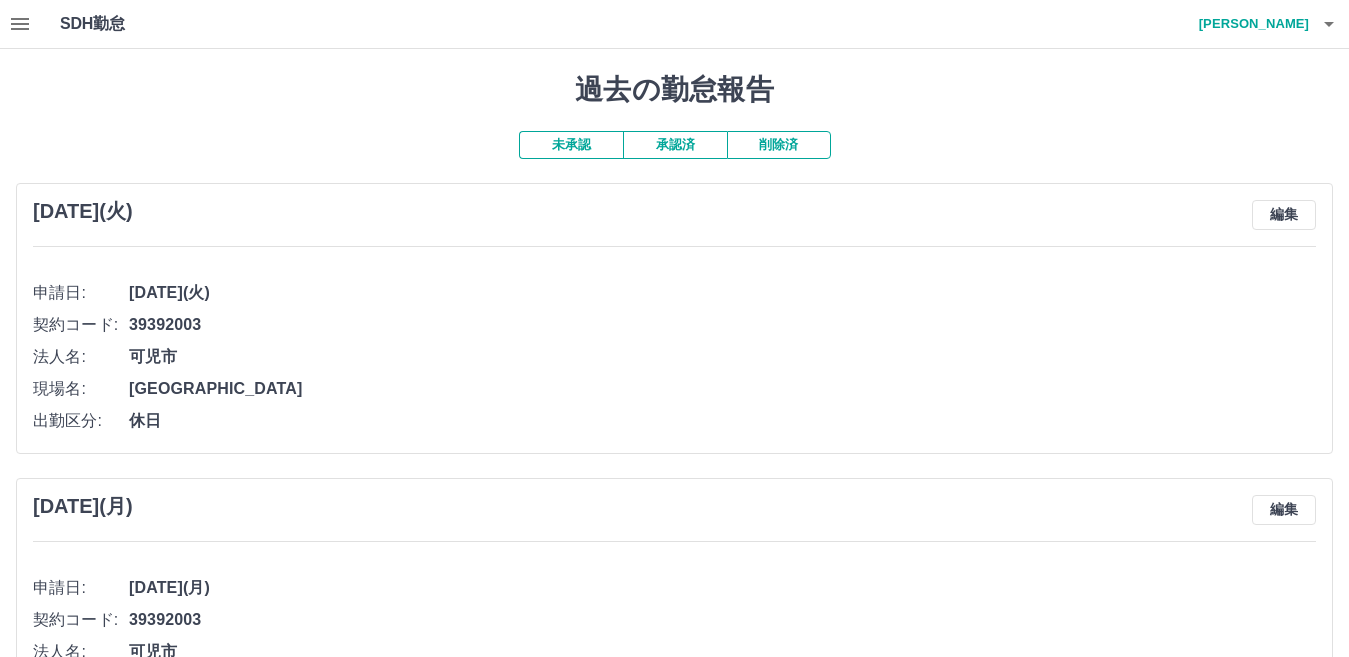 click on "承認済" at bounding box center [675, 145] 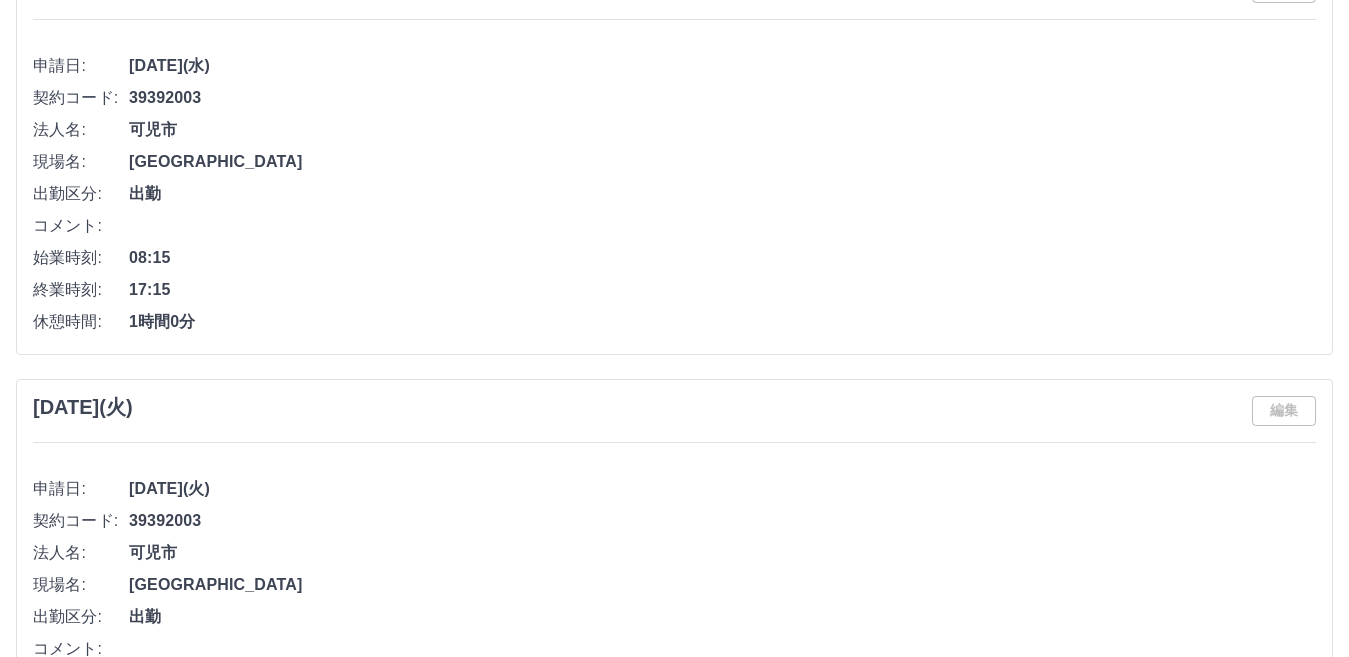 scroll, scrollTop: 253, scrollLeft: 0, axis: vertical 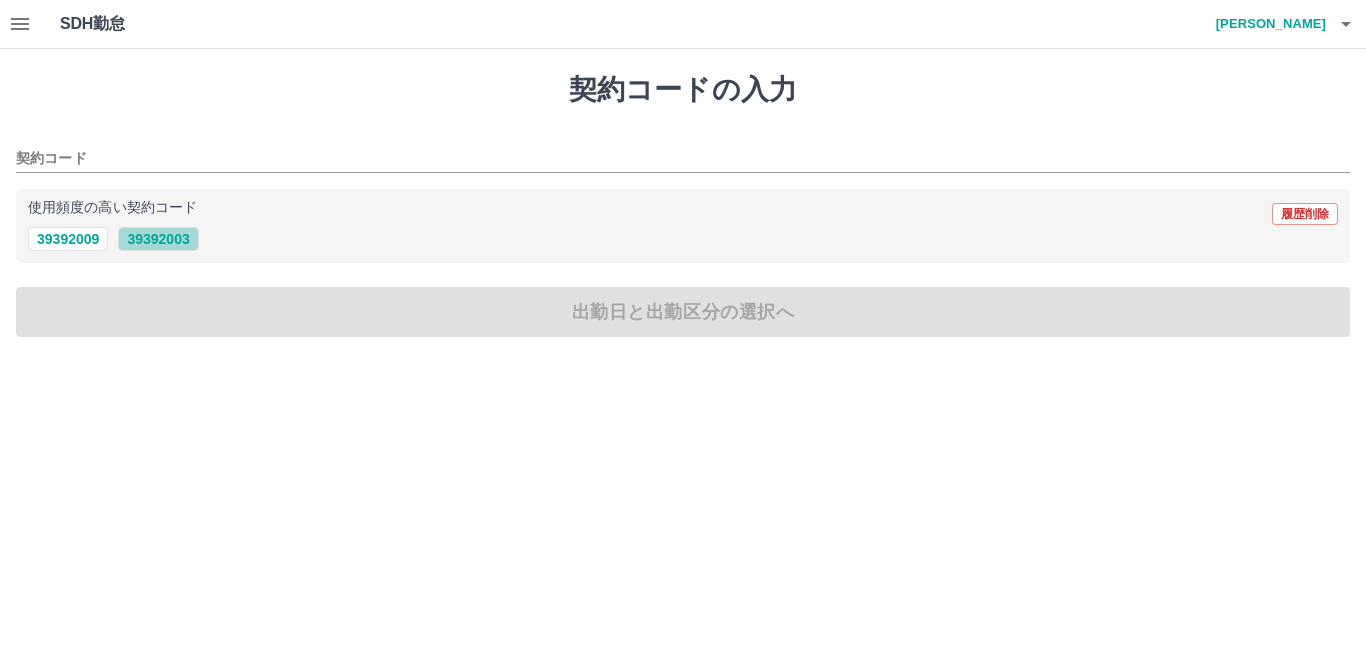 click on "39392003" at bounding box center [158, 239] 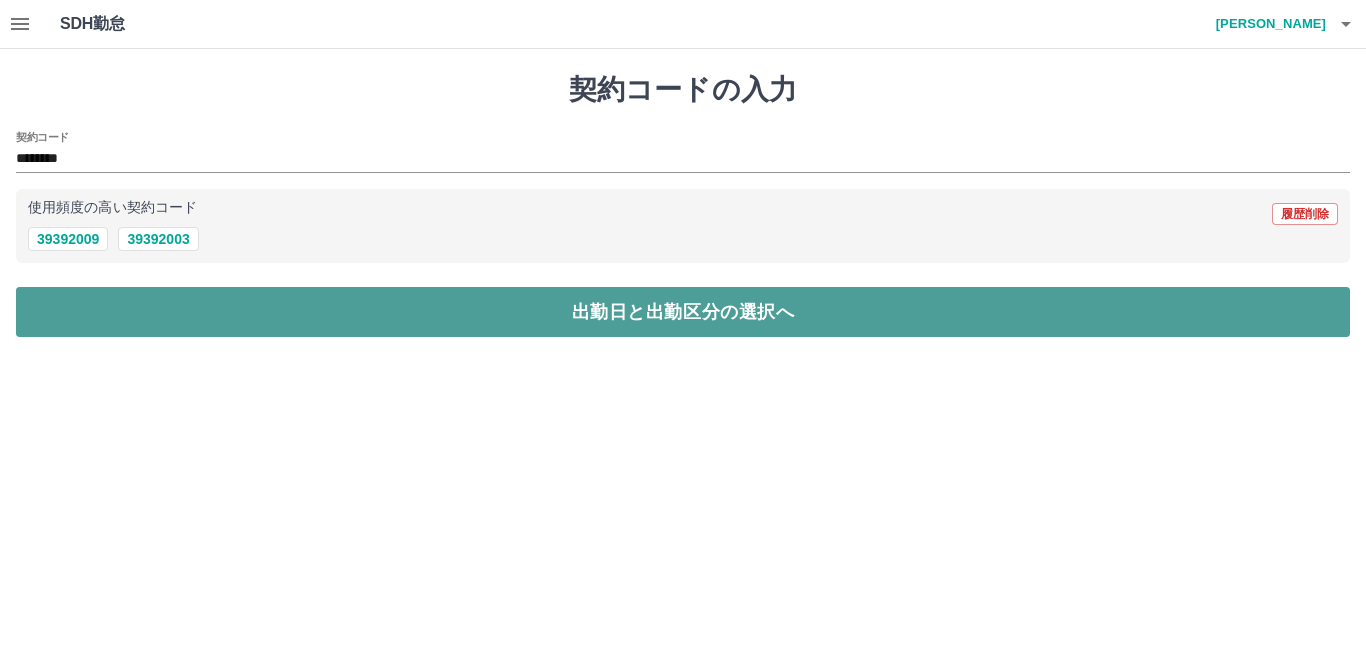 click on "出勤日と出勤区分の選択へ" at bounding box center [683, 312] 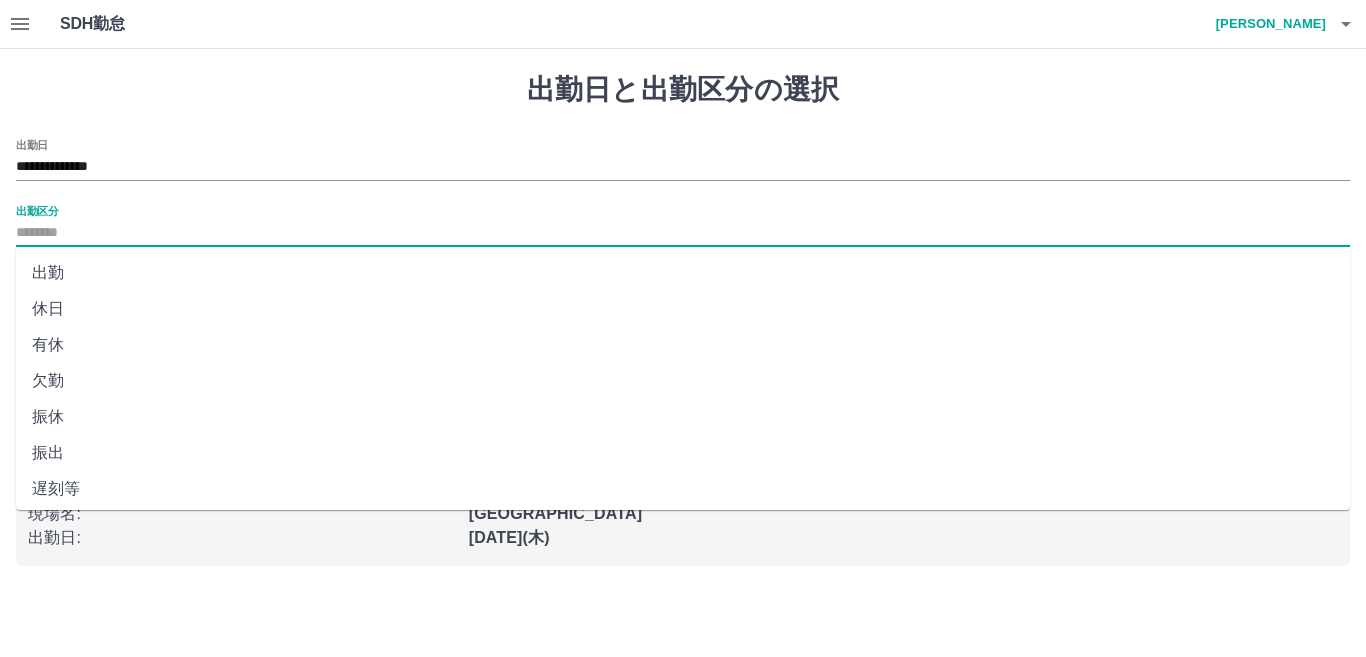 click on "出勤区分" at bounding box center (683, 233) 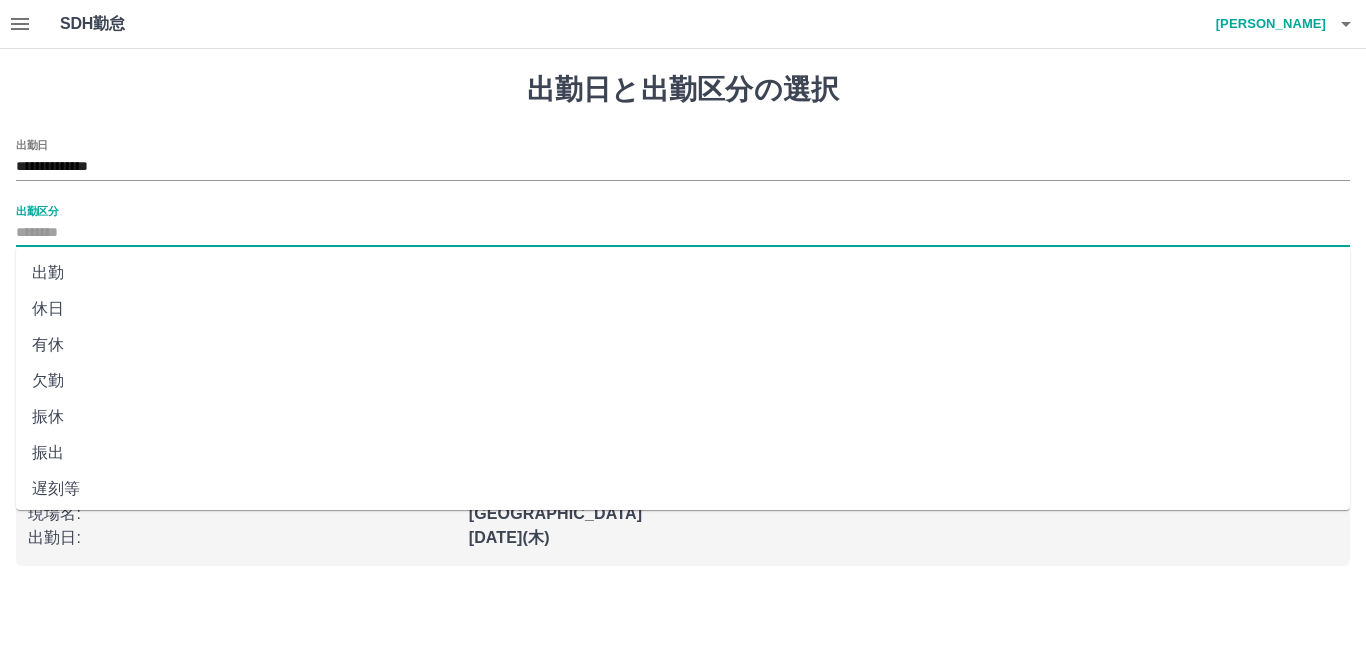 click on "出勤" at bounding box center (683, 273) 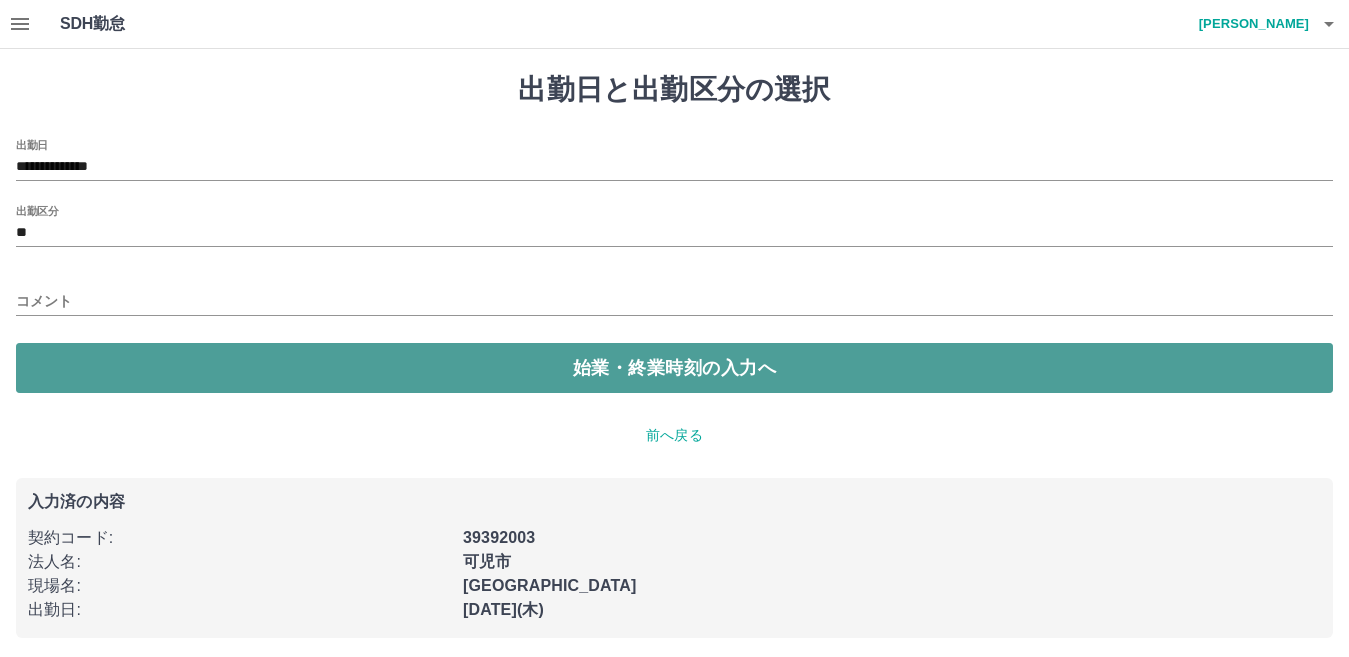 click on "始業・終業時刻の入力へ" at bounding box center [674, 368] 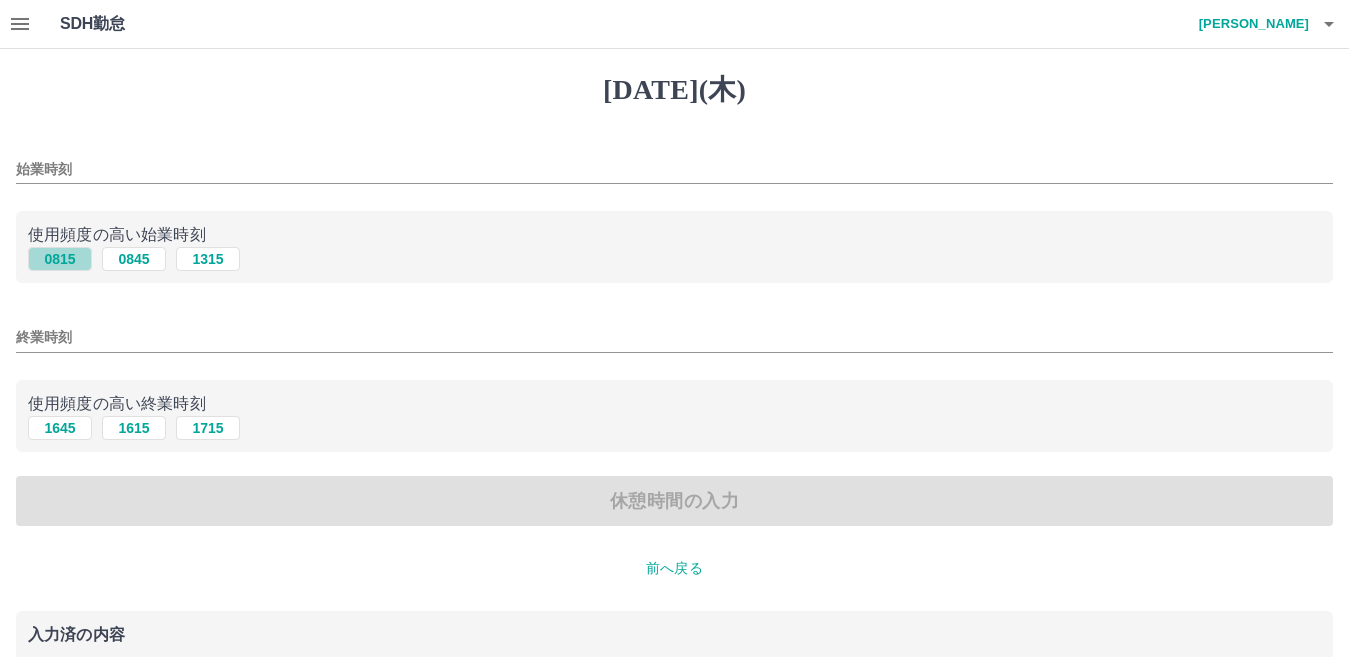 click on "0815" at bounding box center [60, 259] 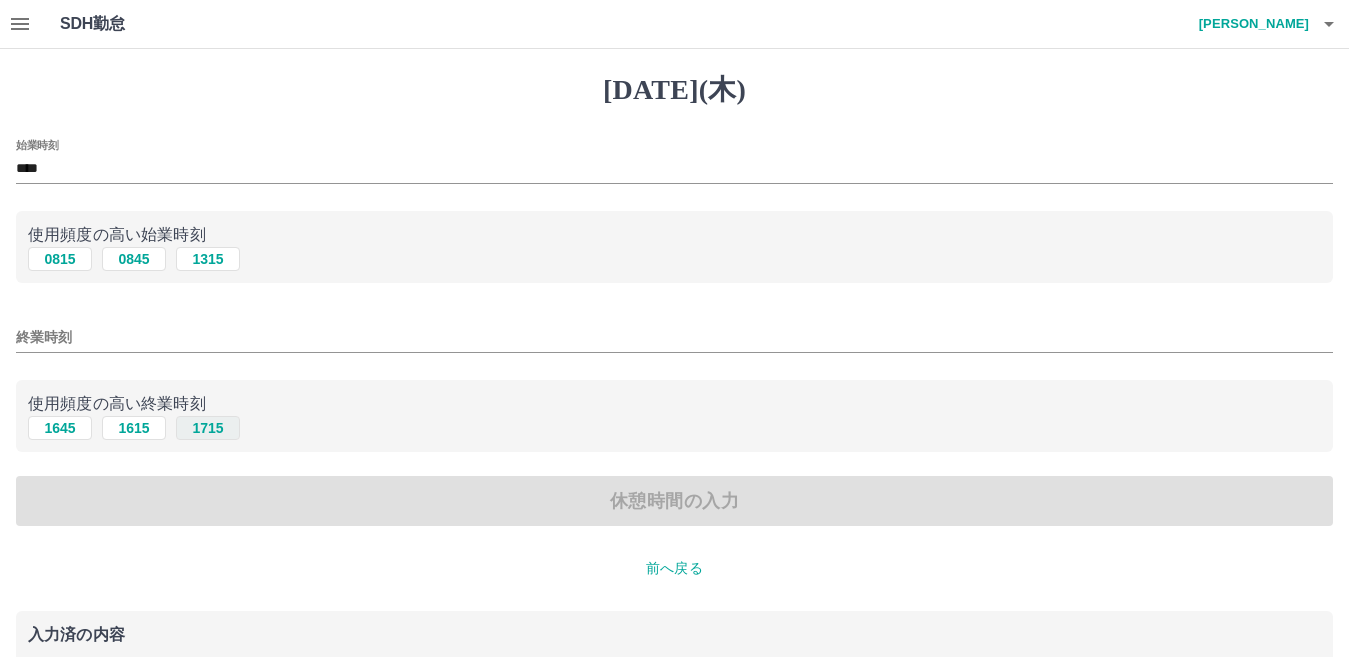 click on "1715" at bounding box center (208, 428) 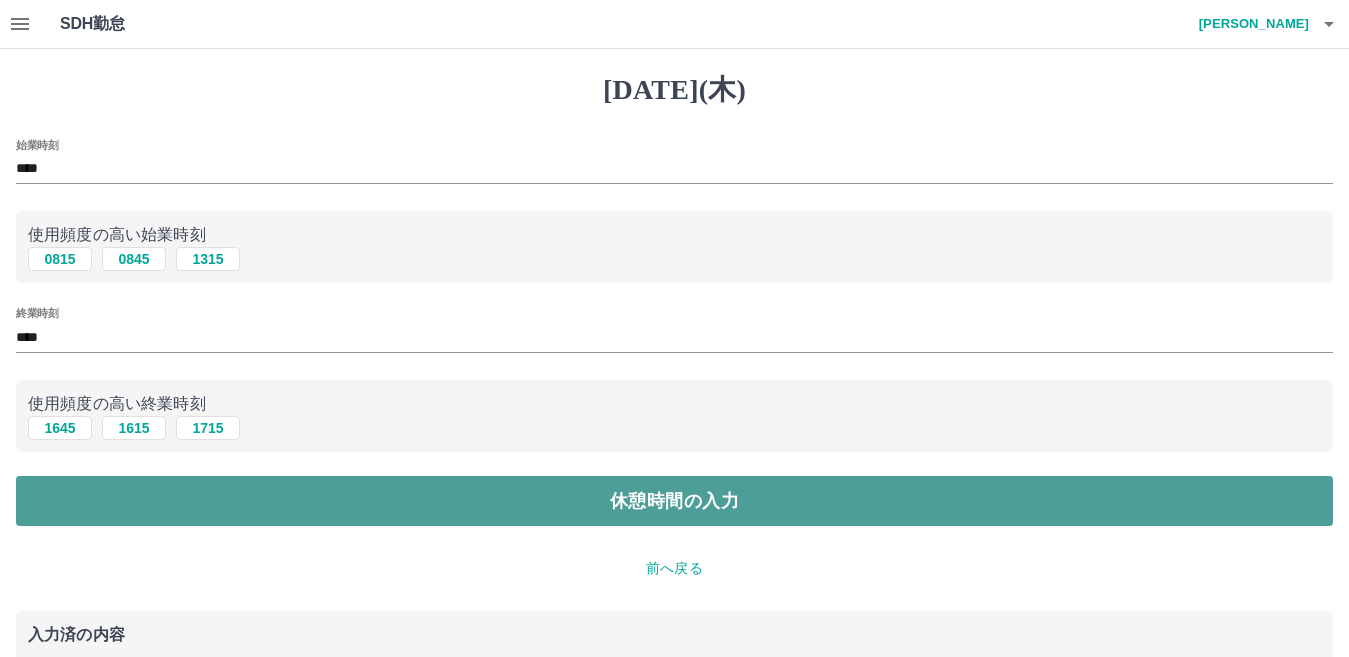 click on "休憩時間の入力" at bounding box center [674, 501] 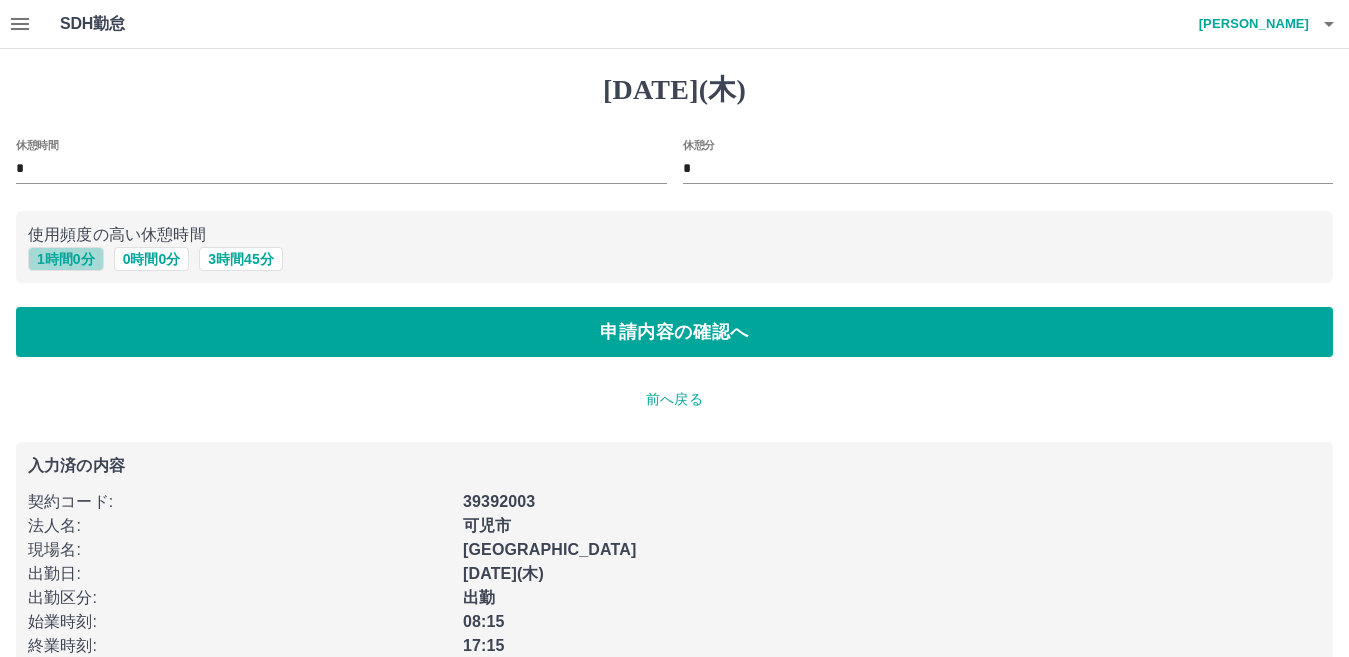 click on "1 時間 0 分" at bounding box center [66, 259] 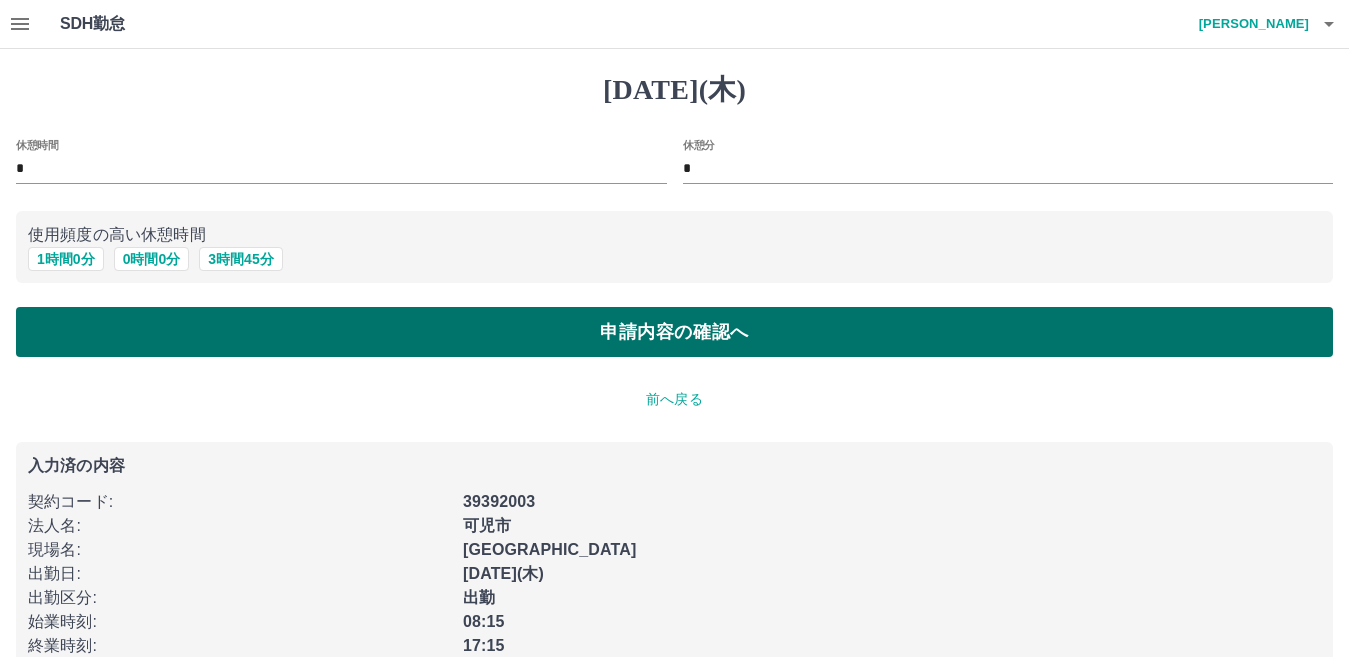 click on "申請内容の確認へ" at bounding box center [674, 332] 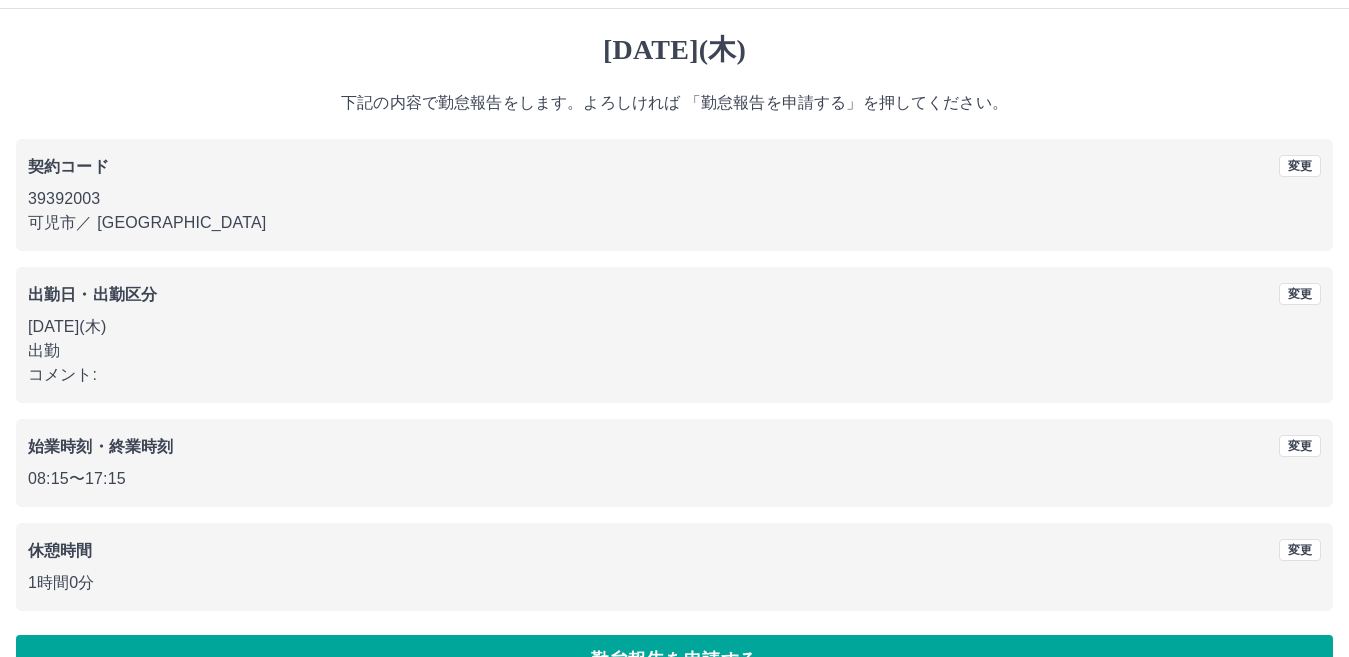 scroll, scrollTop: 92, scrollLeft: 0, axis: vertical 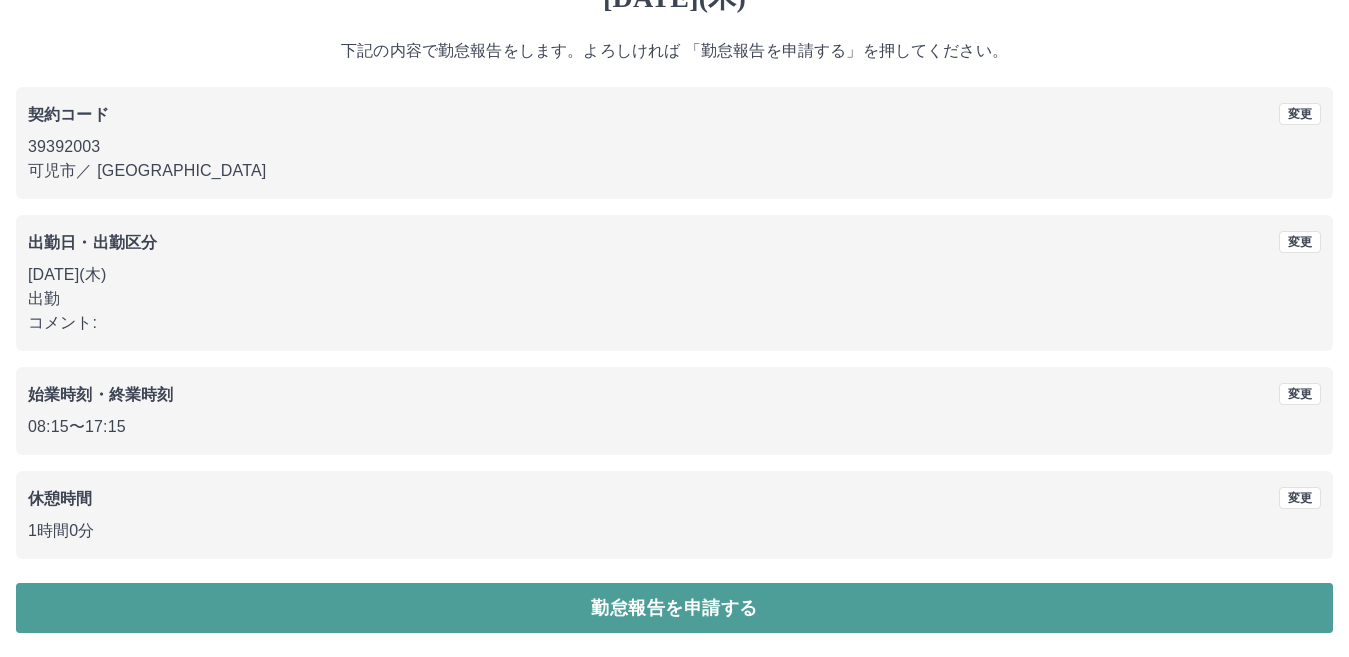 click on "勤怠報告を申請する" at bounding box center [674, 608] 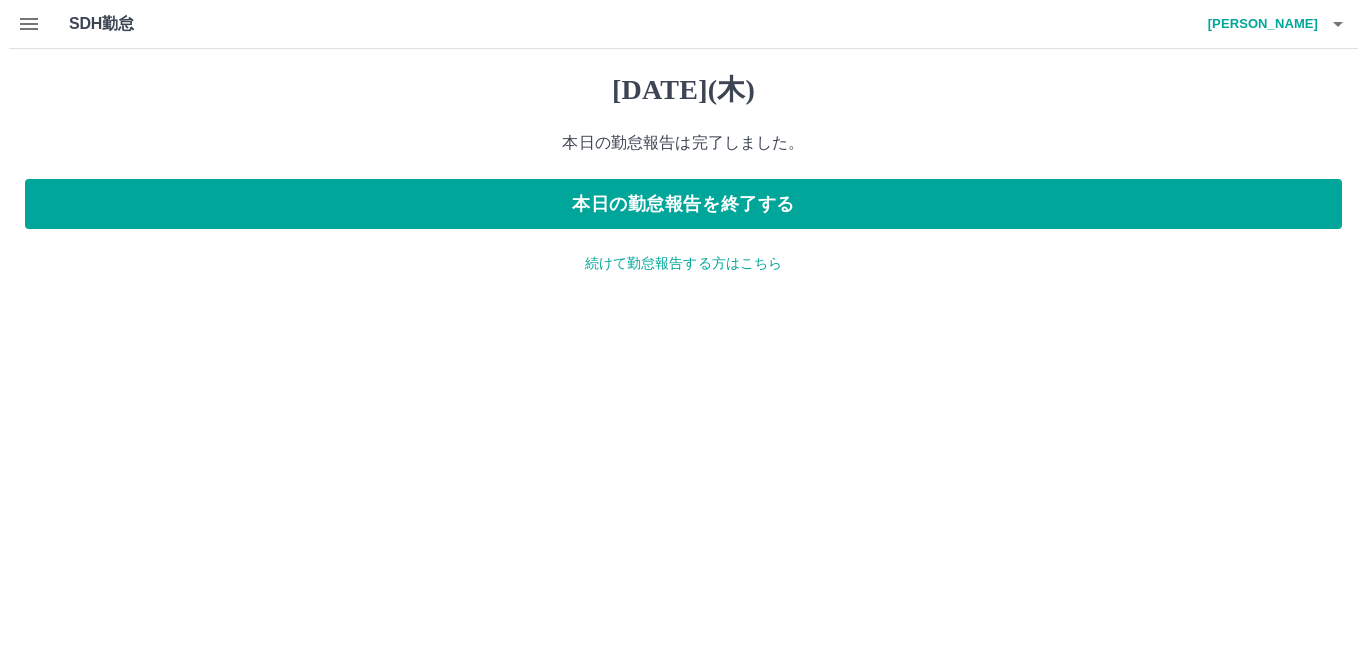 scroll, scrollTop: 0, scrollLeft: 0, axis: both 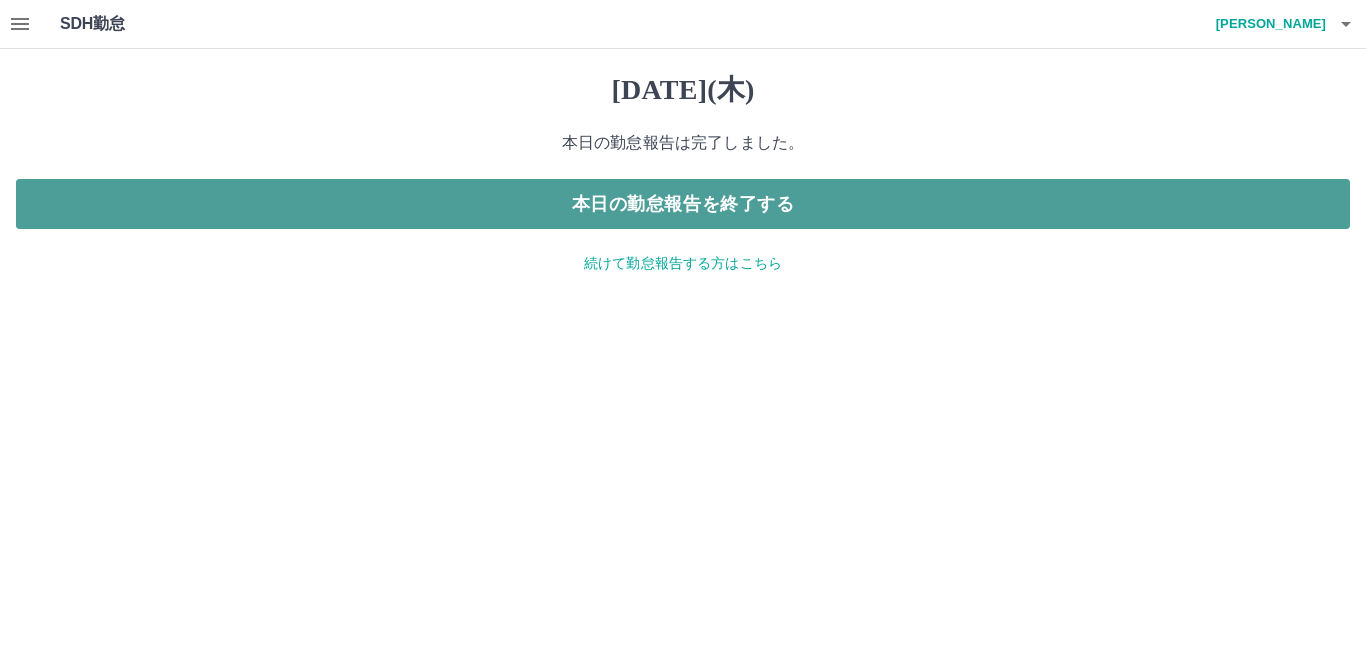 click on "本日の勤怠報告を終了する" at bounding box center [683, 204] 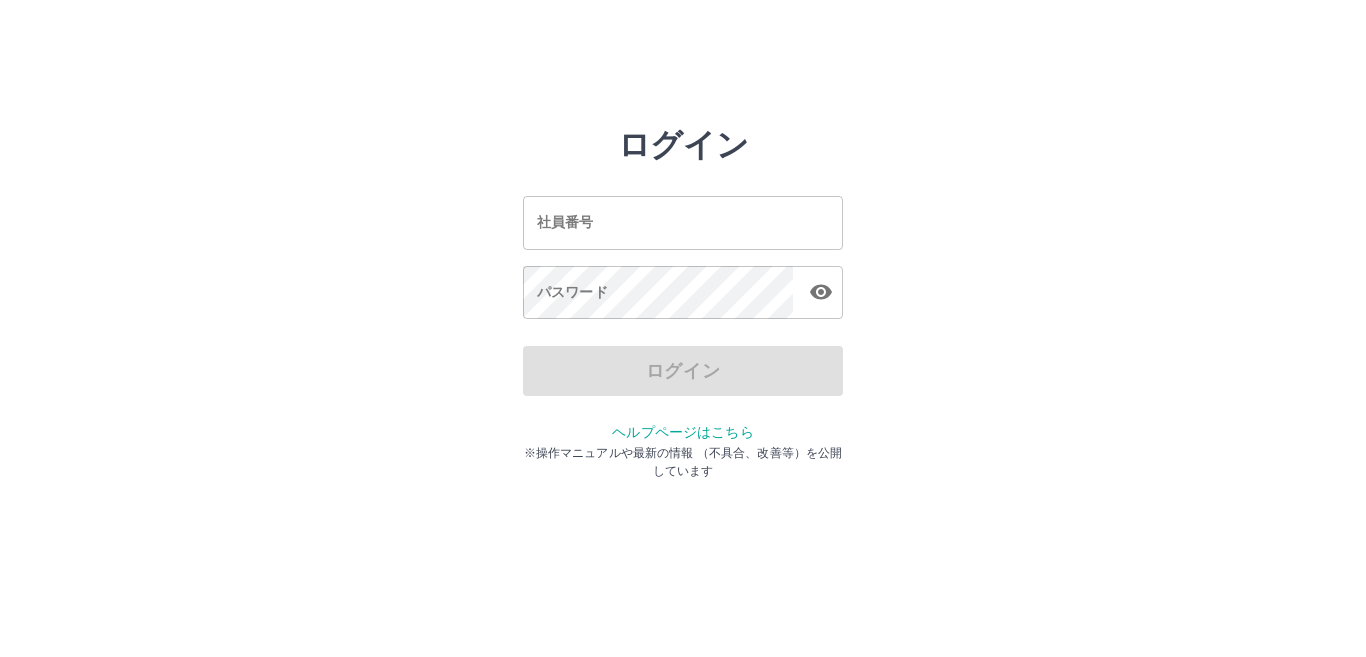 scroll, scrollTop: 0, scrollLeft: 0, axis: both 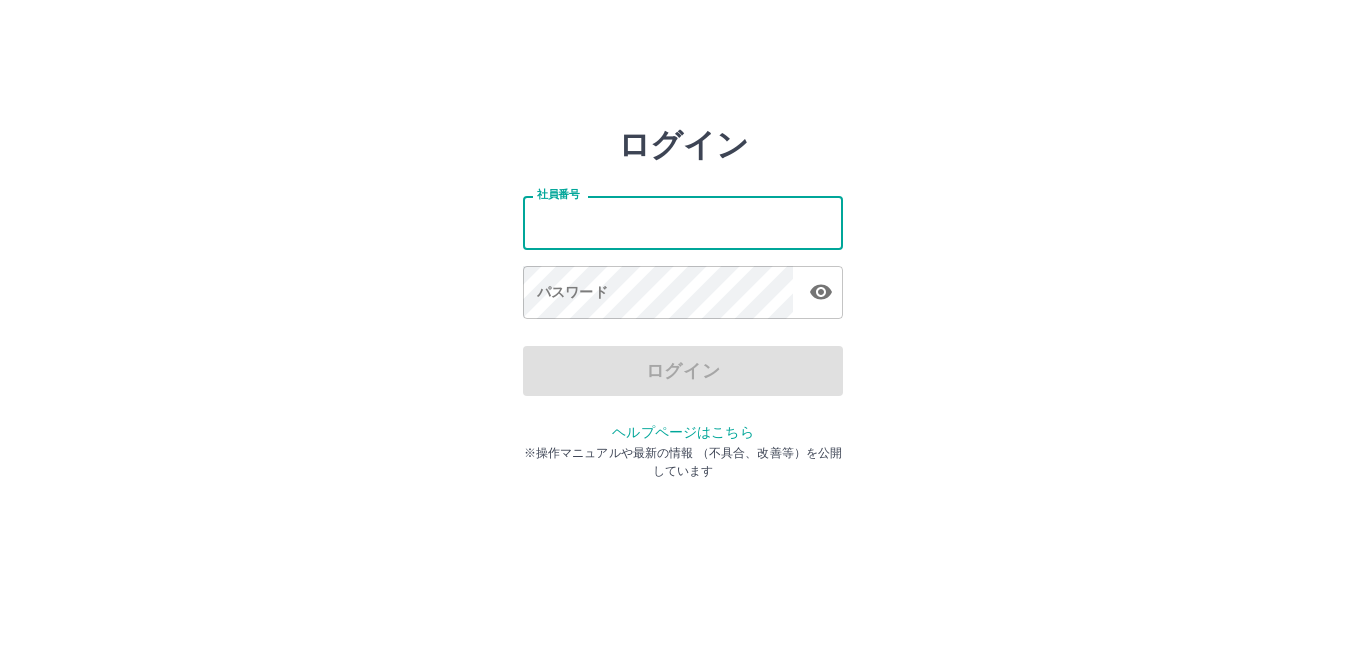 click on "社員番号" at bounding box center [683, 222] 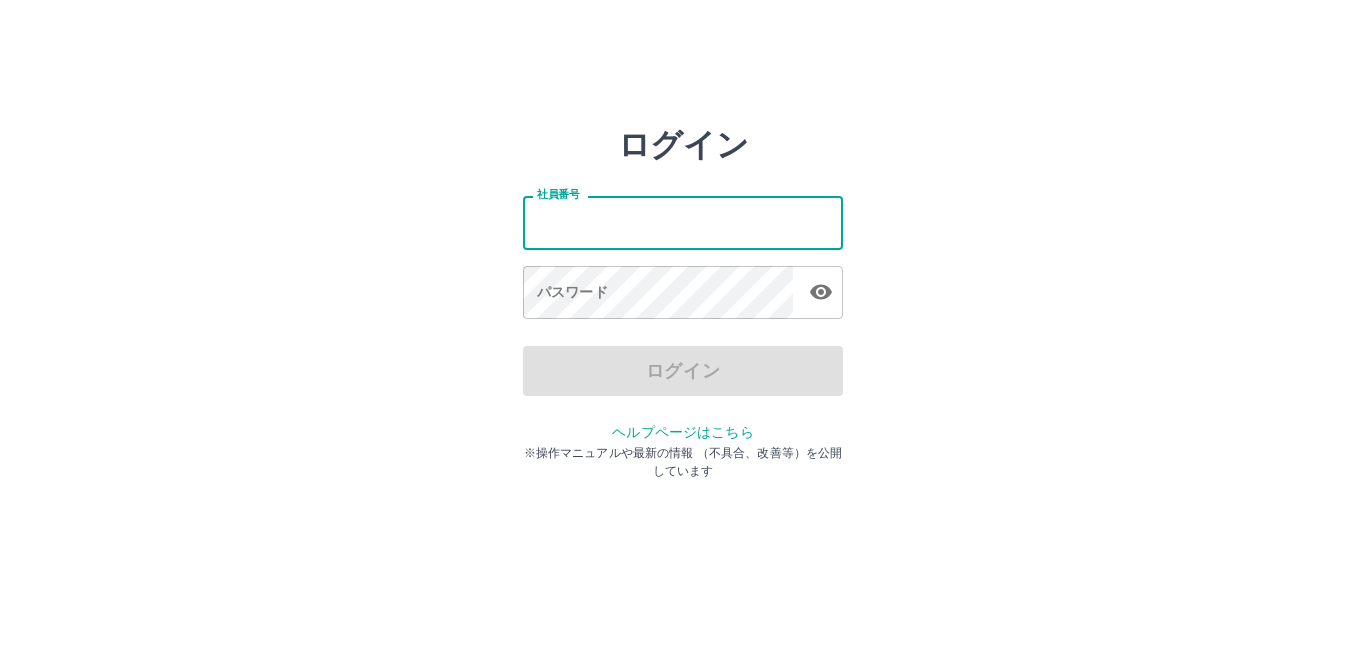type on "*******" 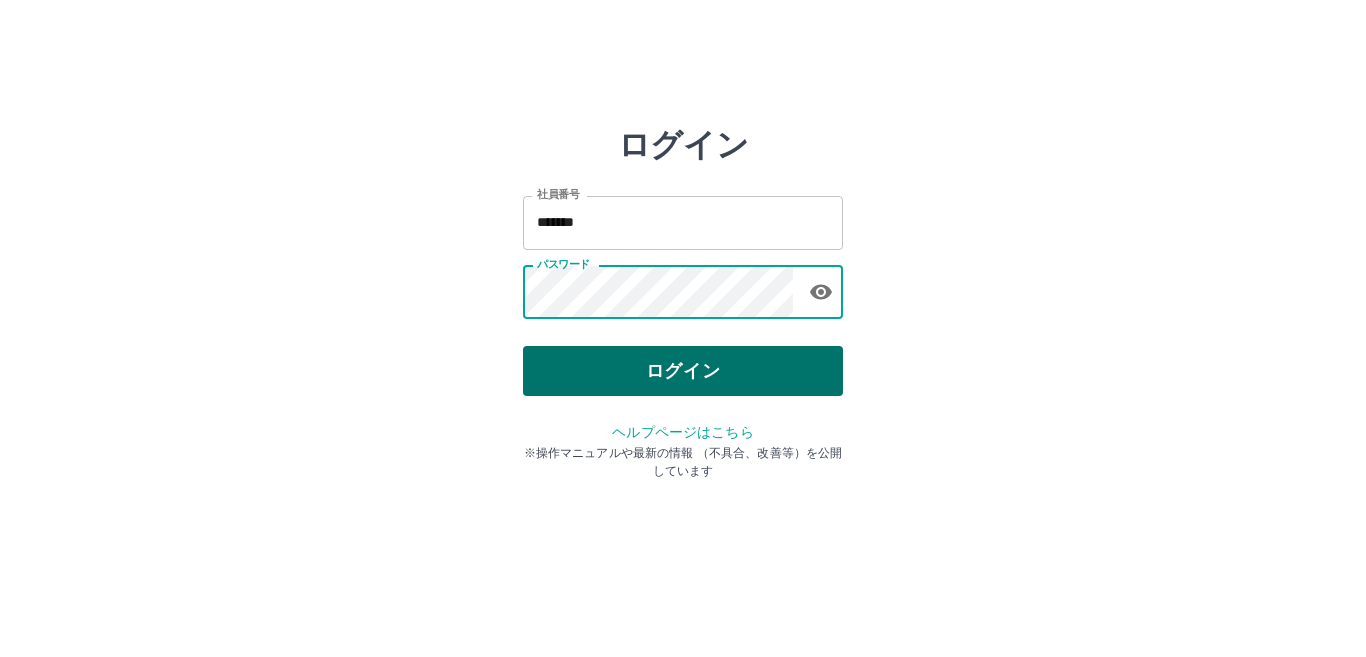 click on "ログイン" at bounding box center [683, 371] 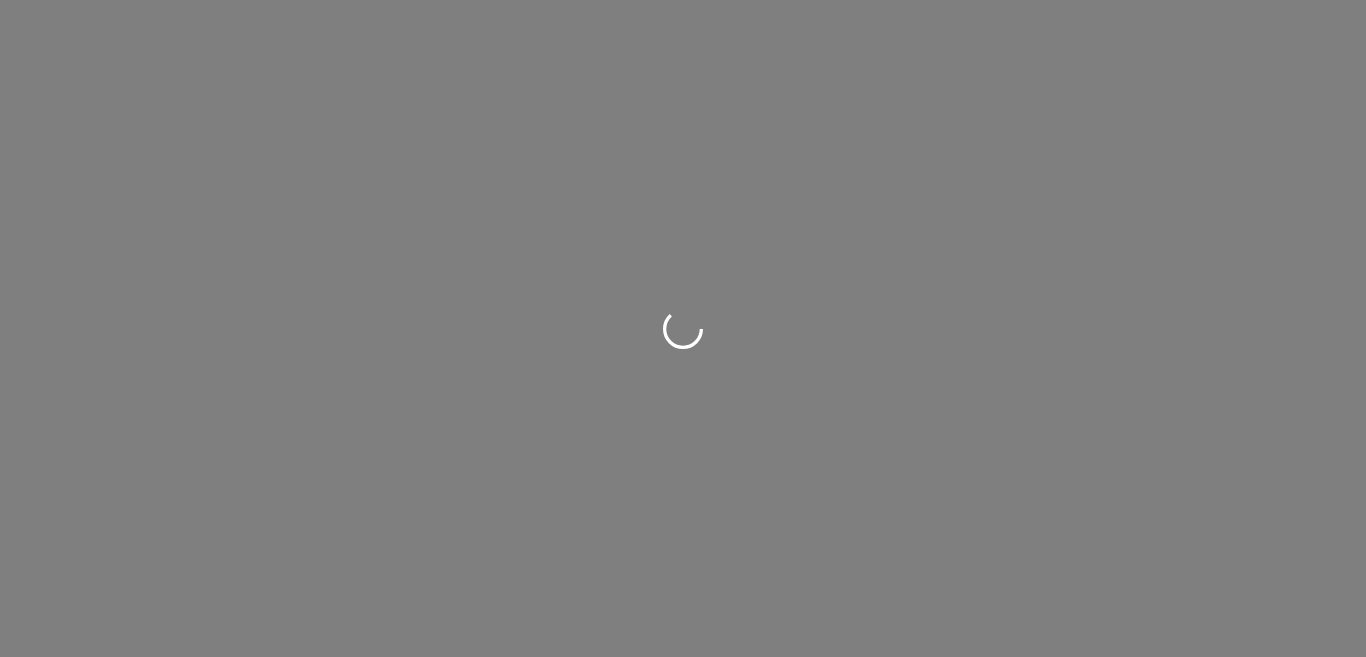 scroll, scrollTop: 0, scrollLeft: 0, axis: both 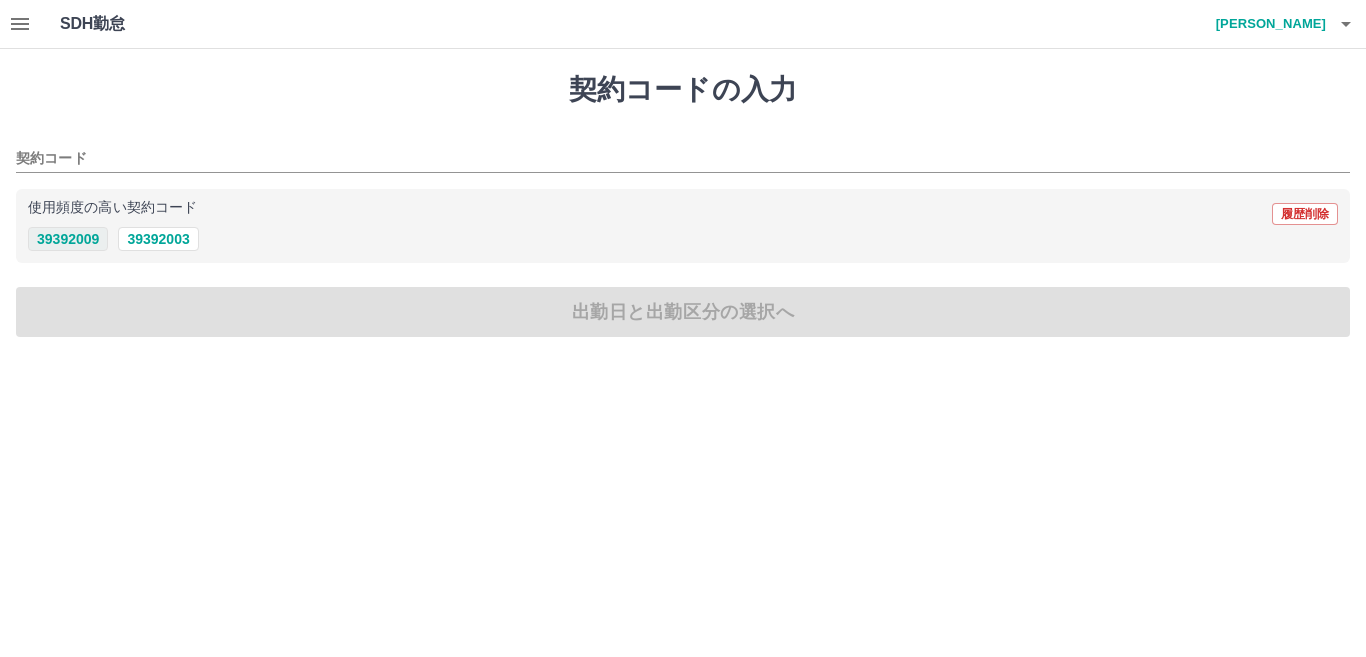 click on "39392009" at bounding box center (68, 239) 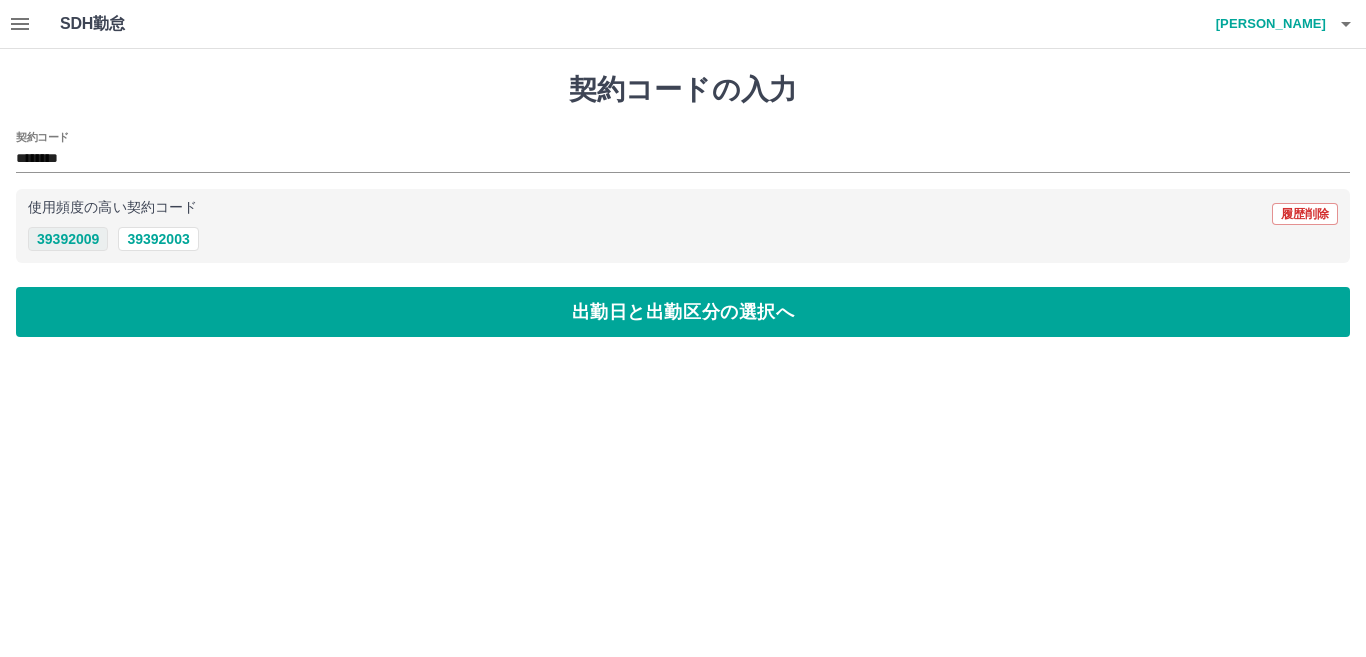 type on "********" 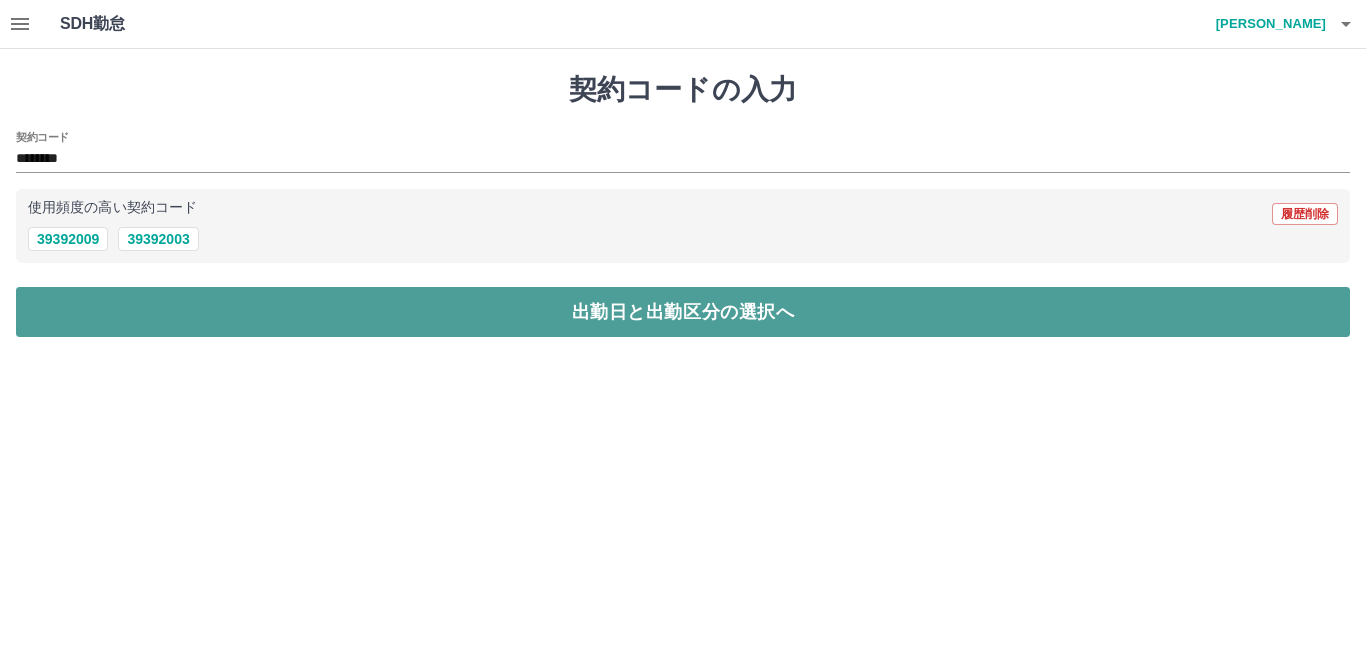 click on "出勤日と出勤区分の選択へ" at bounding box center (683, 312) 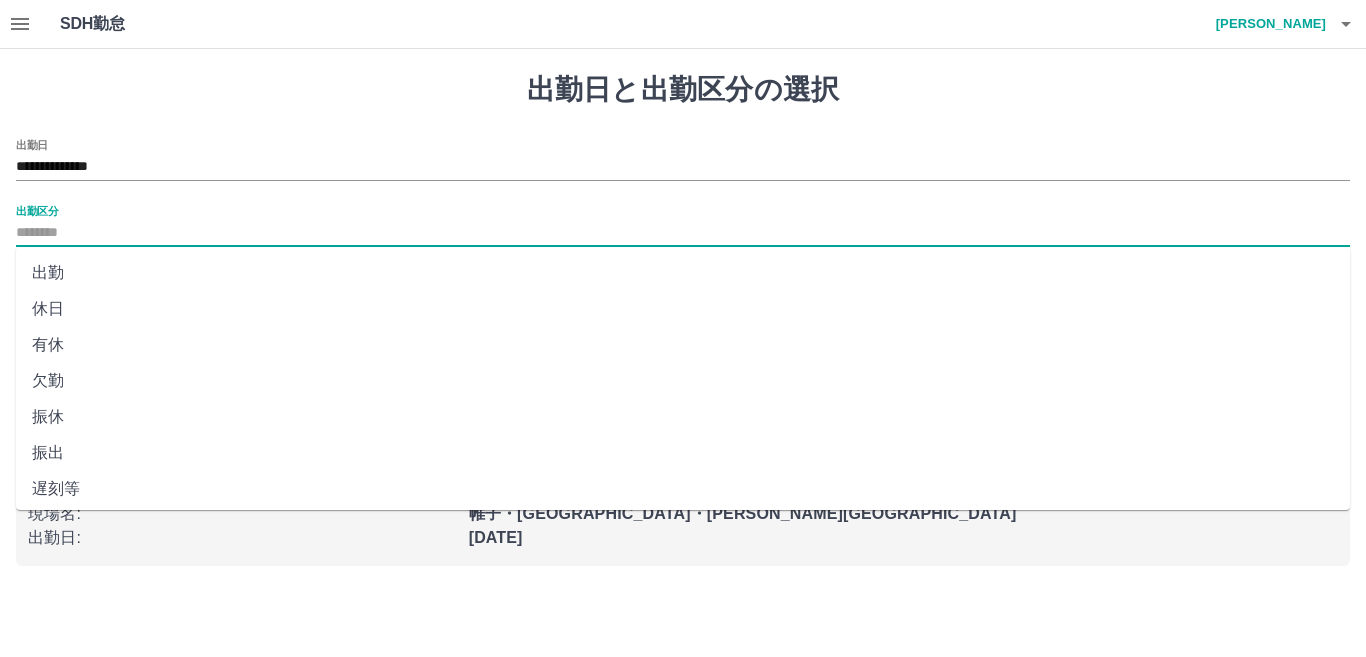 click on "出勤区分" at bounding box center (683, 233) 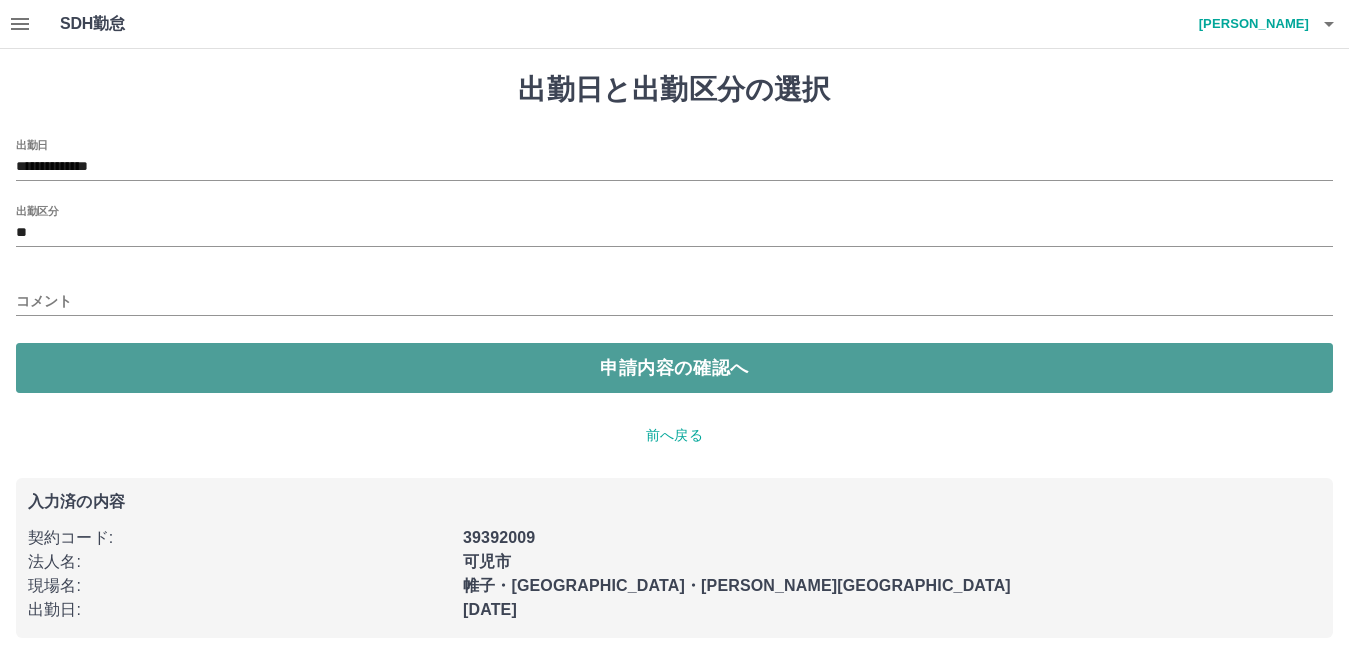 click on "申請内容の確認へ" at bounding box center [674, 368] 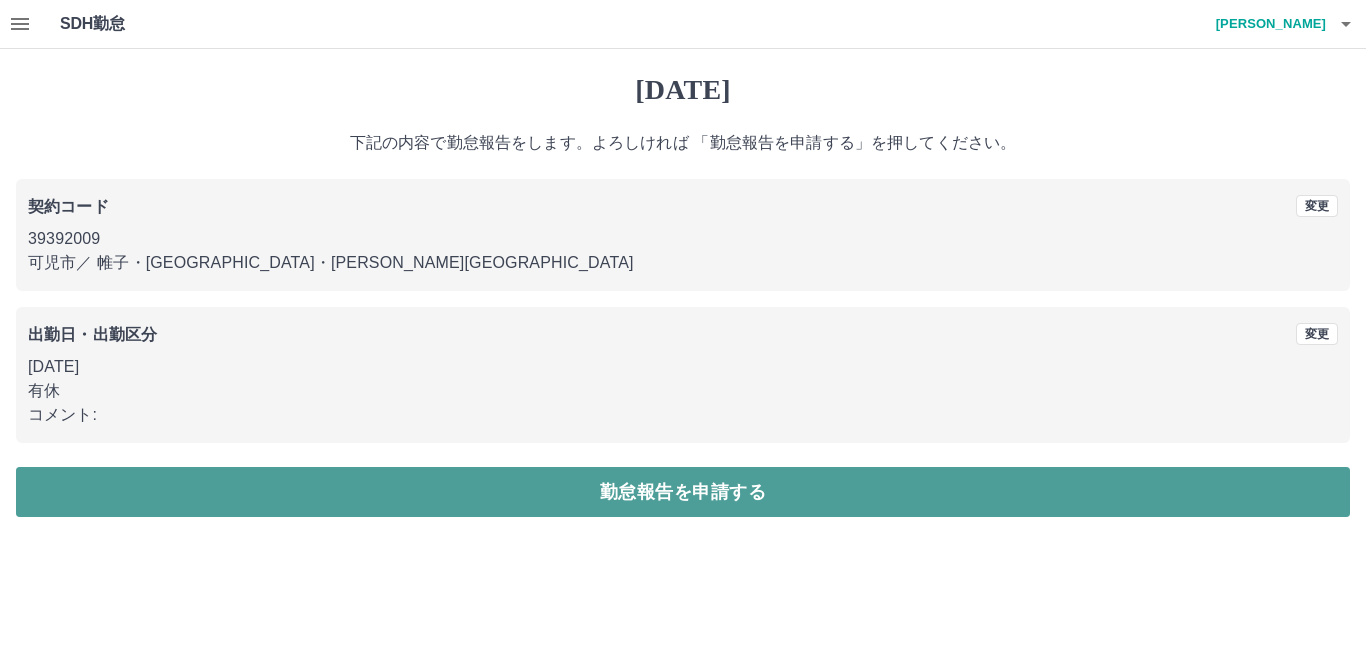 click on "勤怠報告を申請する" at bounding box center (683, 492) 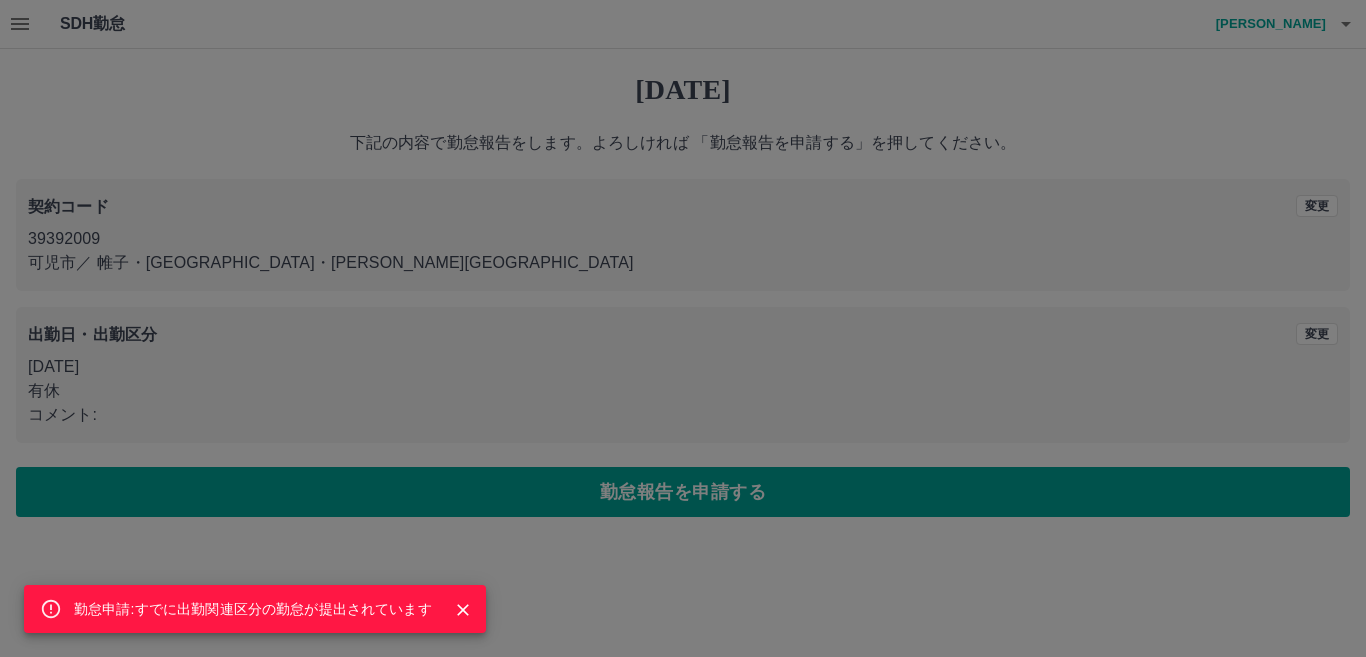 click 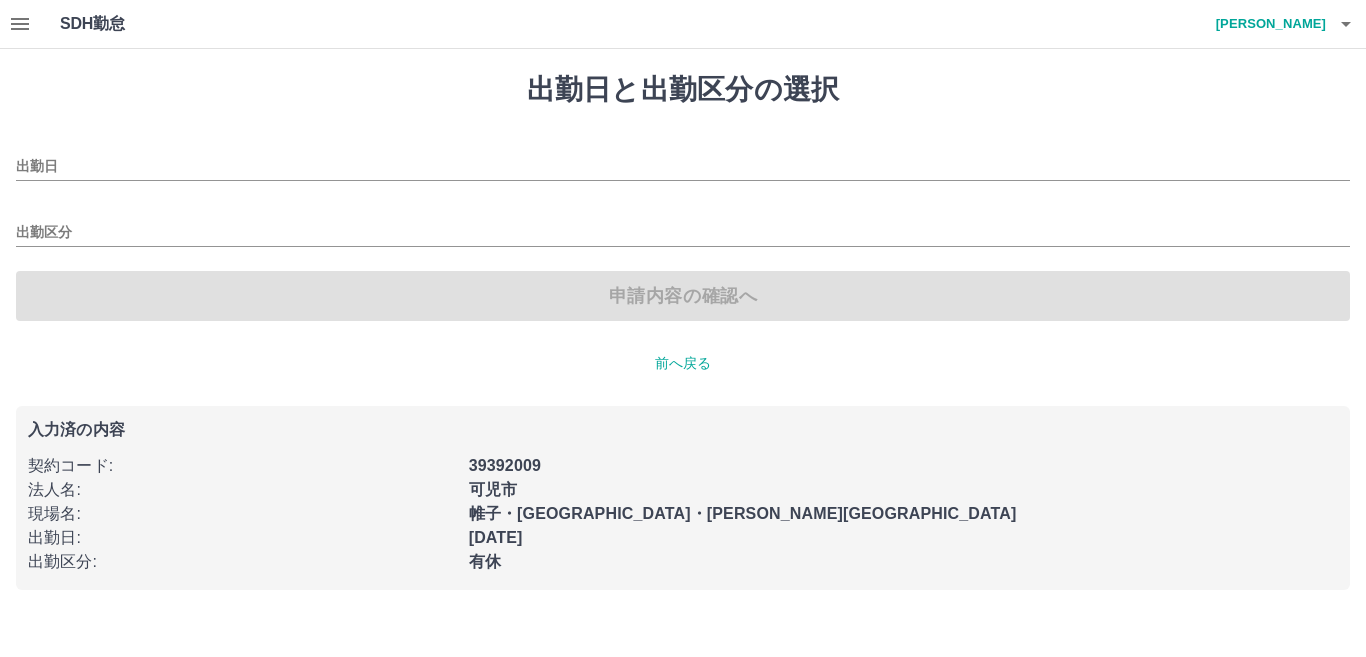 type on "**********" 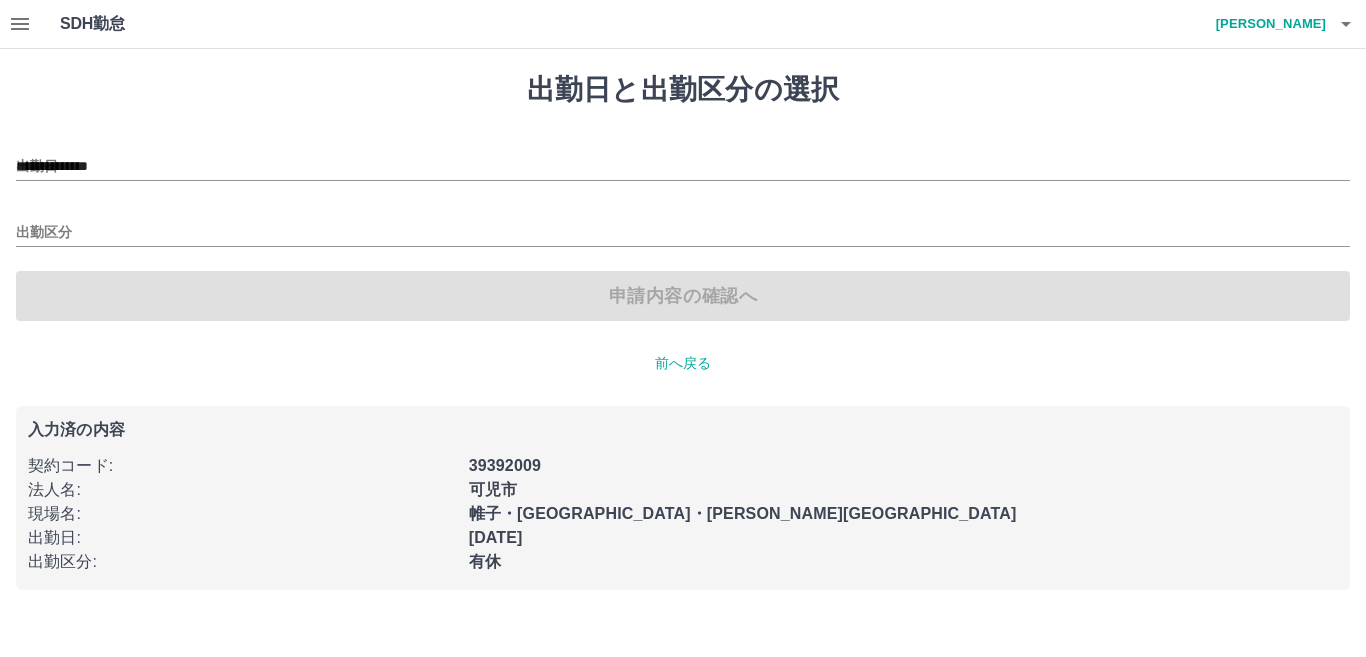 type on "**" 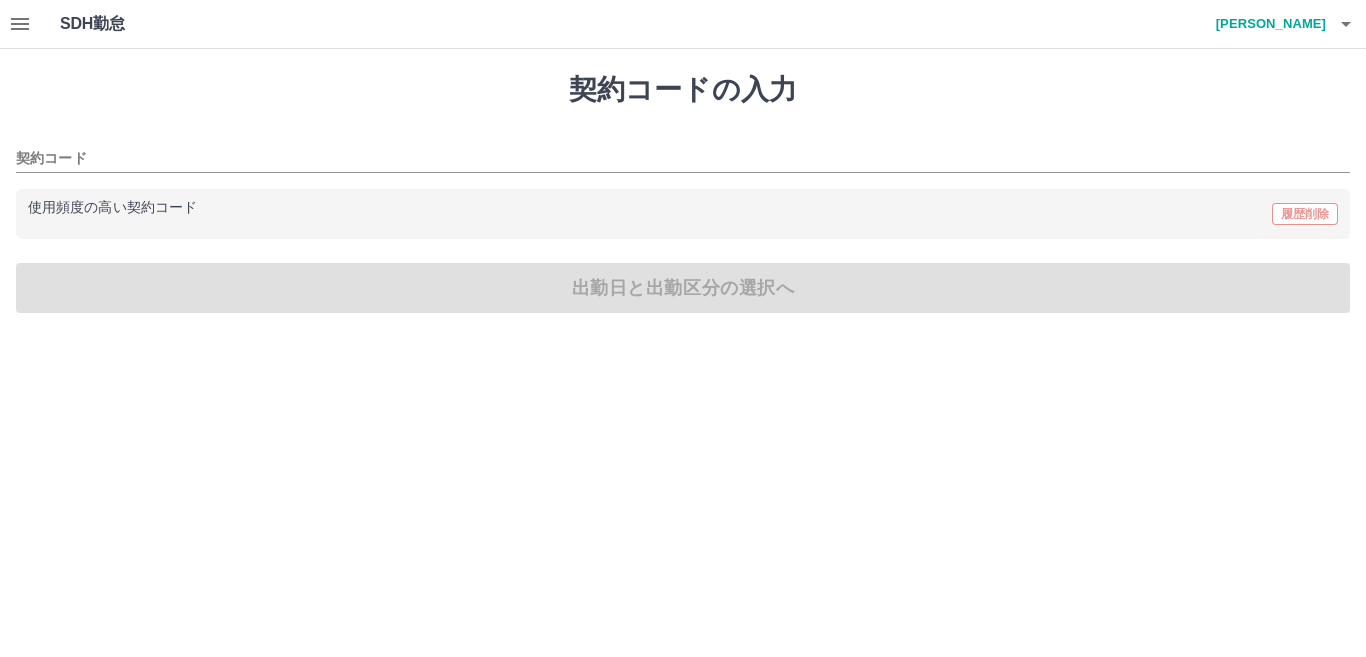 type on "********" 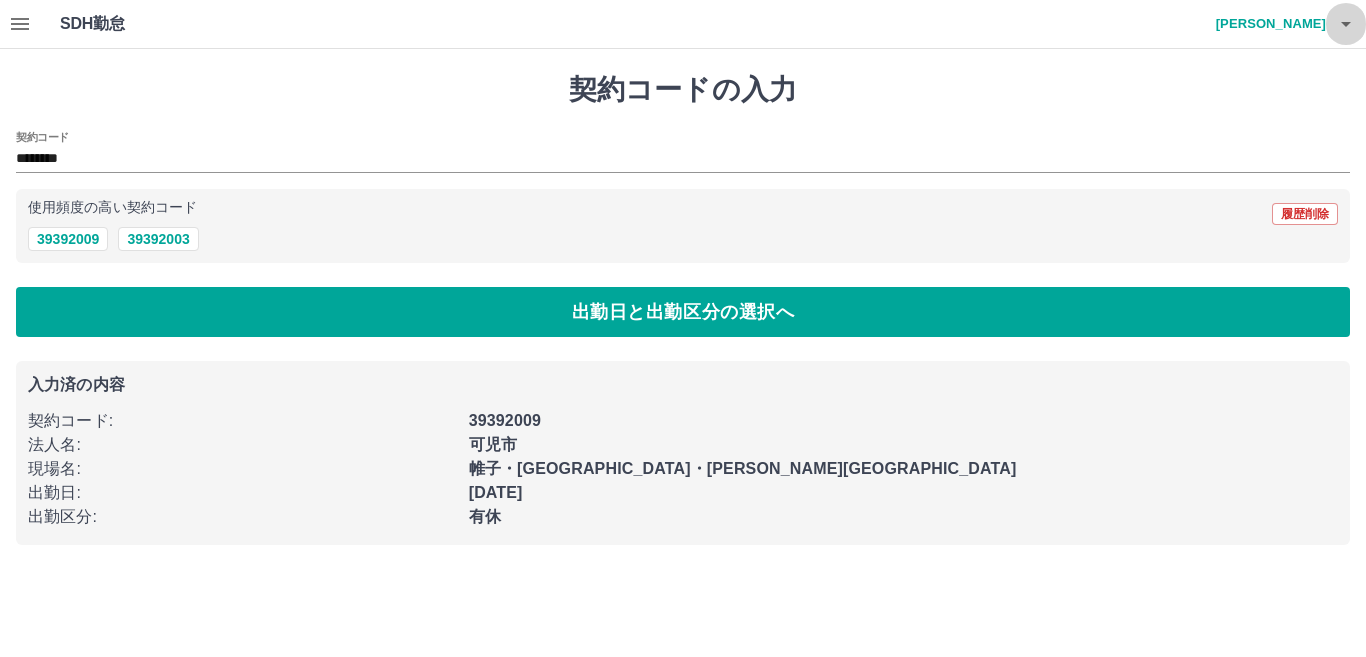 click 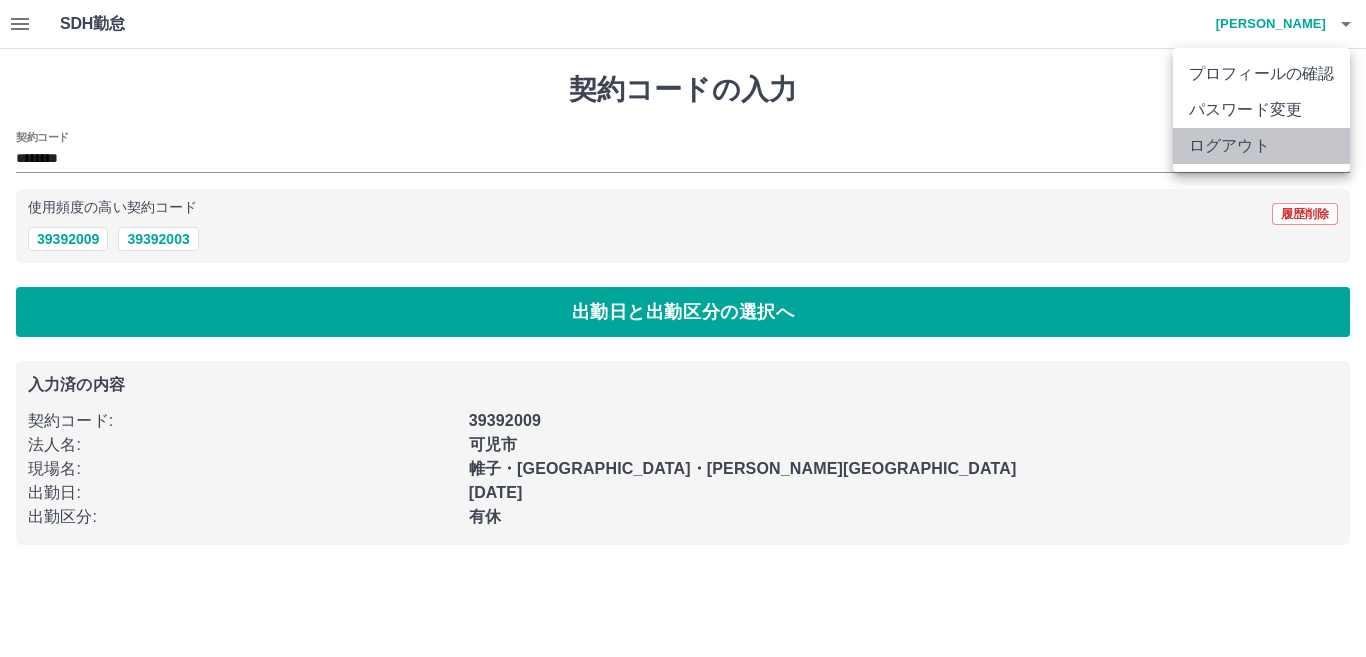 click on "ログアウト" at bounding box center (1261, 146) 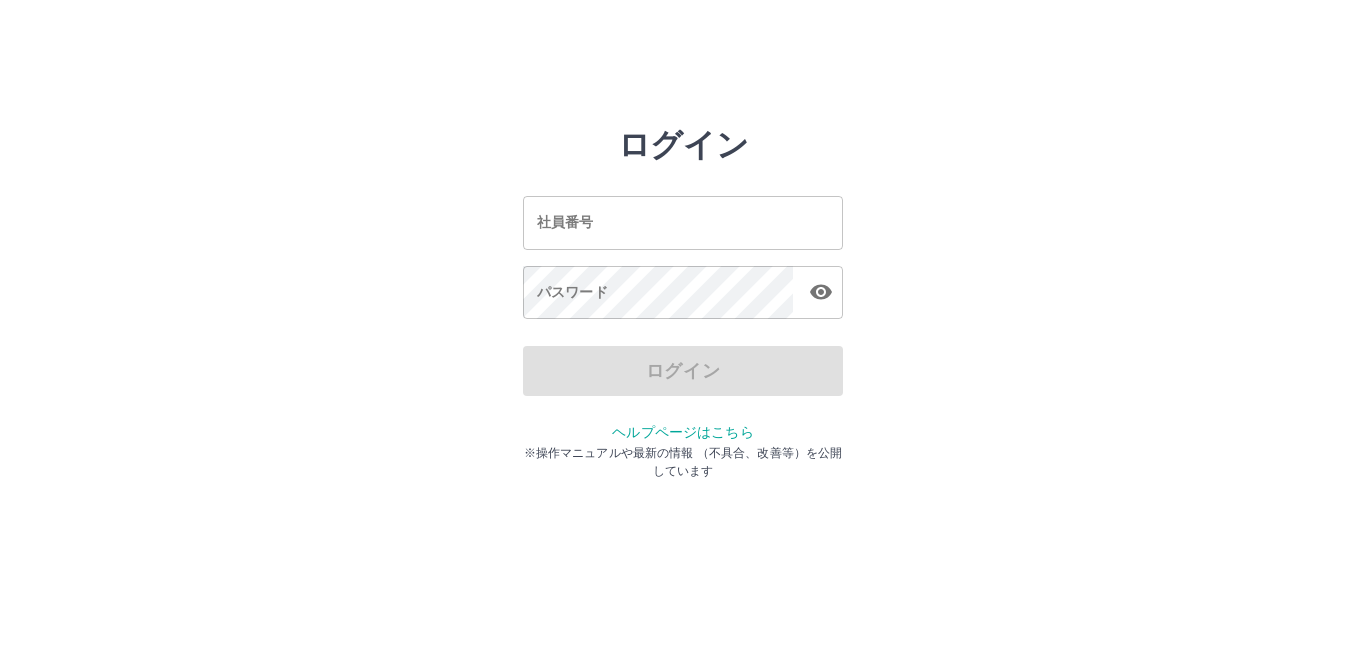 scroll, scrollTop: 0, scrollLeft: 0, axis: both 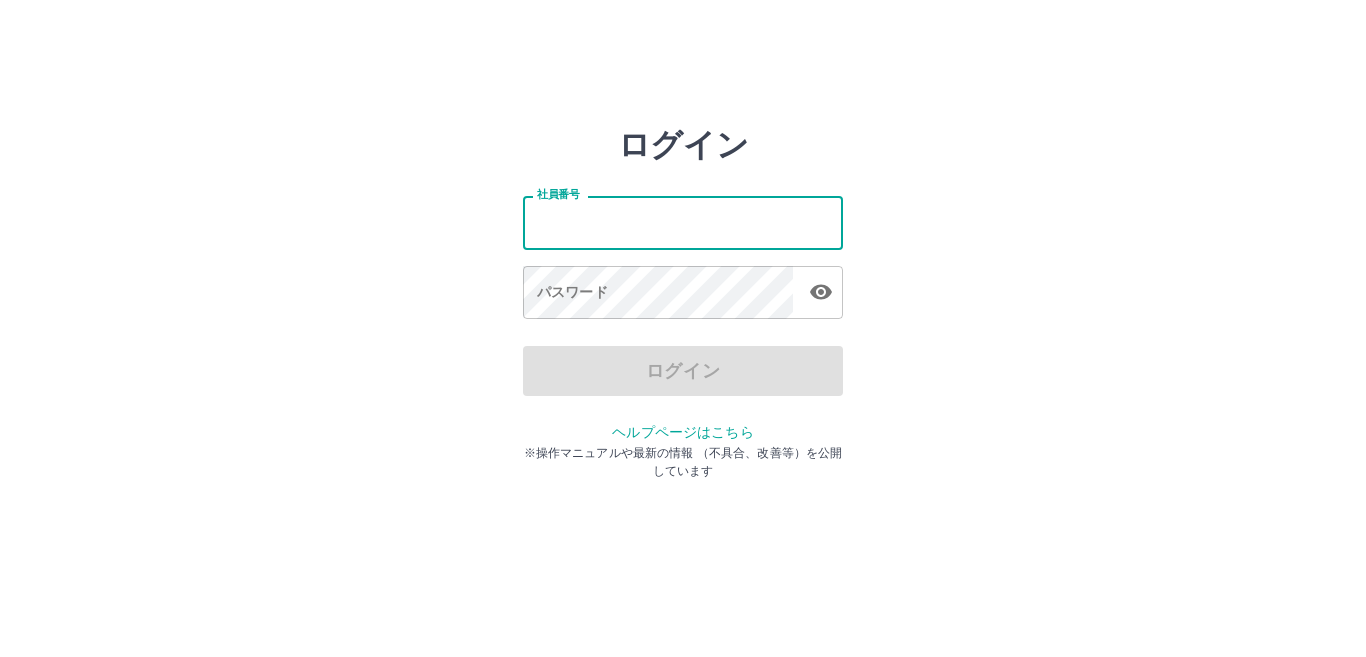 click on "社員番号" at bounding box center [683, 222] 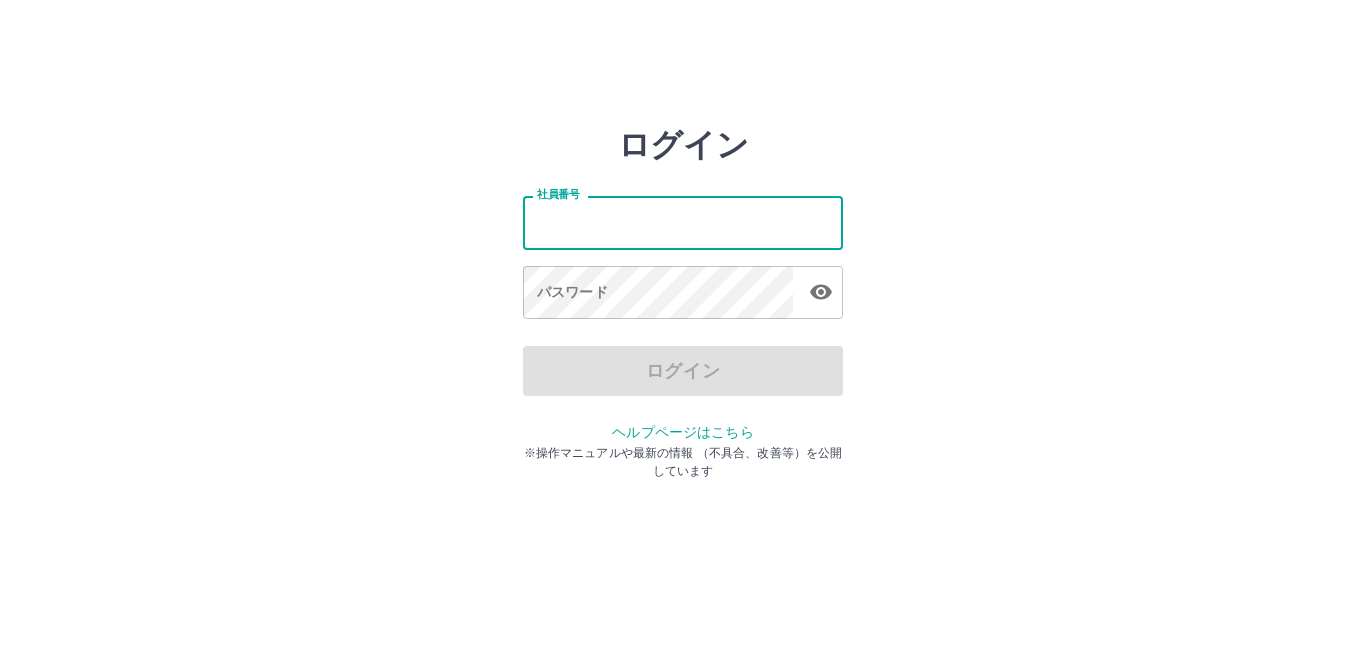 type on "*******" 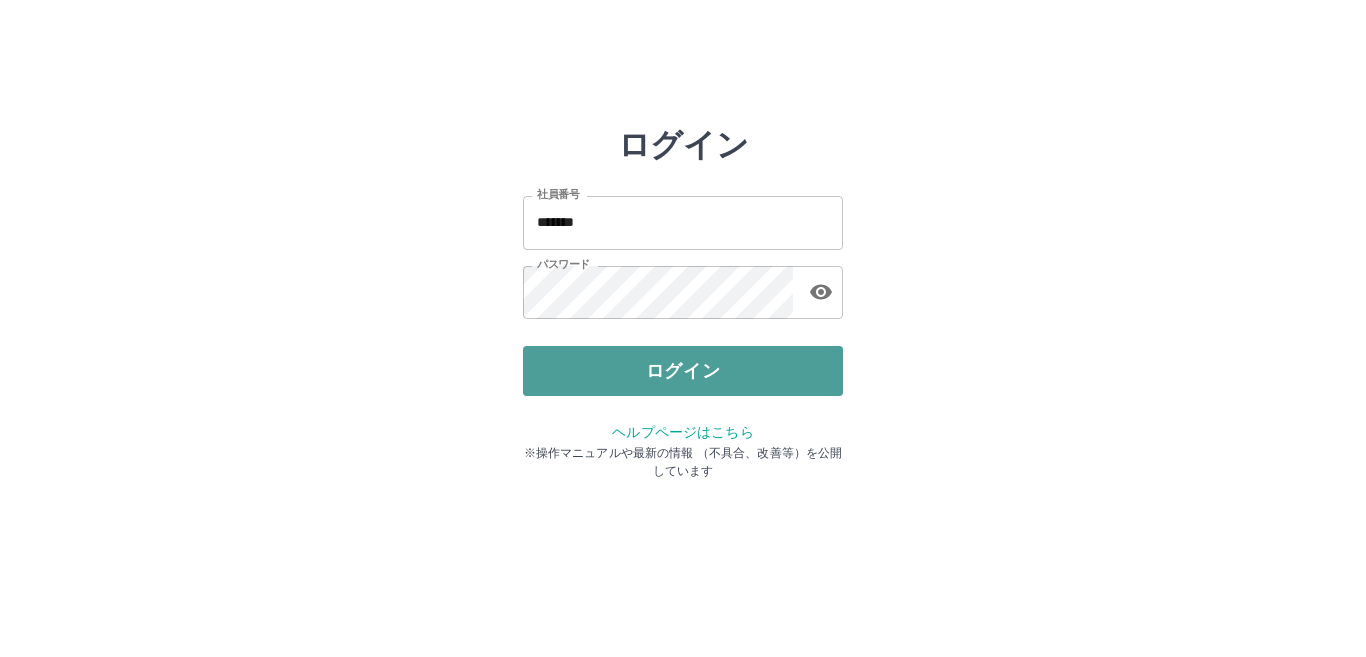 click on "ログイン" at bounding box center (683, 371) 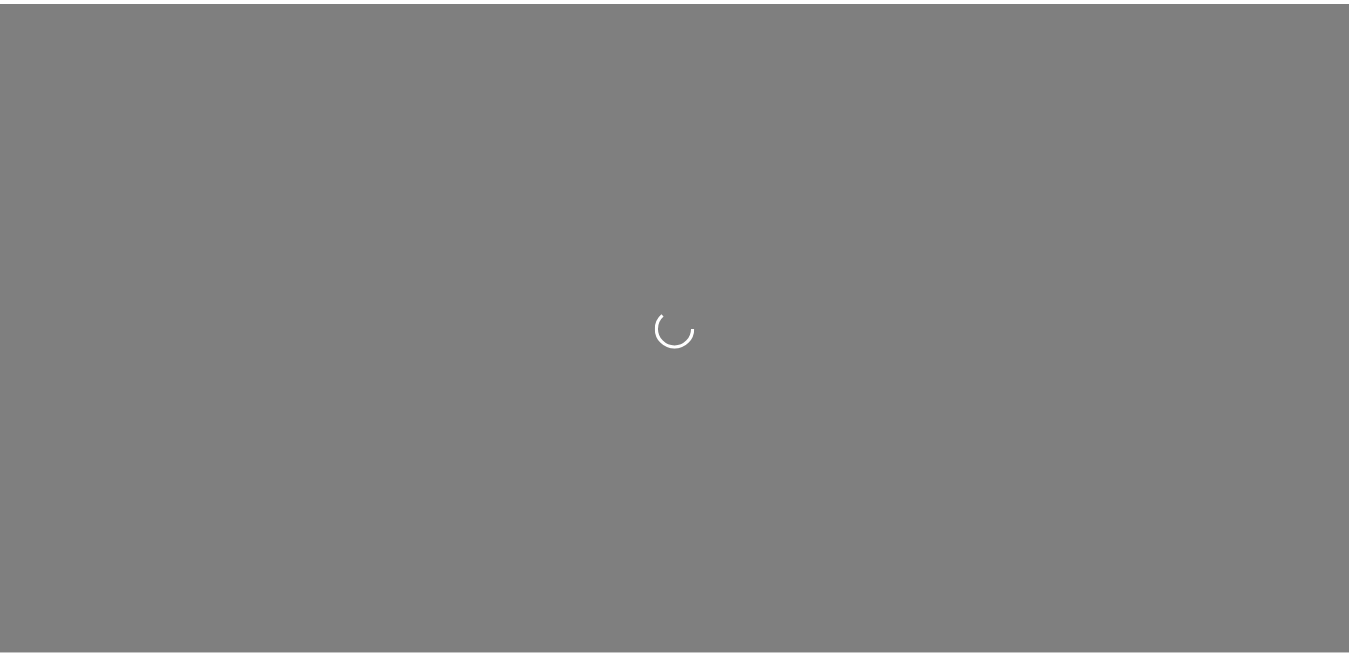 scroll, scrollTop: 0, scrollLeft: 0, axis: both 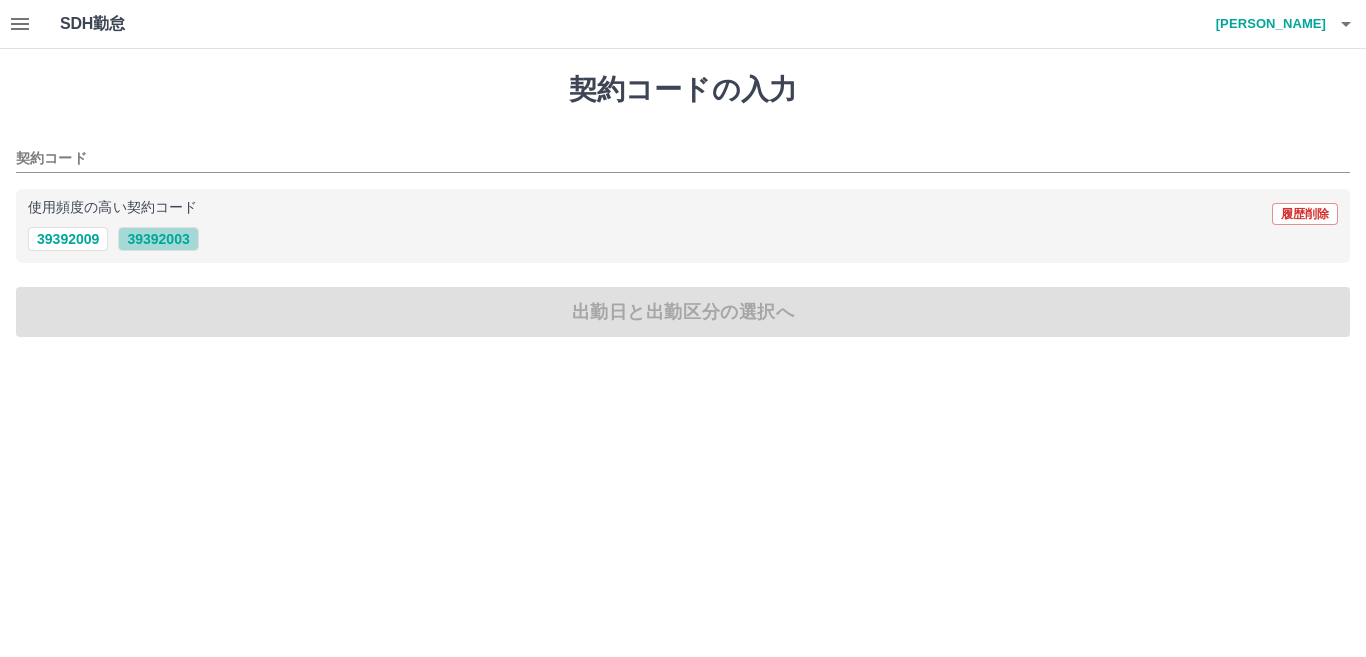 click on "39392003" at bounding box center [158, 239] 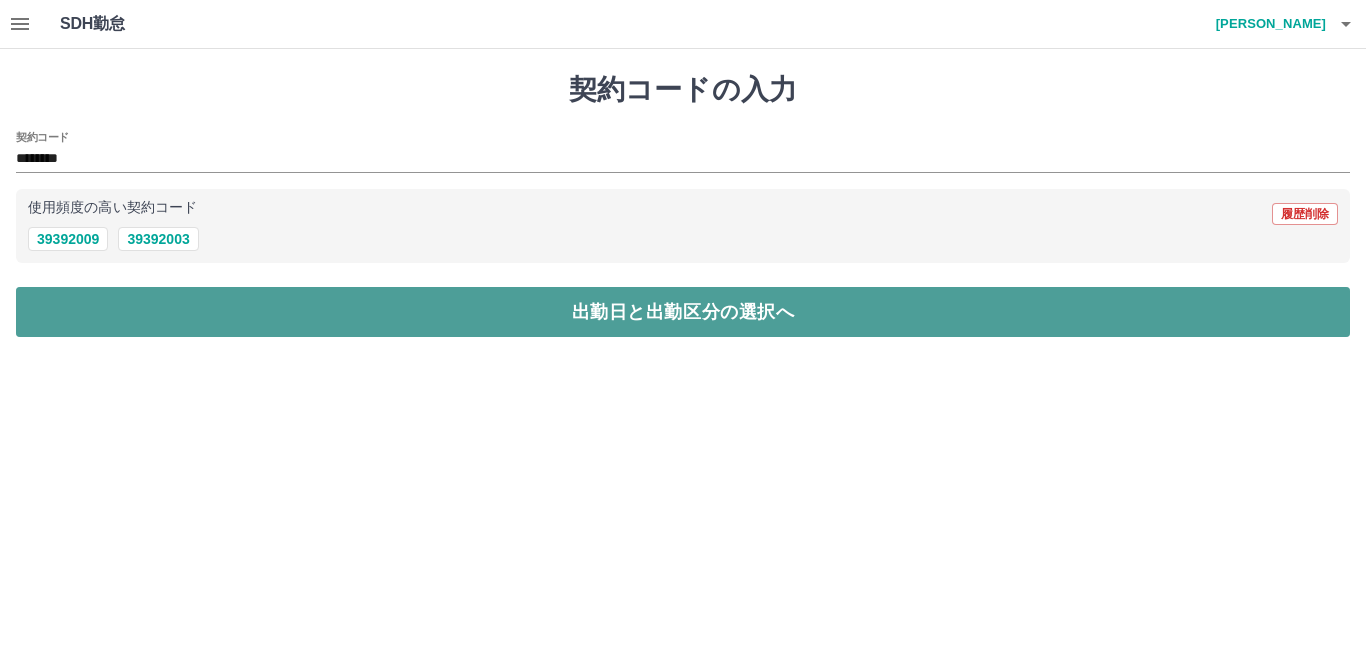 click on "出勤日と出勤区分の選択へ" at bounding box center (683, 312) 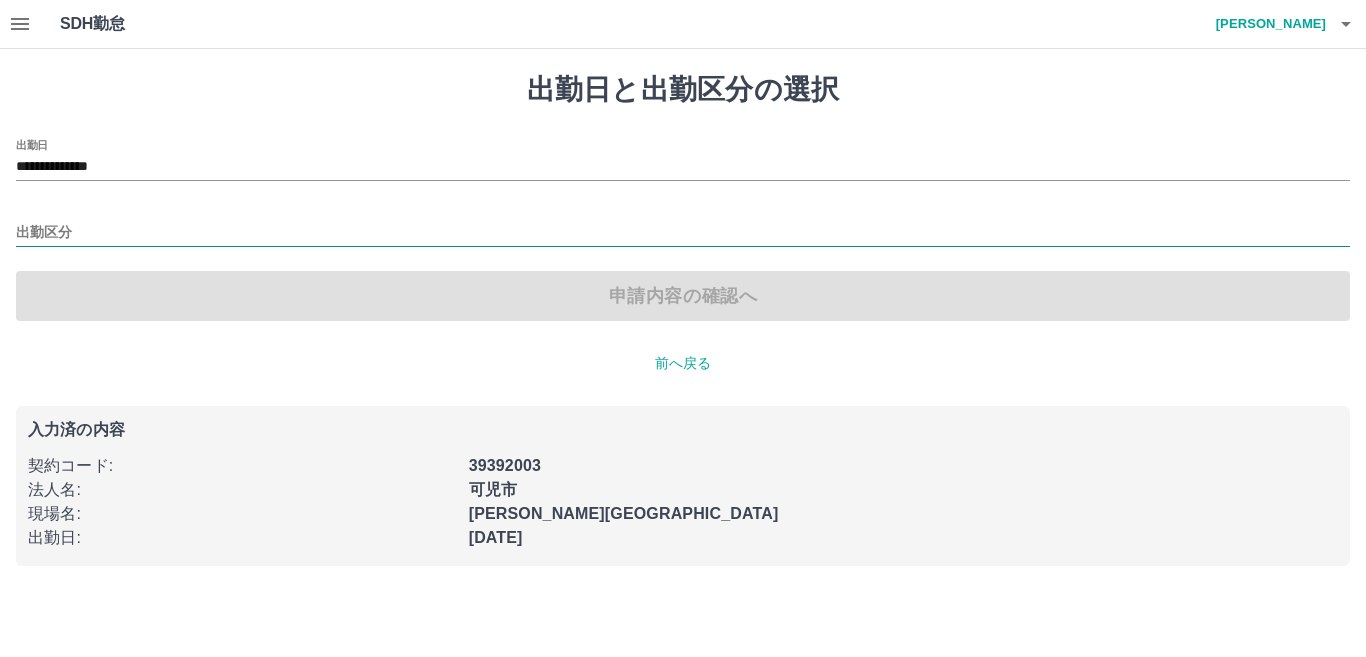 click on "出勤区分" at bounding box center [683, 233] 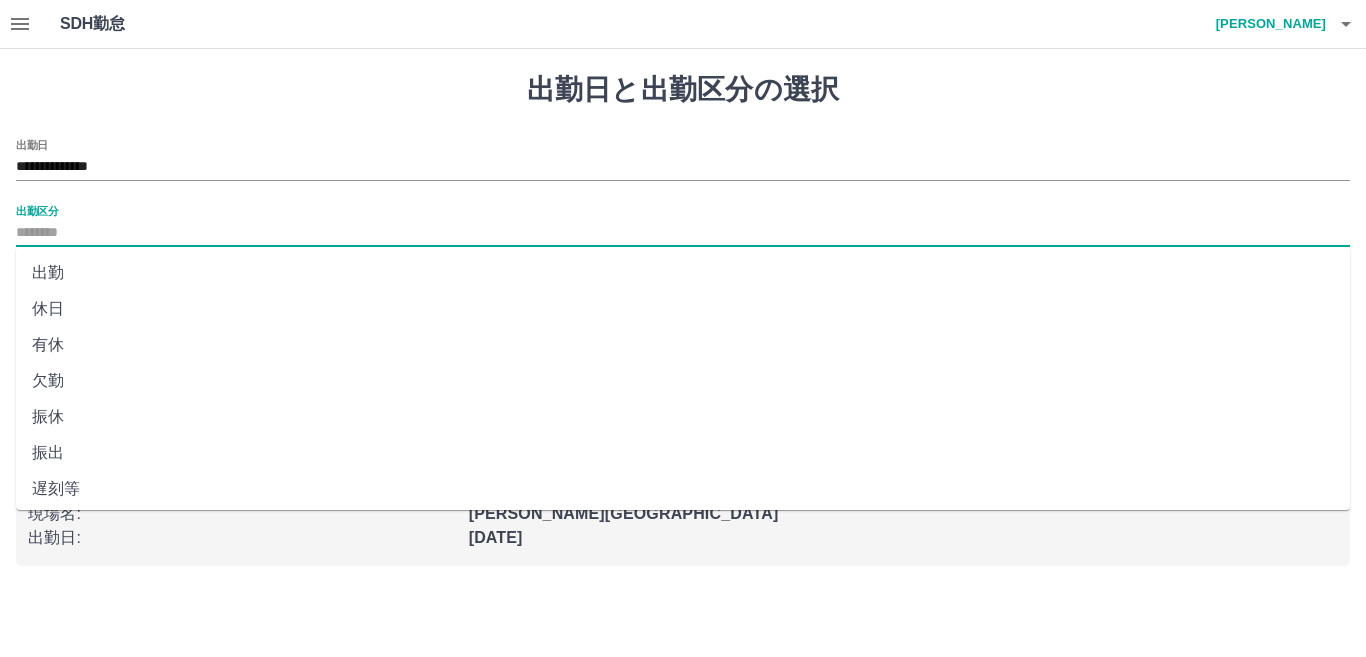 click on "出勤" at bounding box center [683, 273] 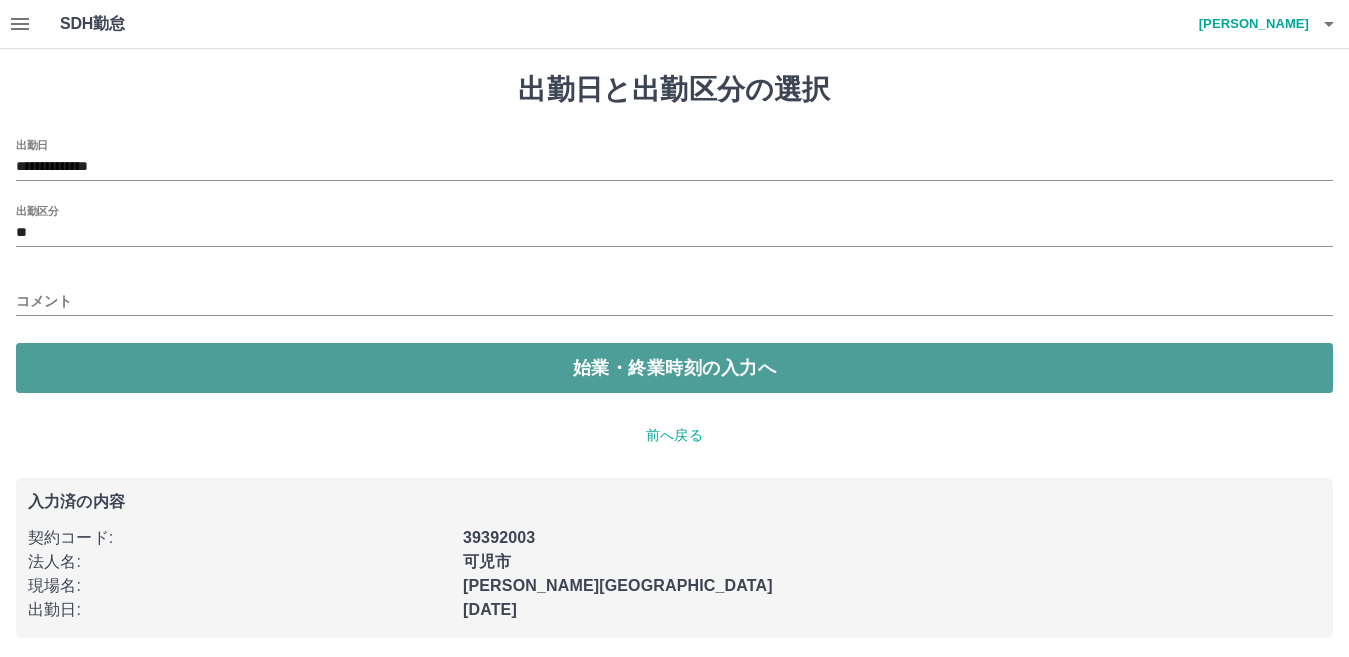 click on "始業・終業時刻の入力へ" at bounding box center [674, 368] 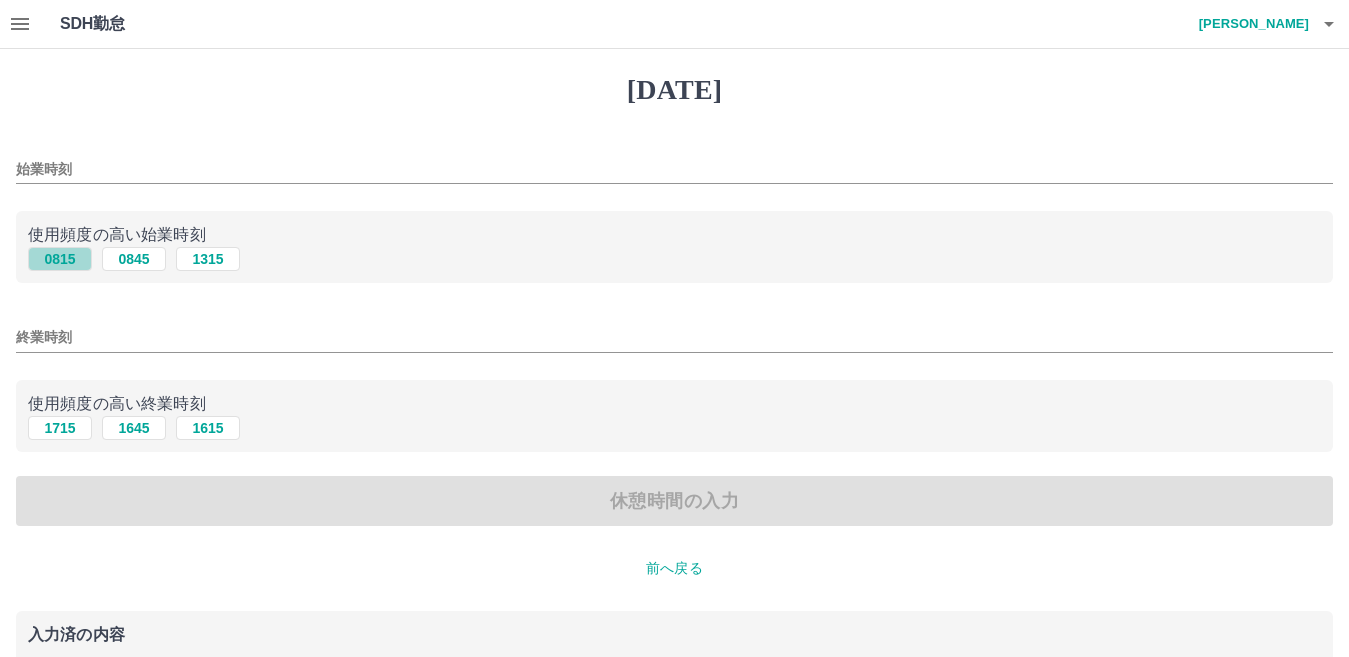 click on "0815" at bounding box center (60, 259) 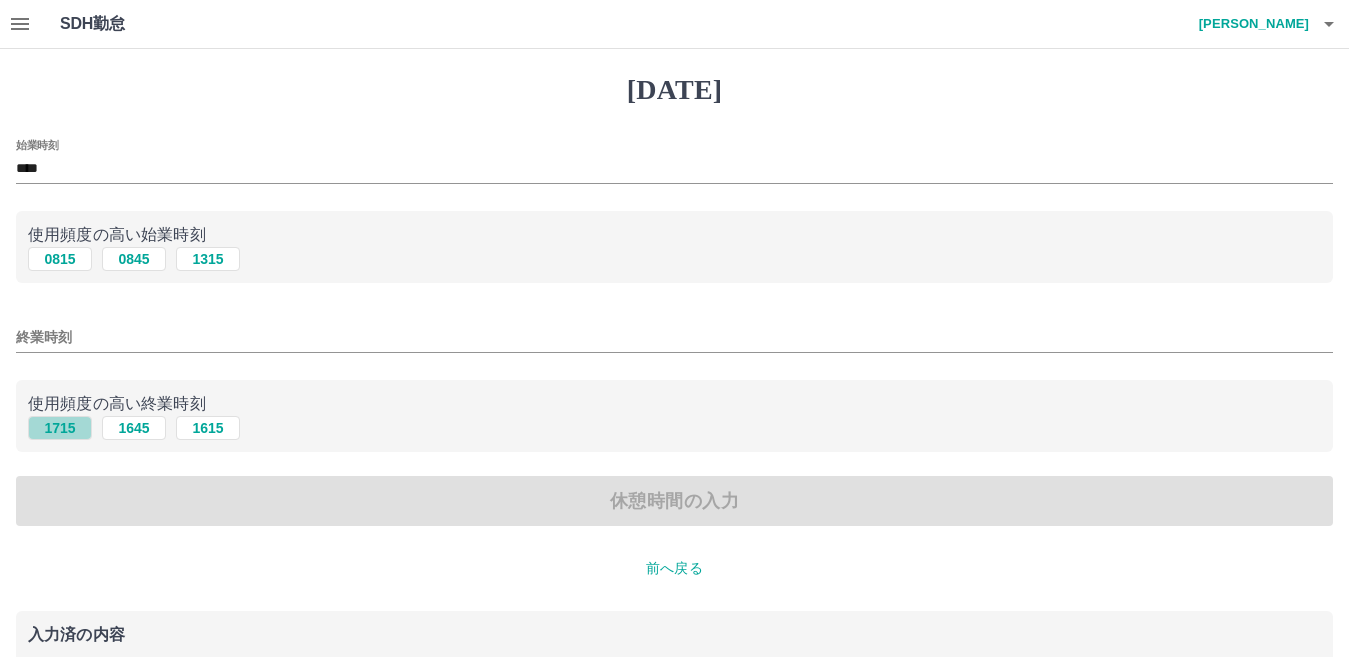click on "1715" at bounding box center [60, 428] 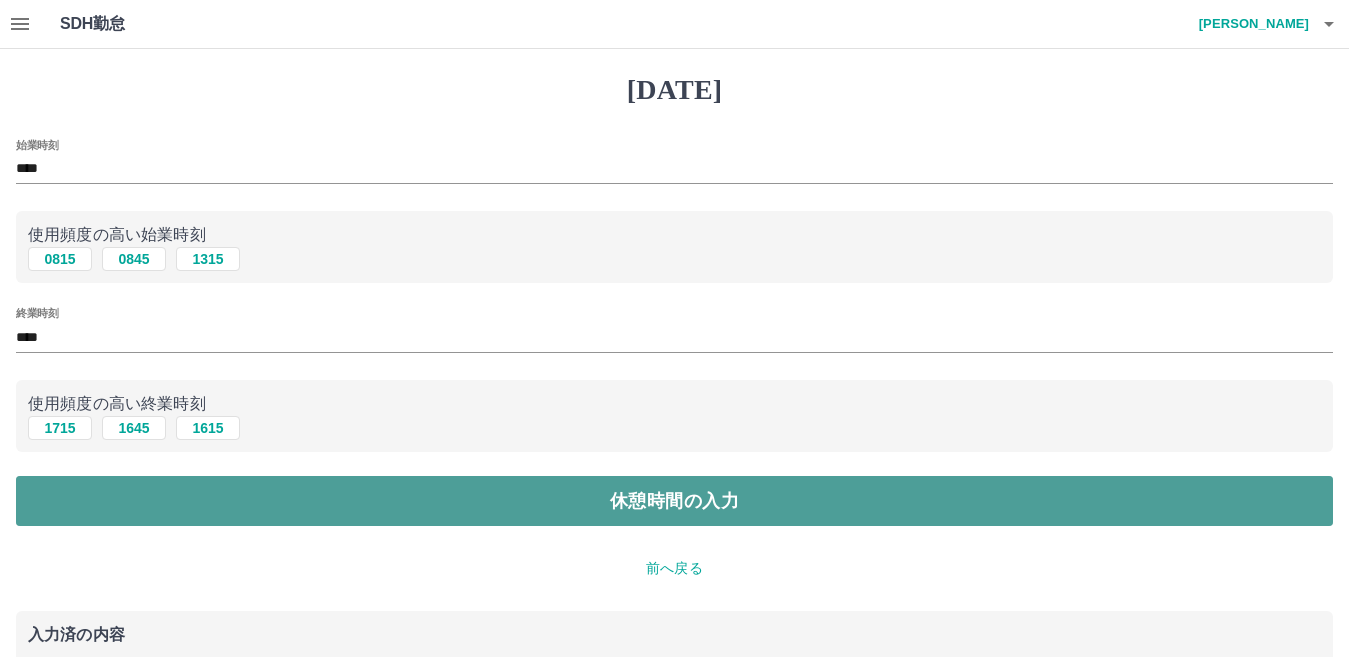 click on "休憩時間の入力" at bounding box center (674, 501) 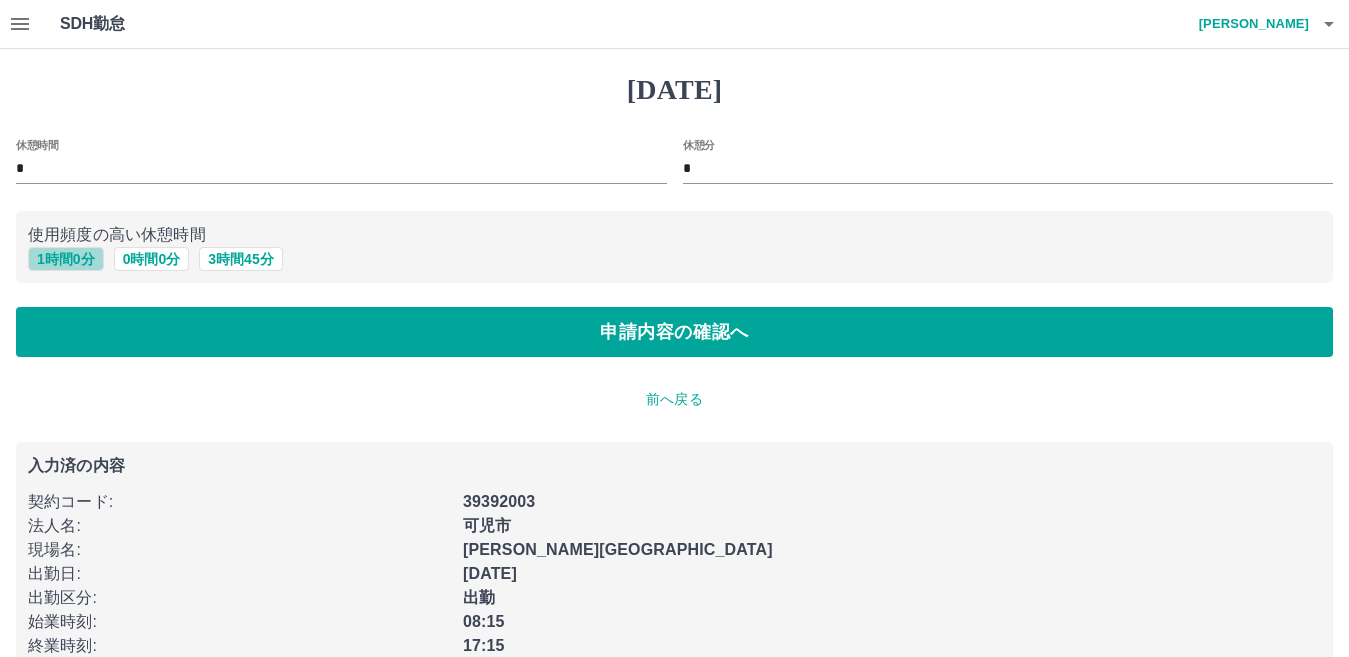 click on "1 時間 0 分" at bounding box center (66, 259) 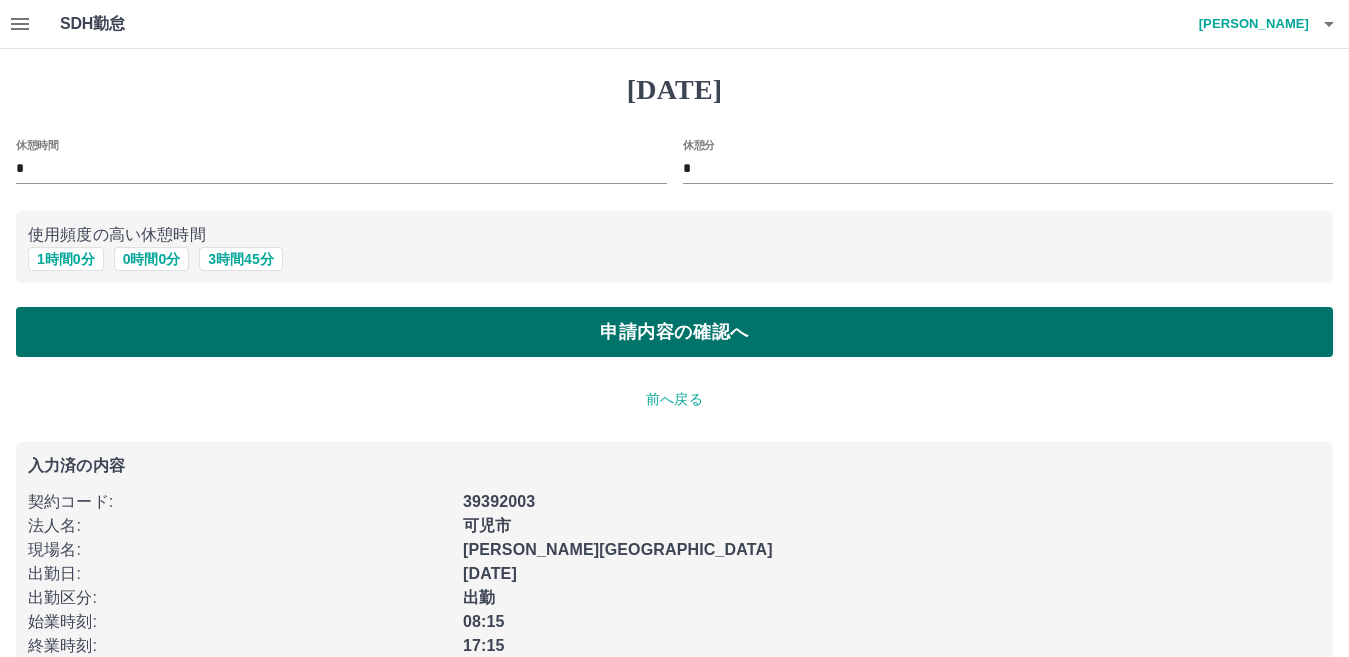 click on "申請内容の確認へ" at bounding box center (674, 332) 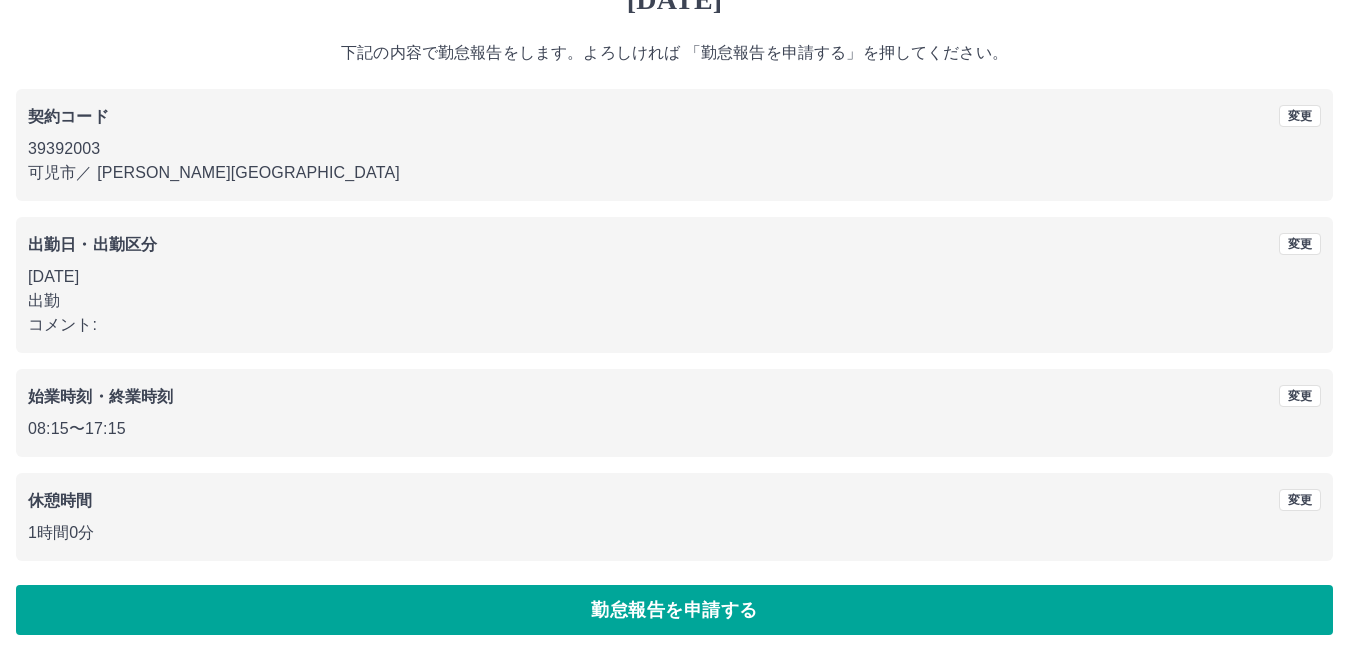scroll, scrollTop: 92, scrollLeft: 0, axis: vertical 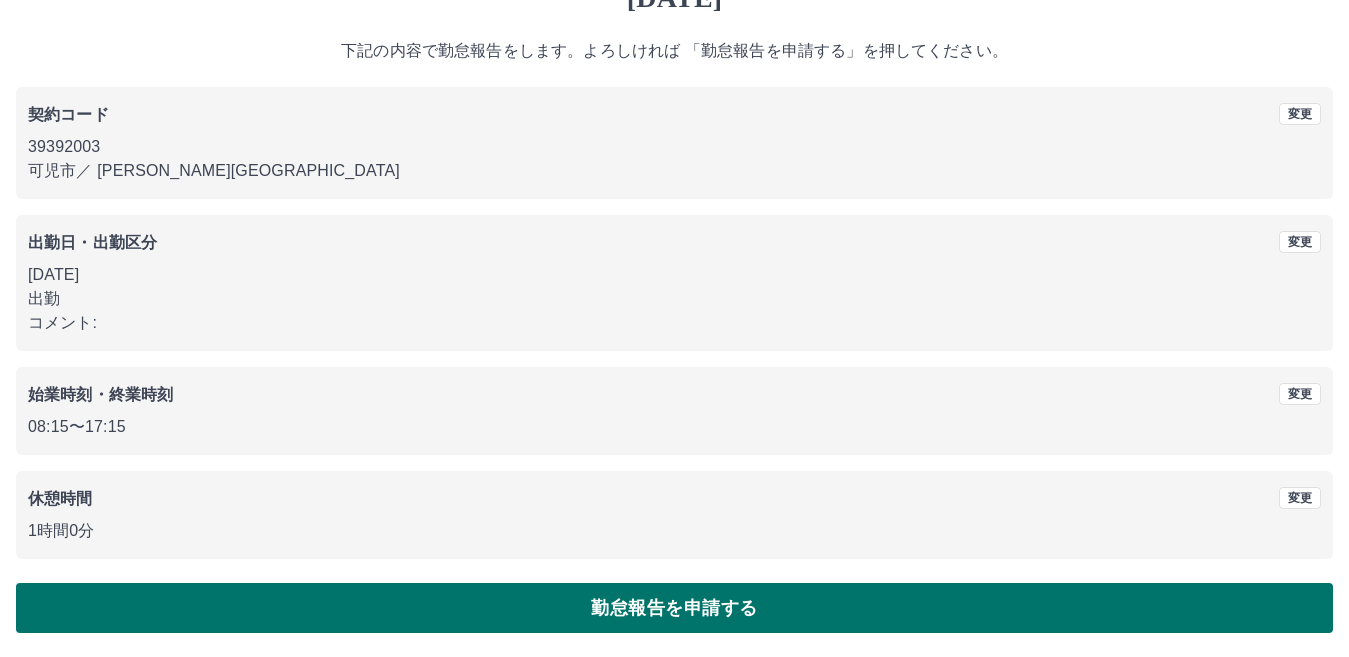 click on "勤怠報告を申請する" at bounding box center [674, 608] 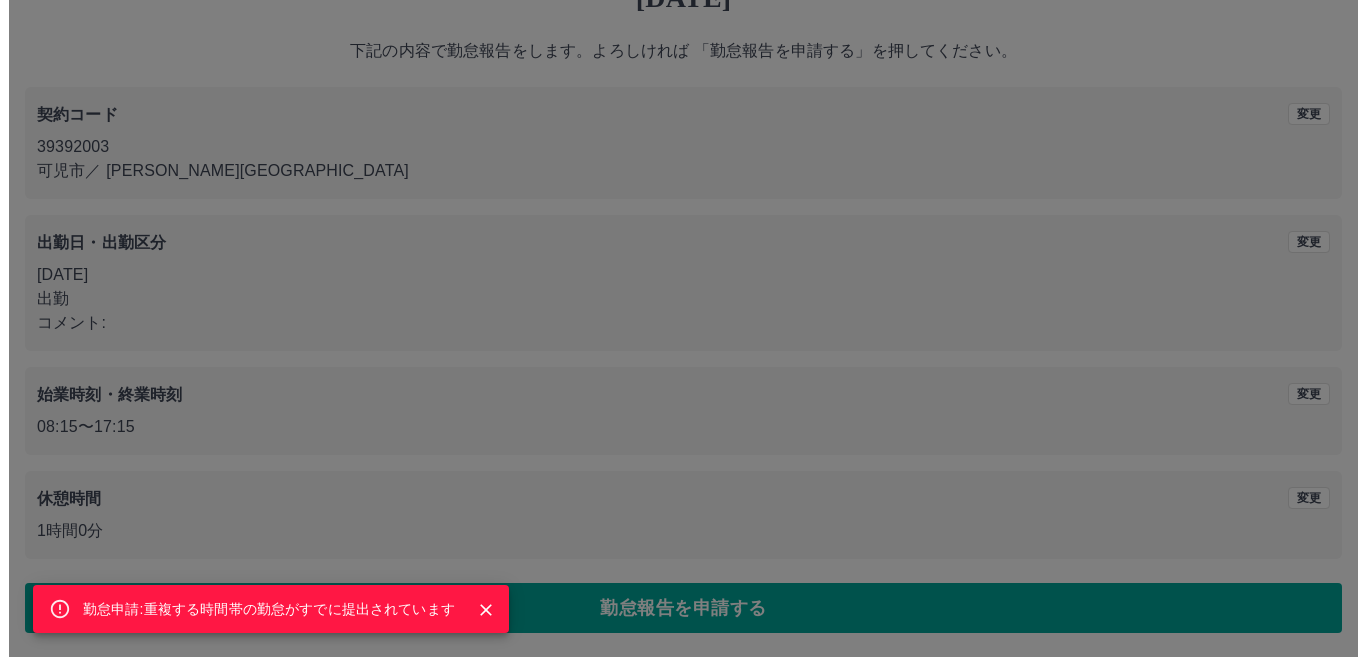 scroll, scrollTop: 0, scrollLeft: 0, axis: both 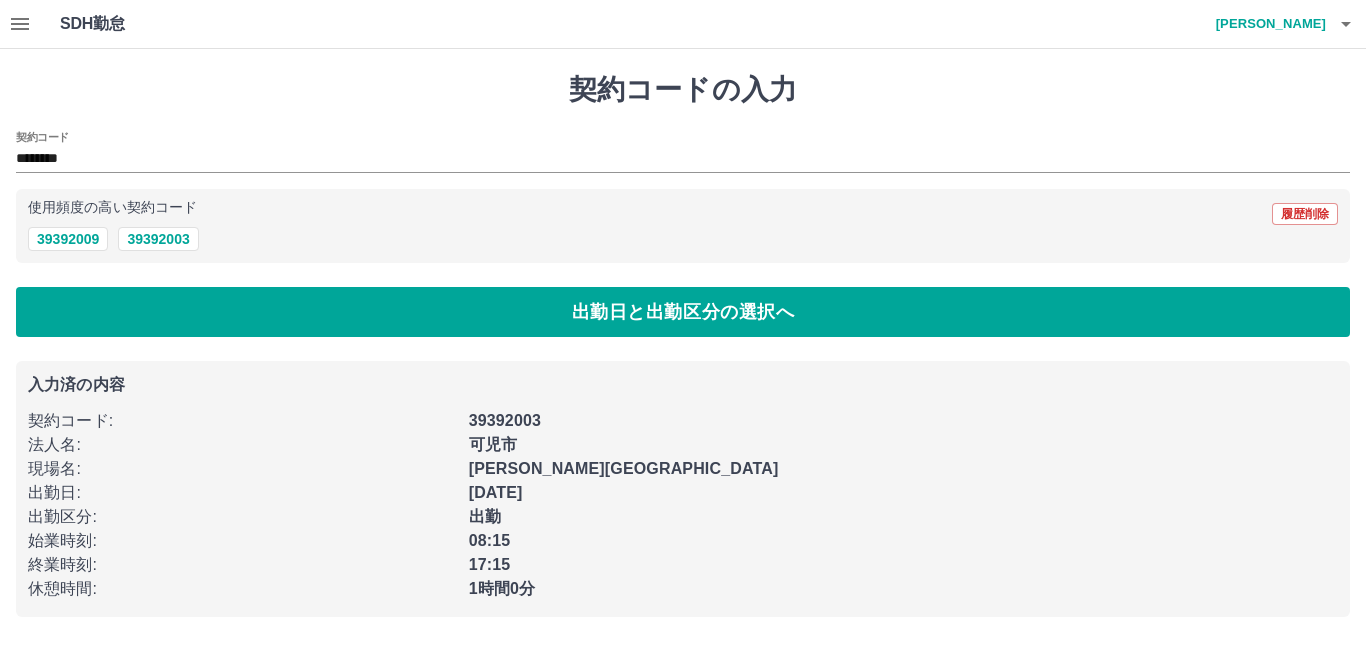 drag, startPoint x: 1349, startPoint y: 0, endPoint x: 426, endPoint y: 62, distance: 925.08 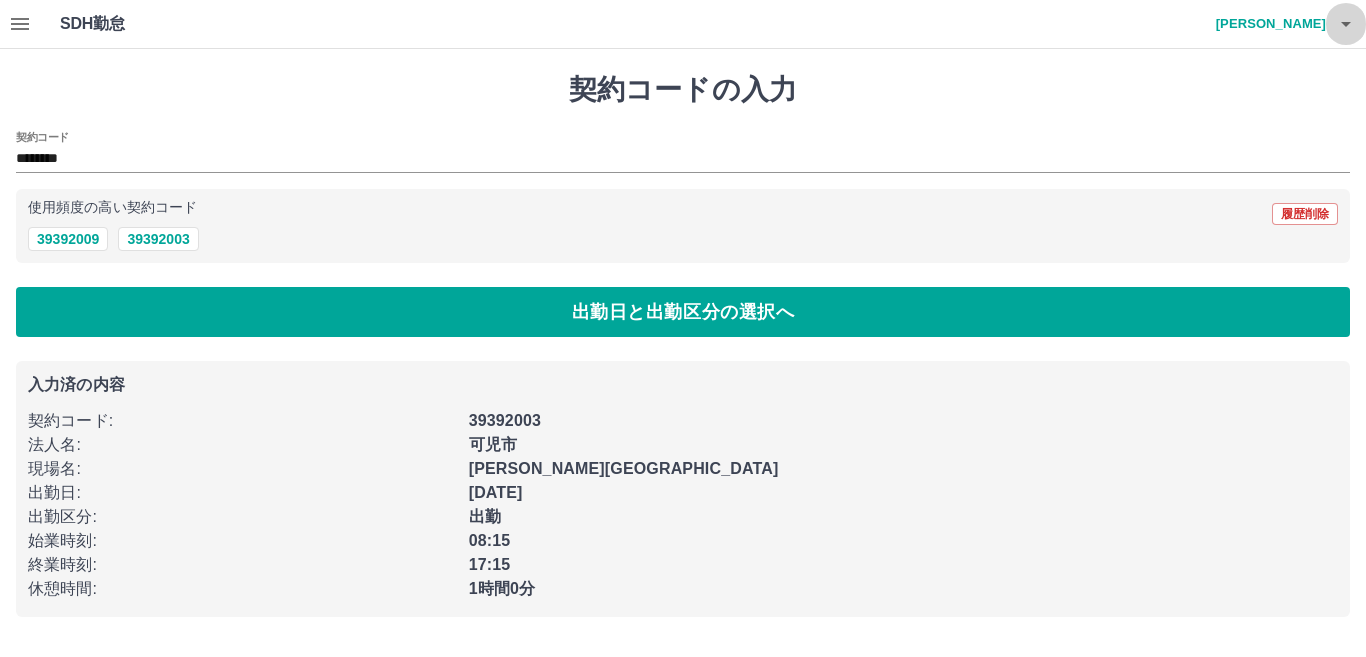 click 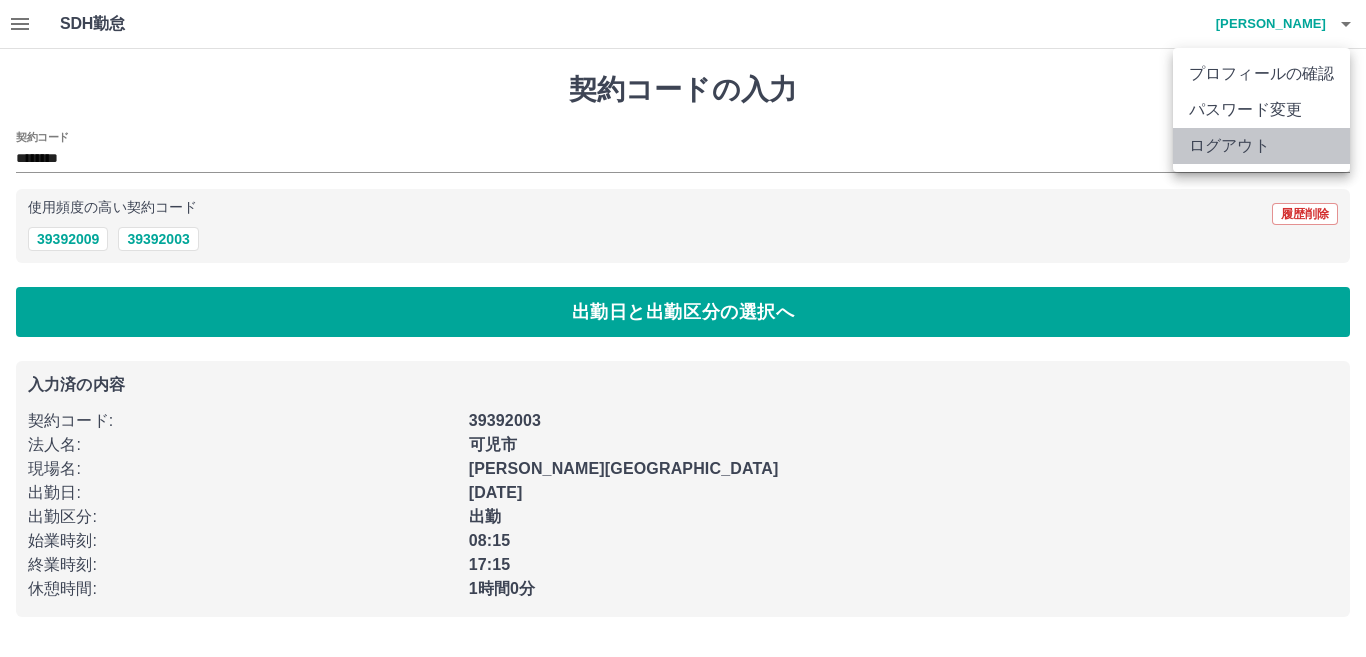 click on "ログアウト" at bounding box center [1261, 146] 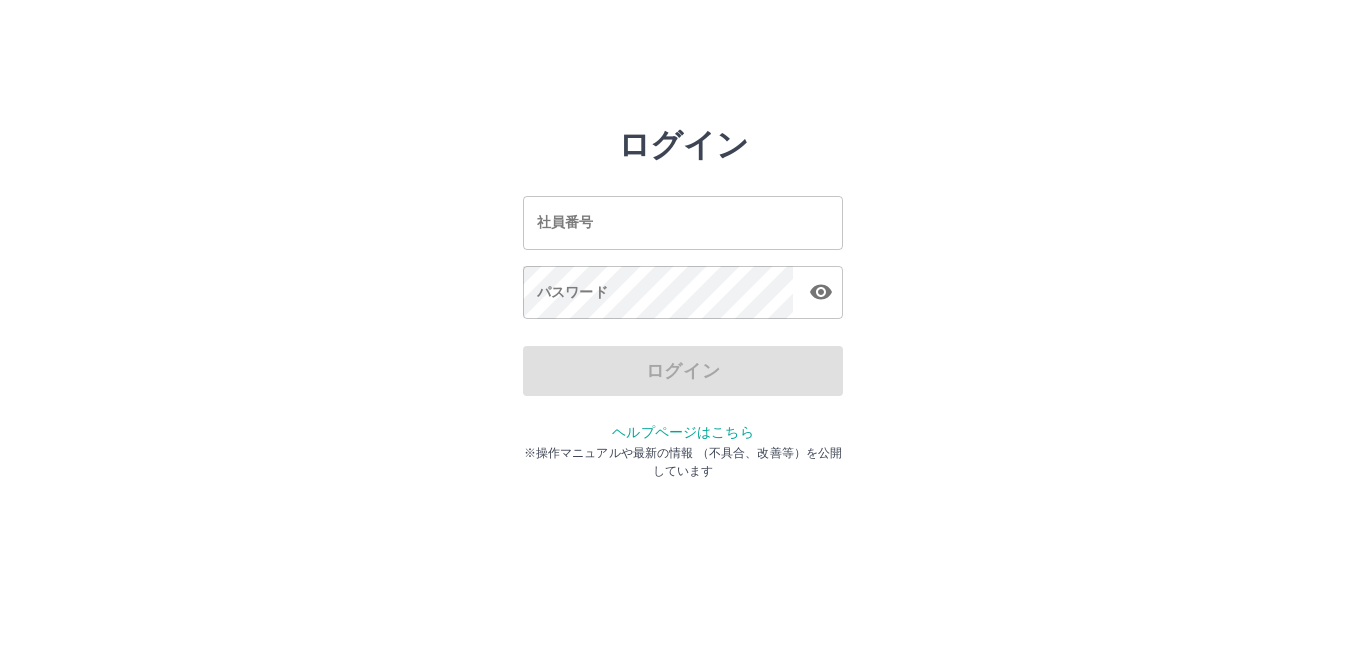 scroll, scrollTop: 0, scrollLeft: 0, axis: both 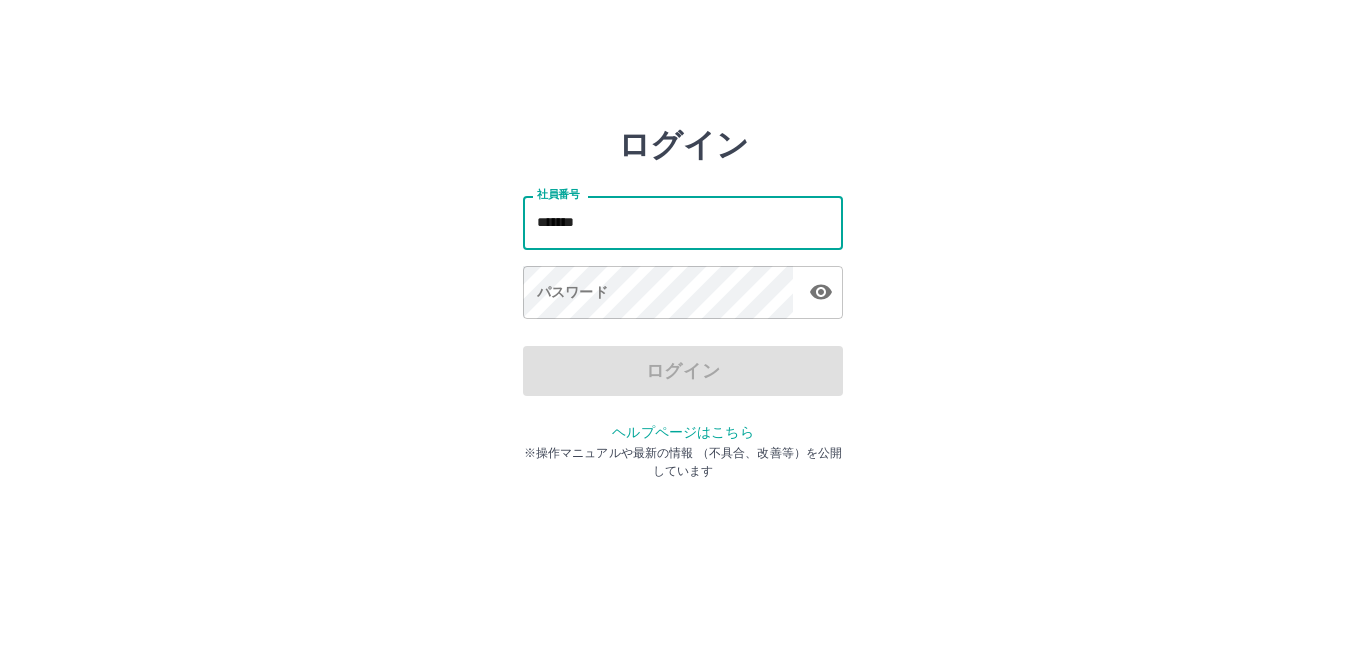 type on "*******" 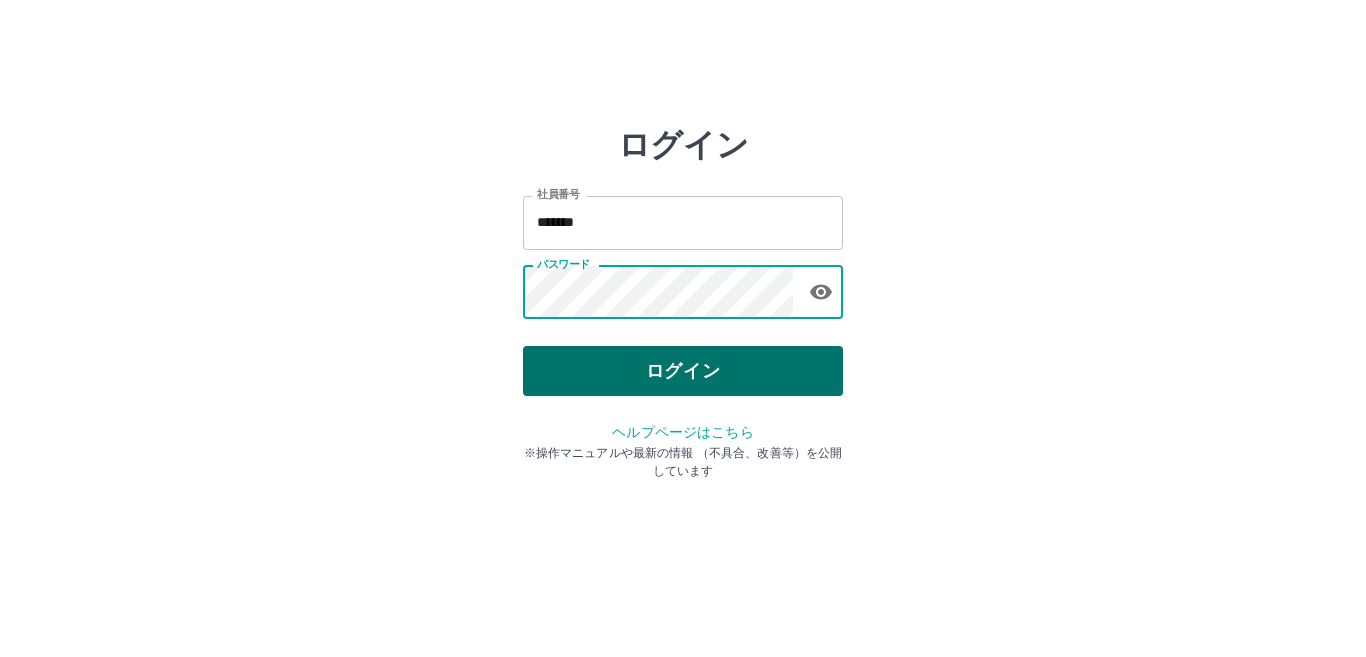 click on "ログイン" at bounding box center [683, 371] 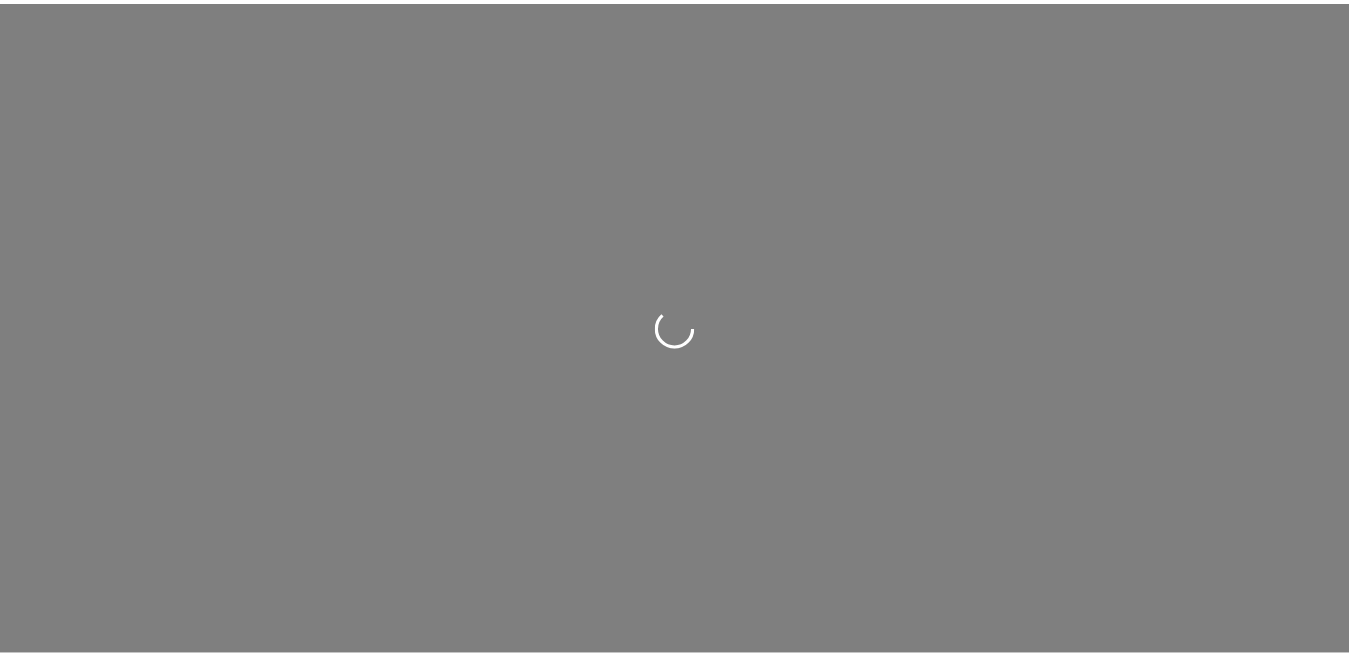 scroll, scrollTop: 0, scrollLeft: 0, axis: both 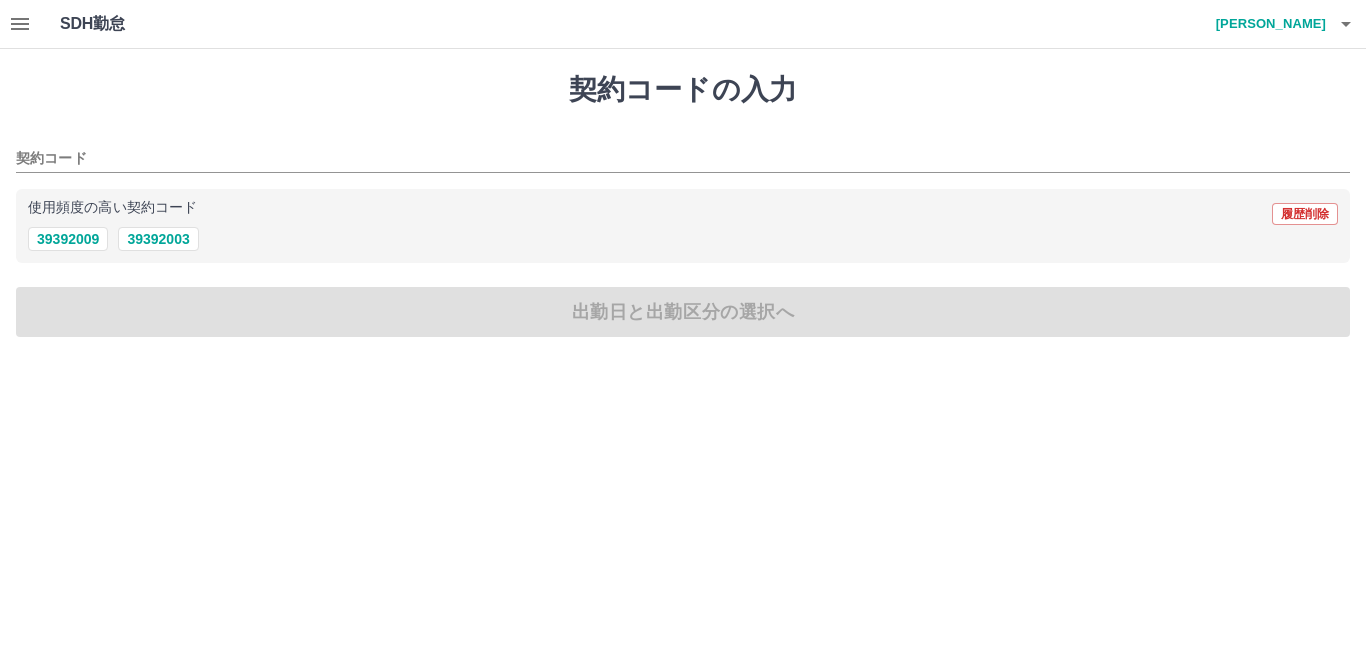 click on "契約コードの入力 契約コード 使用頻度の高い契約コード 履歴削除 39392009 39392003 出勤日と出勤区分の選択へ" at bounding box center (683, 205) 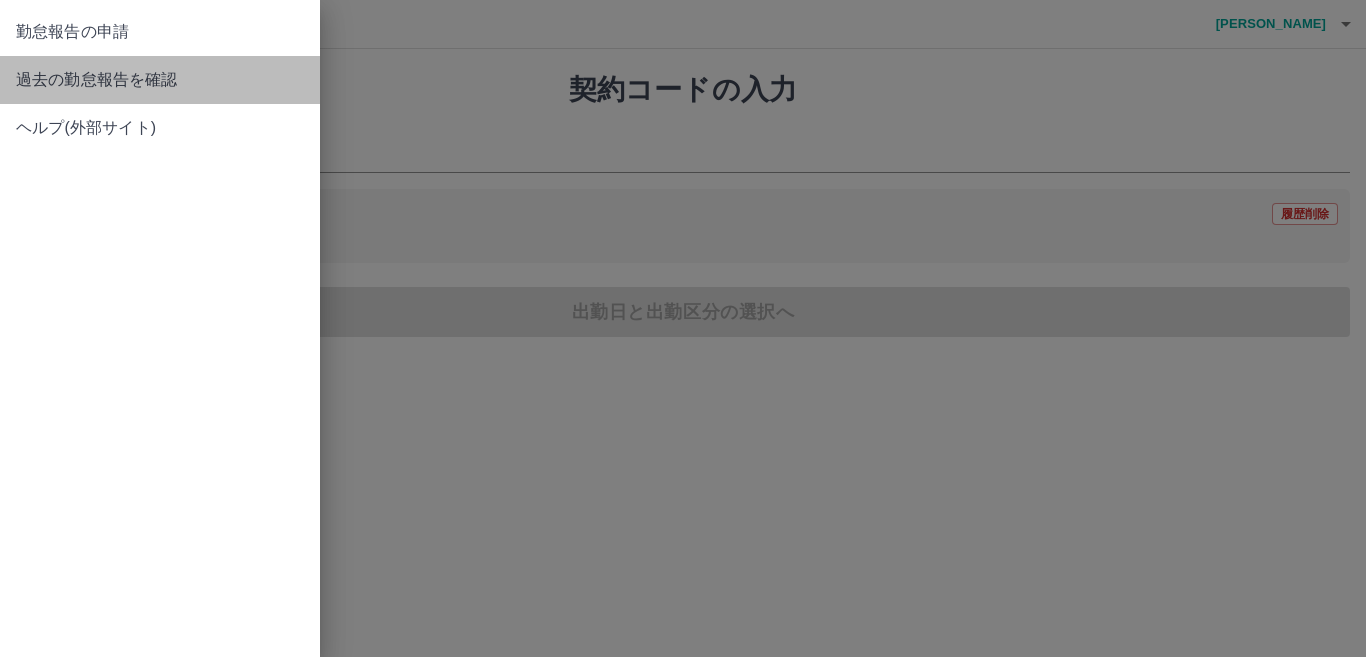 click on "過去の勤怠報告を確認" at bounding box center [160, 80] 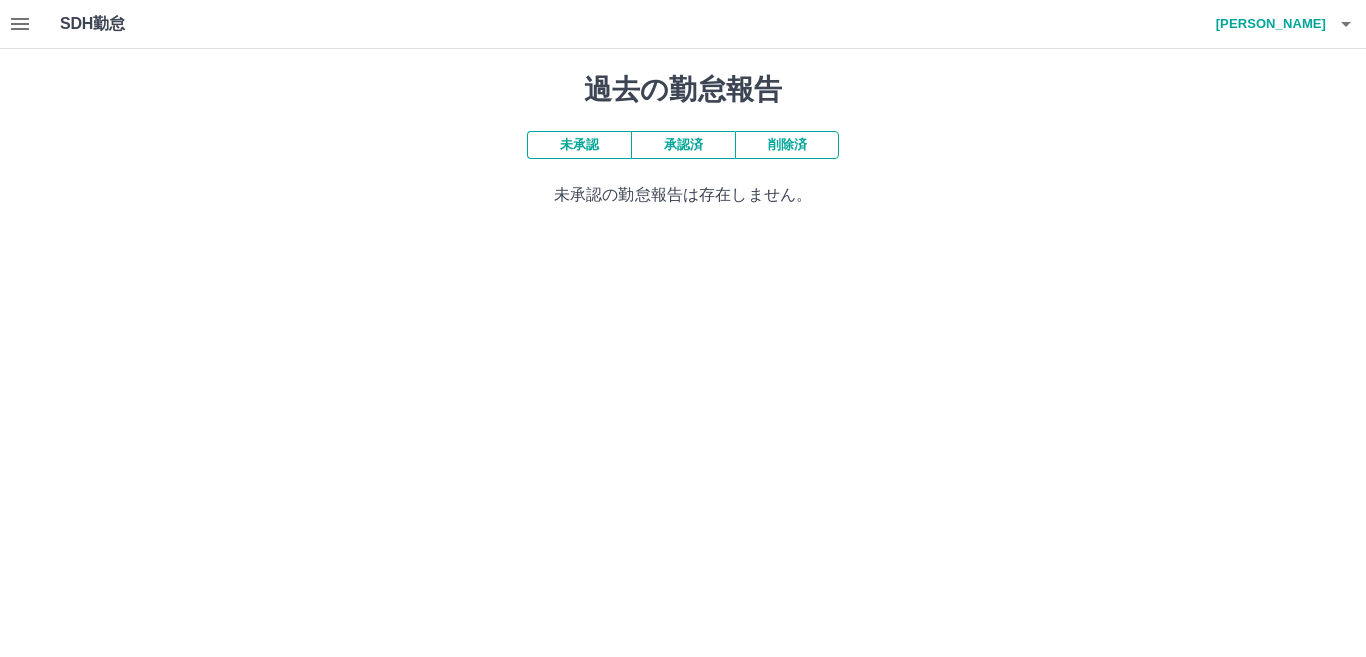 drag, startPoint x: 695, startPoint y: 138, endPoint x: 708, endPoint y: 138, distance: 13 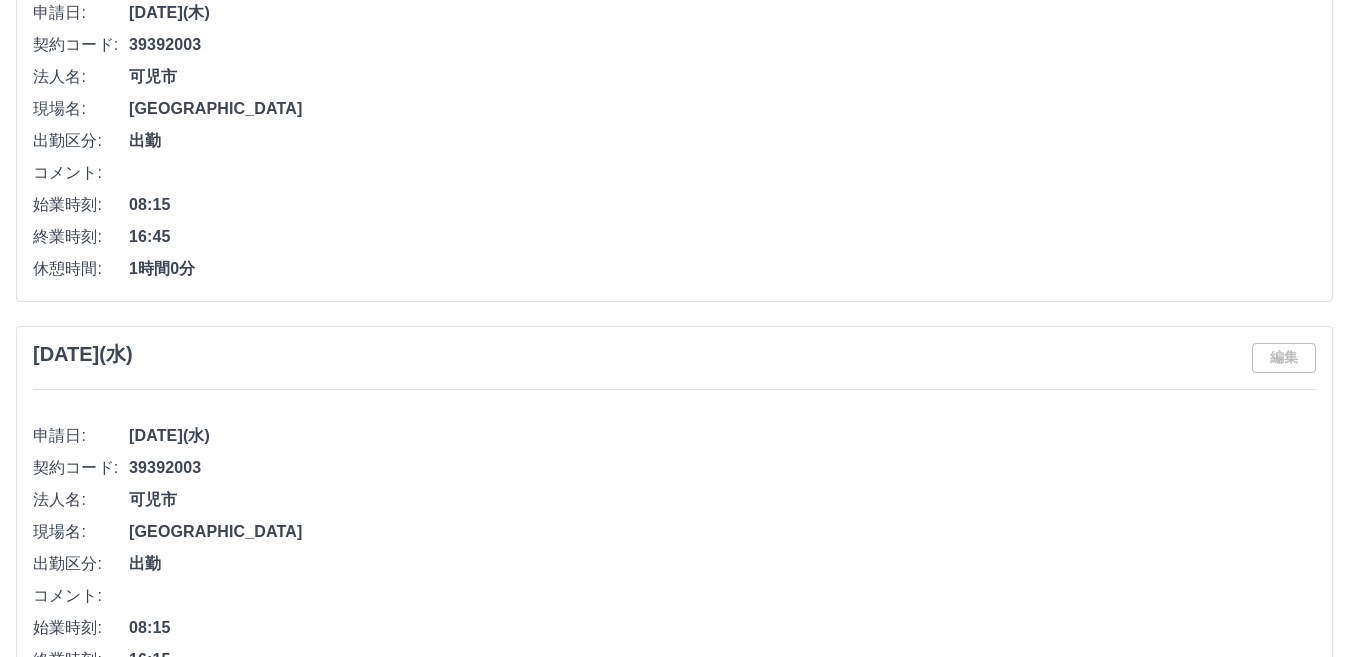 scroll, scrollTop: 427, scrollLeft: 0, axis: vertical 